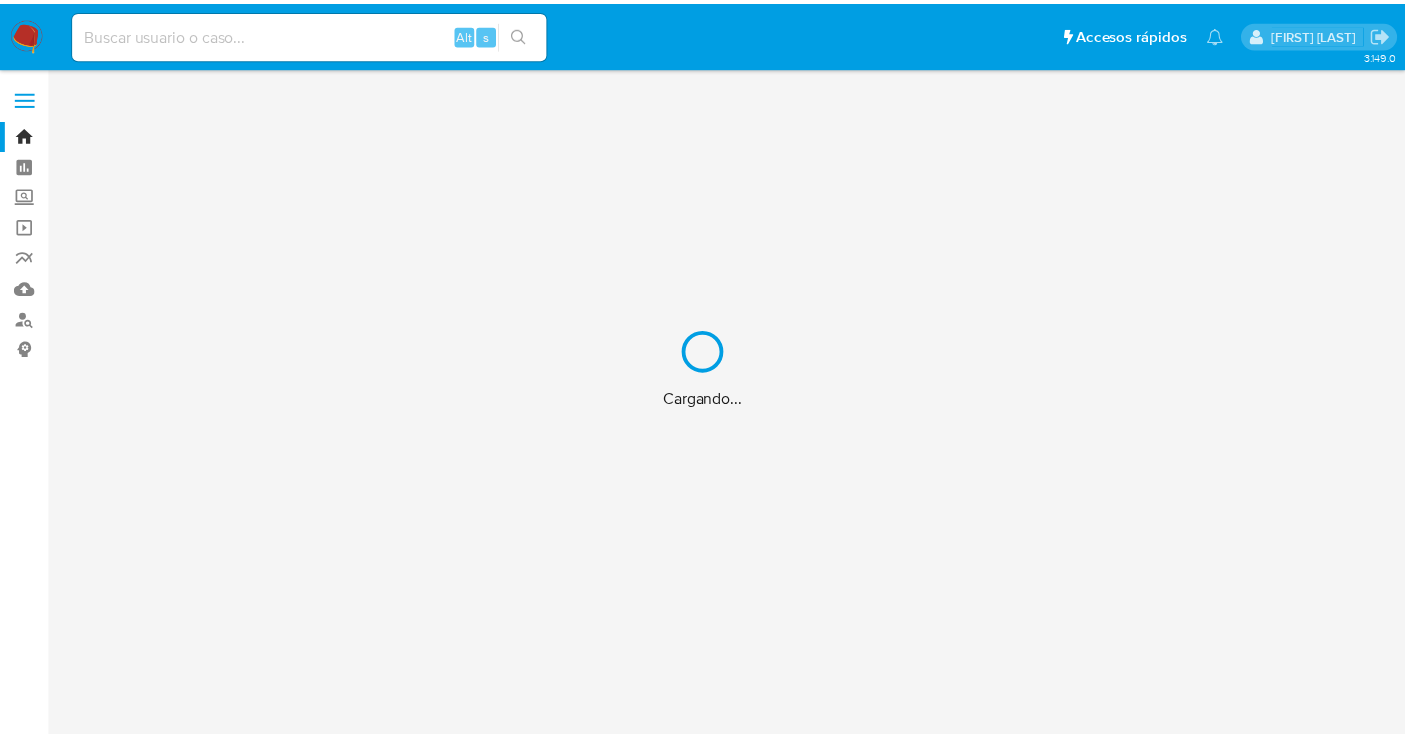 scroll, scrollTop: 0, scrollLeft: 0, axis: both 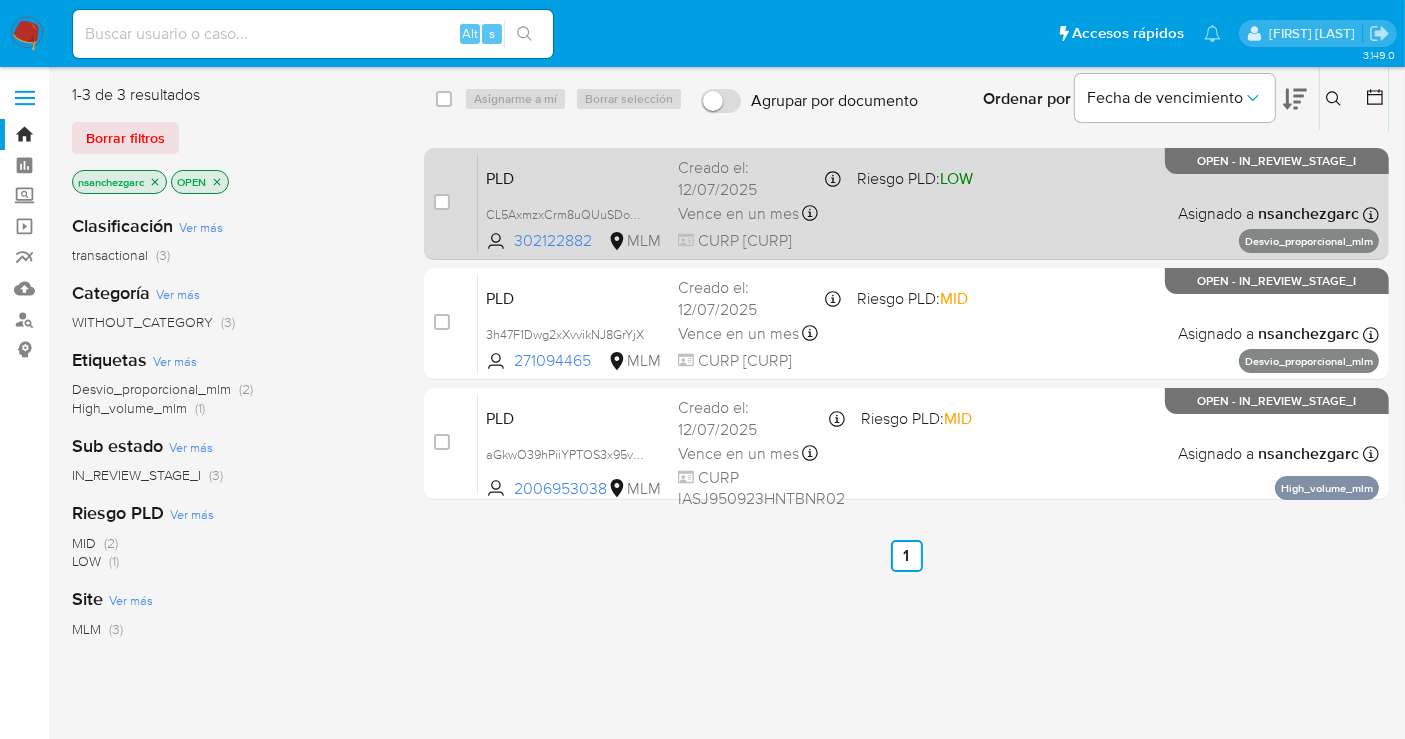 click on "Creado el: [DATE]   Creado el: [DATE] [TIME]" at bounding box center (759, 178) 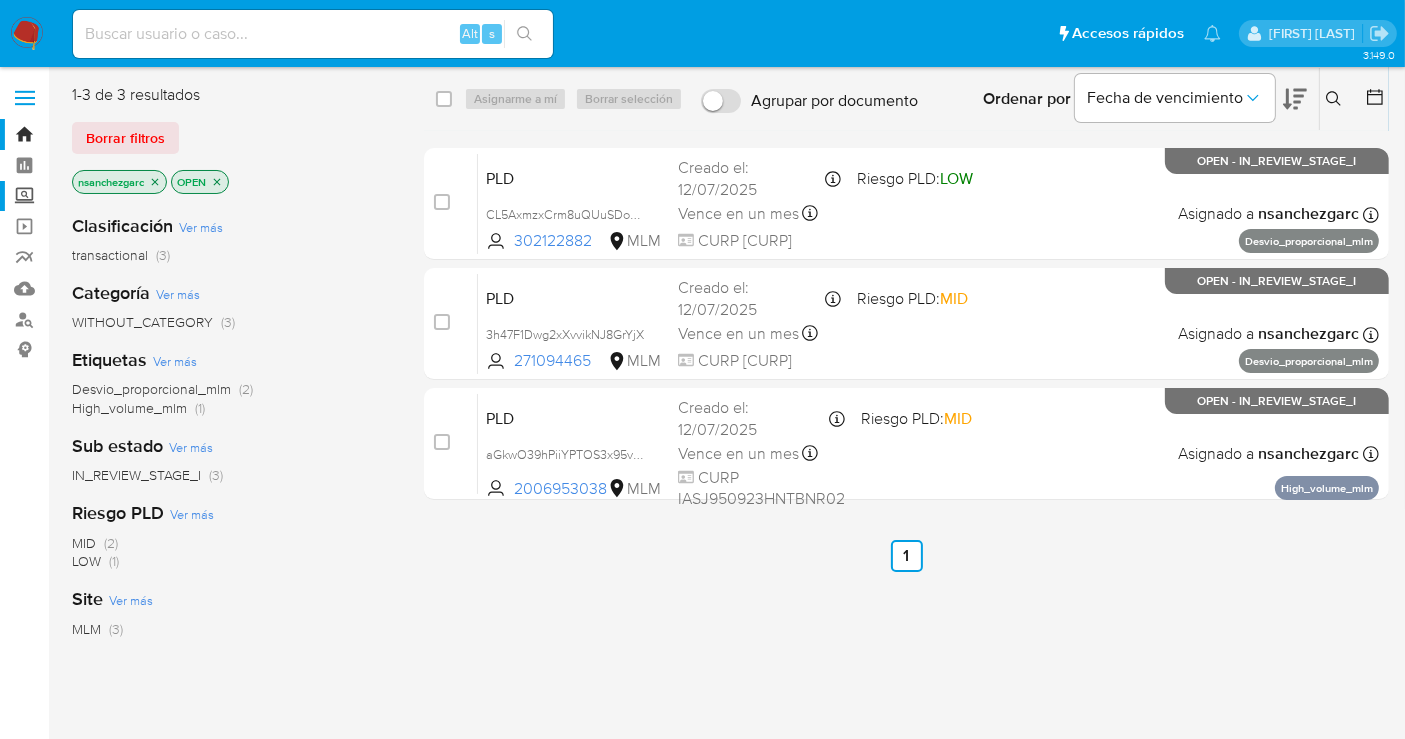 click on "Screening" at bounding box center (119, 196) 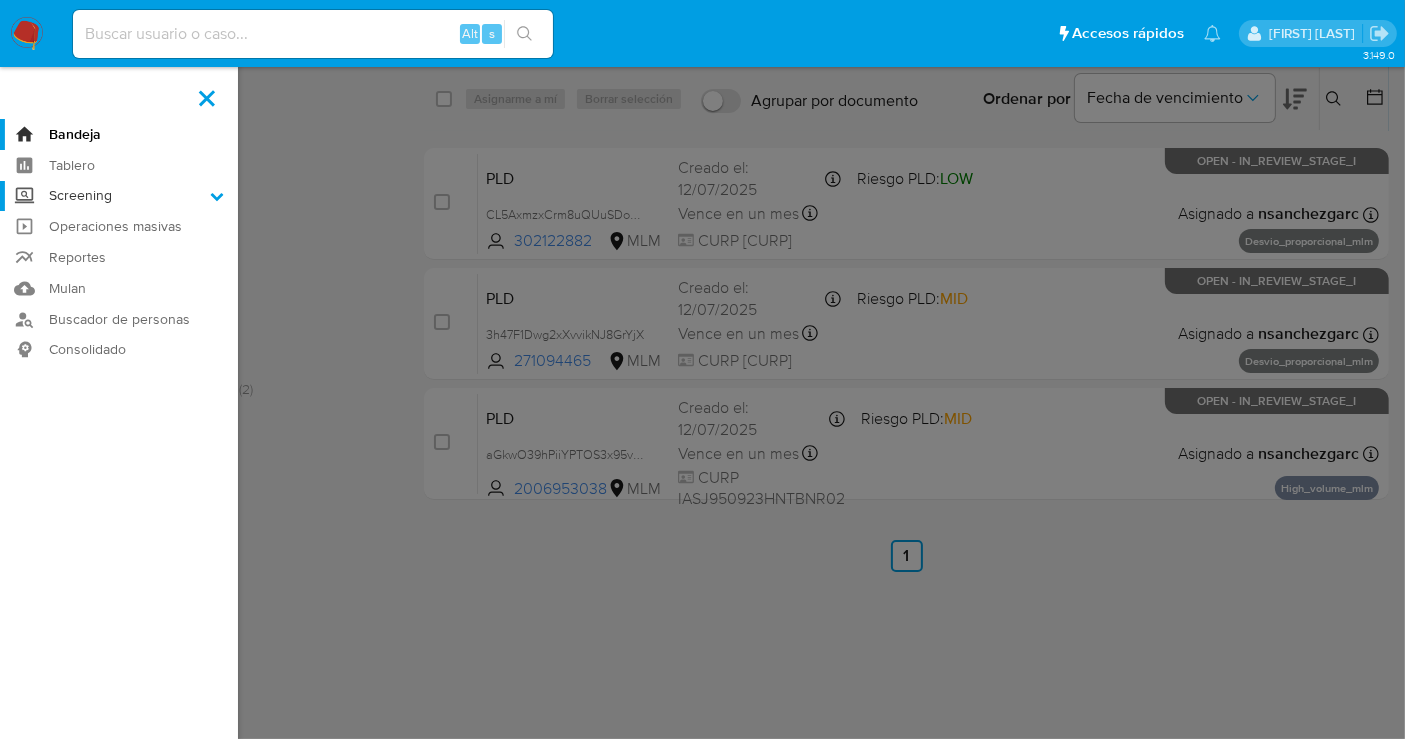 click on "Screening" at bounding box center [0, 0] 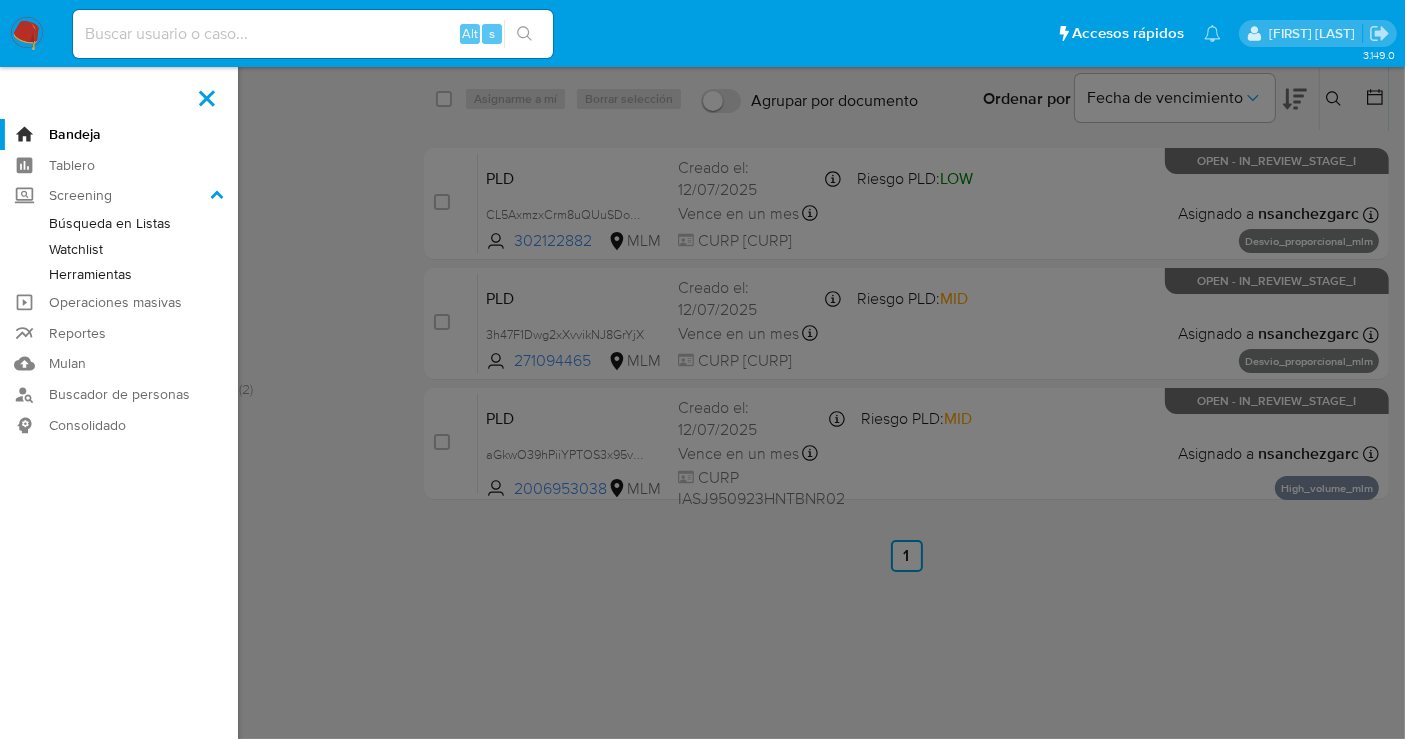 click on "Herramientas" at bounding box center (119, 274) 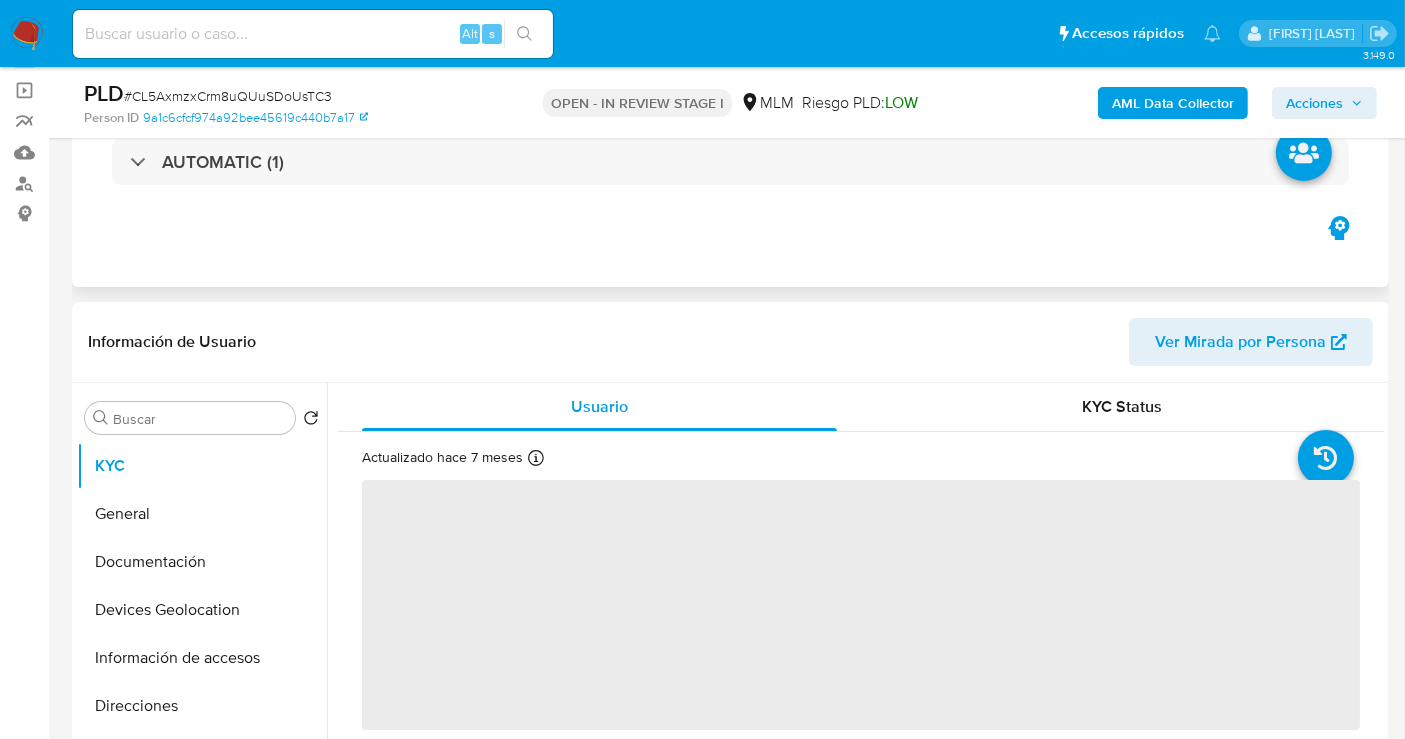 scroll, scrollTop: 444, scrollLeft: 0, axis: vertical 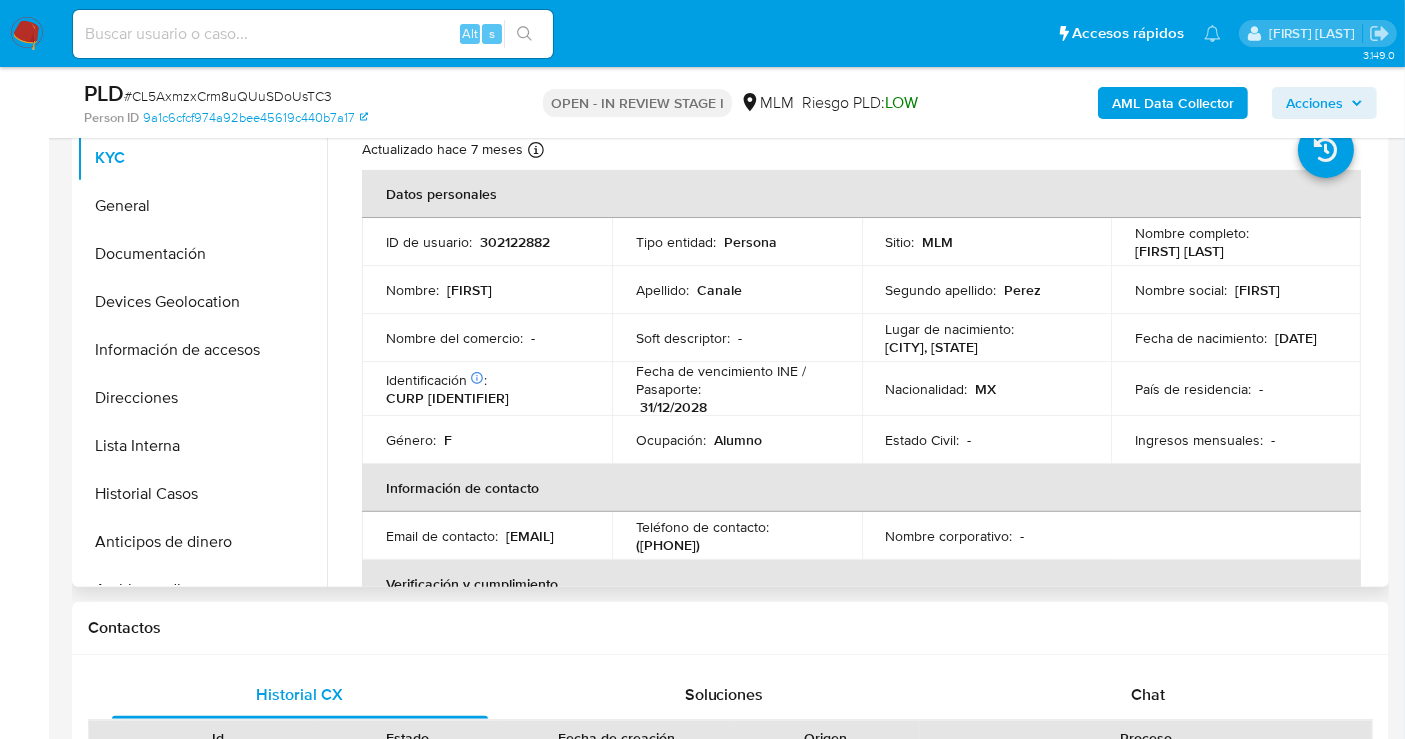 select on "10" 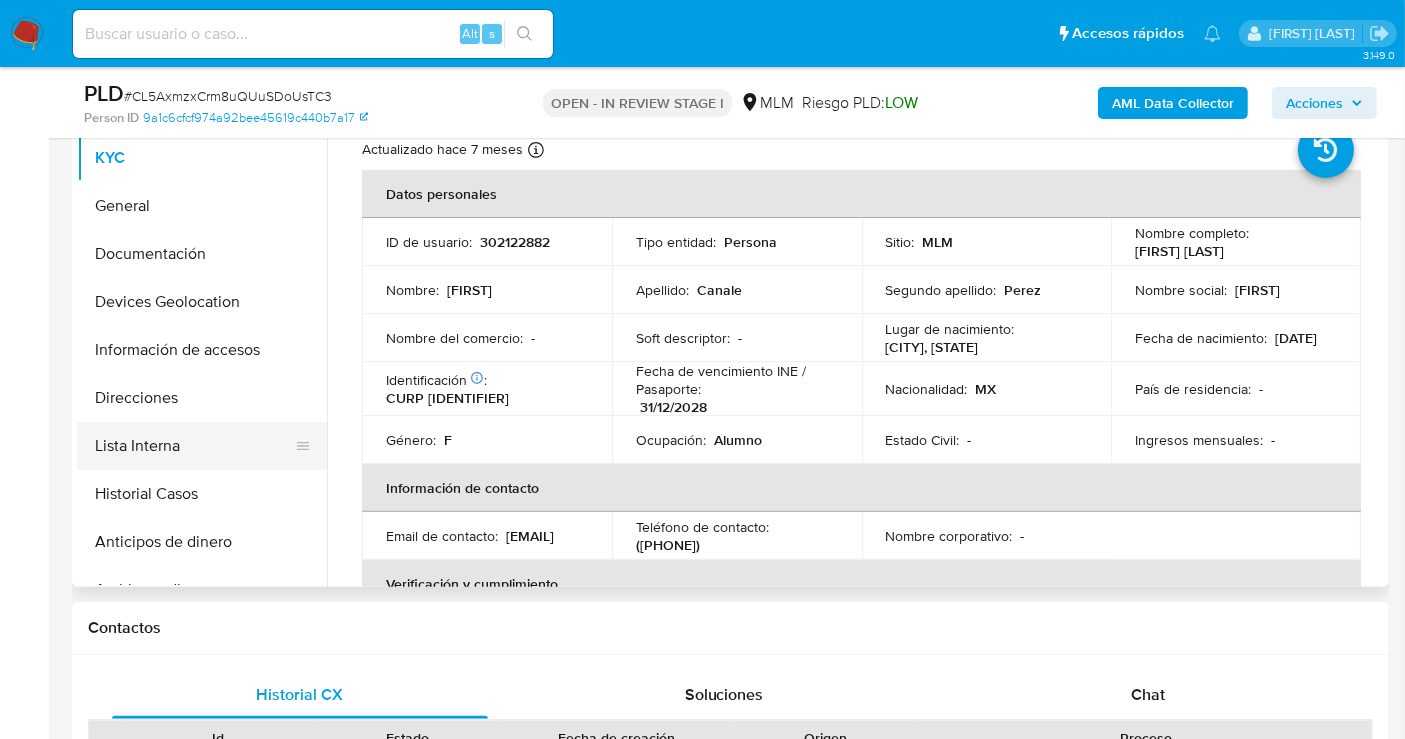 scroll, scrollTop: 111, scrollLeft: 0, axis: vertical 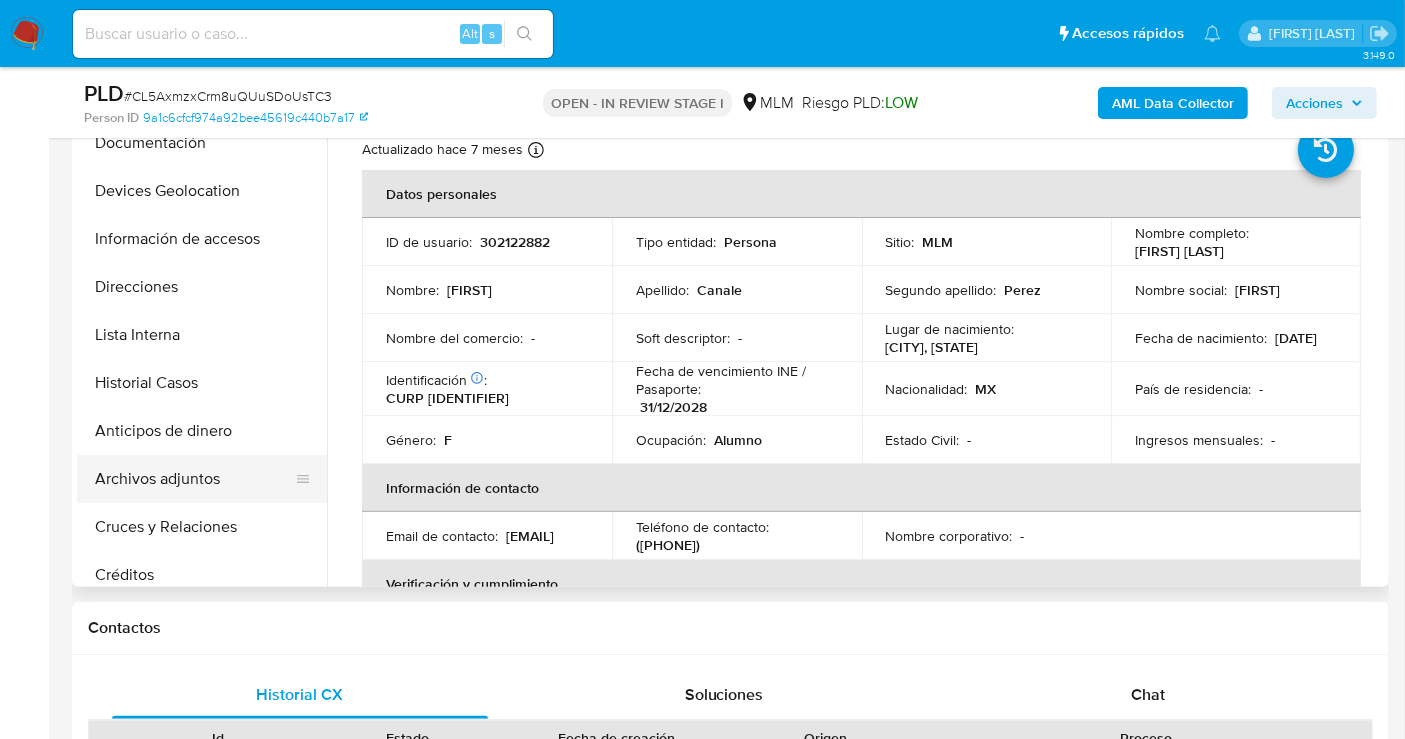 click on "Archivos adjuntos" at bounding box center (194, 479) 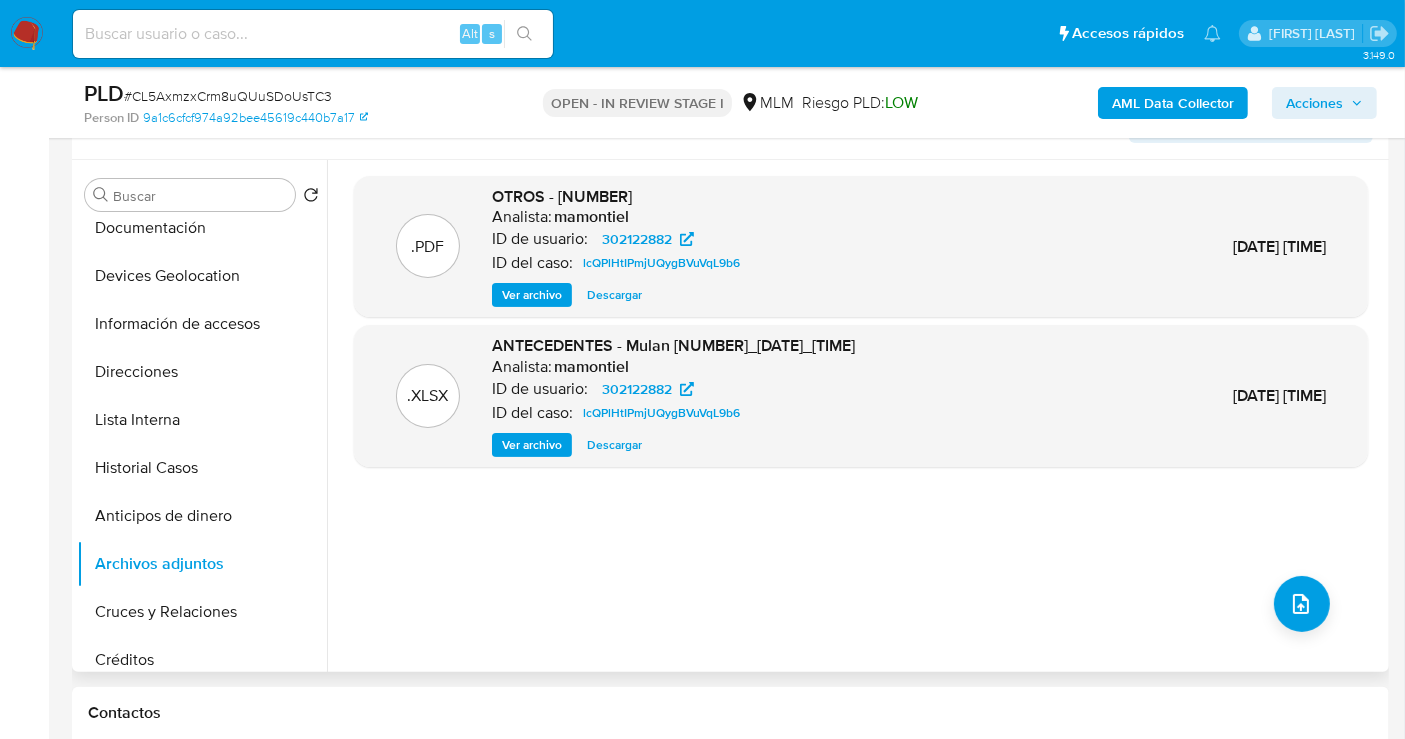 scroll, scrollTop: 222, scrollLeft: 0, axis: vertical 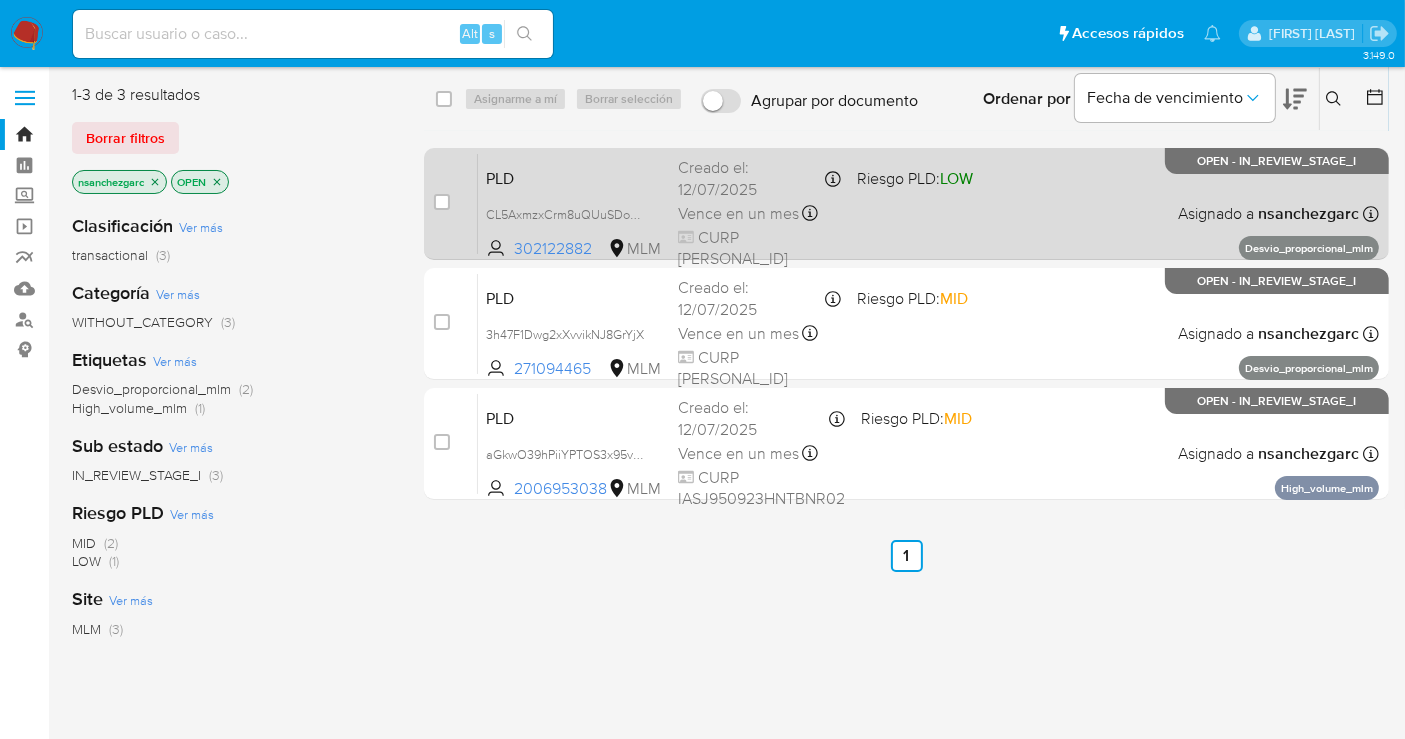 click on "Vence en un mes" at bounding box center [738, 214] 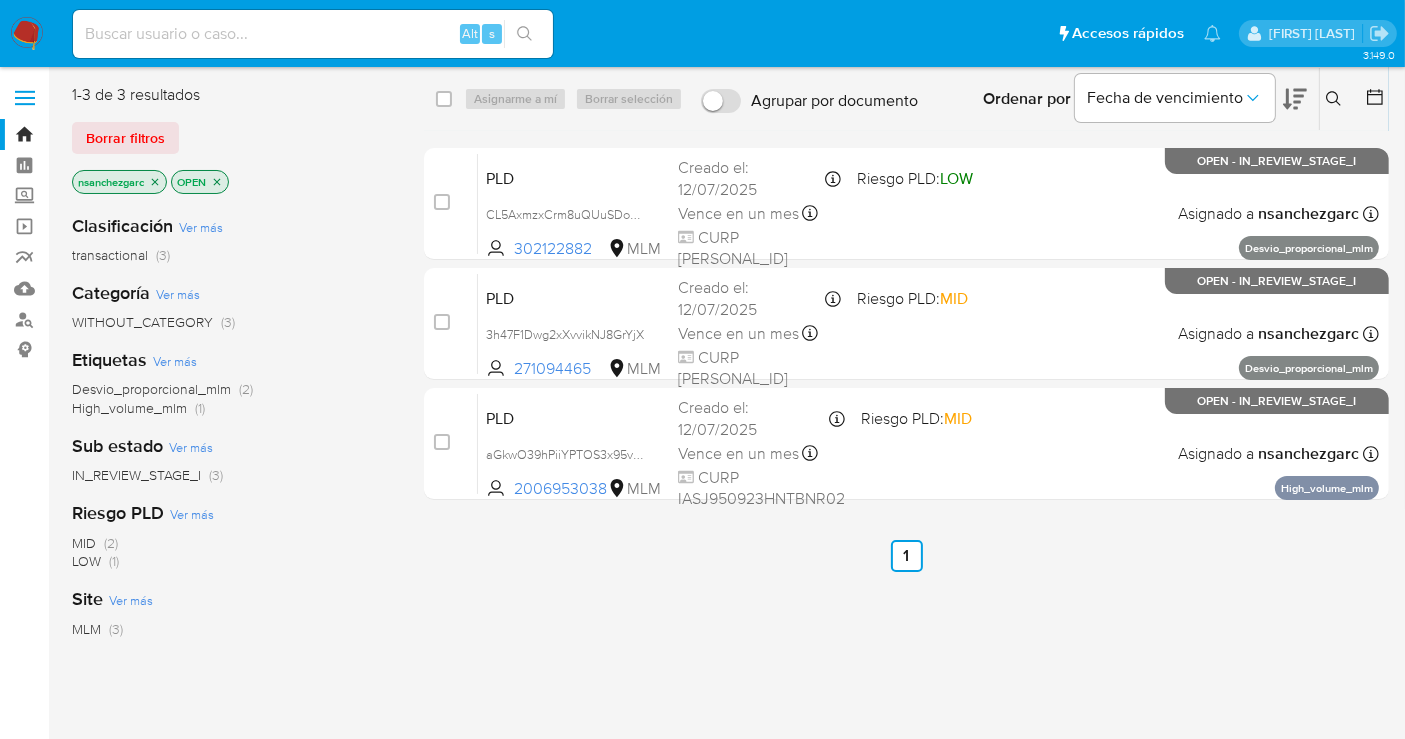 click 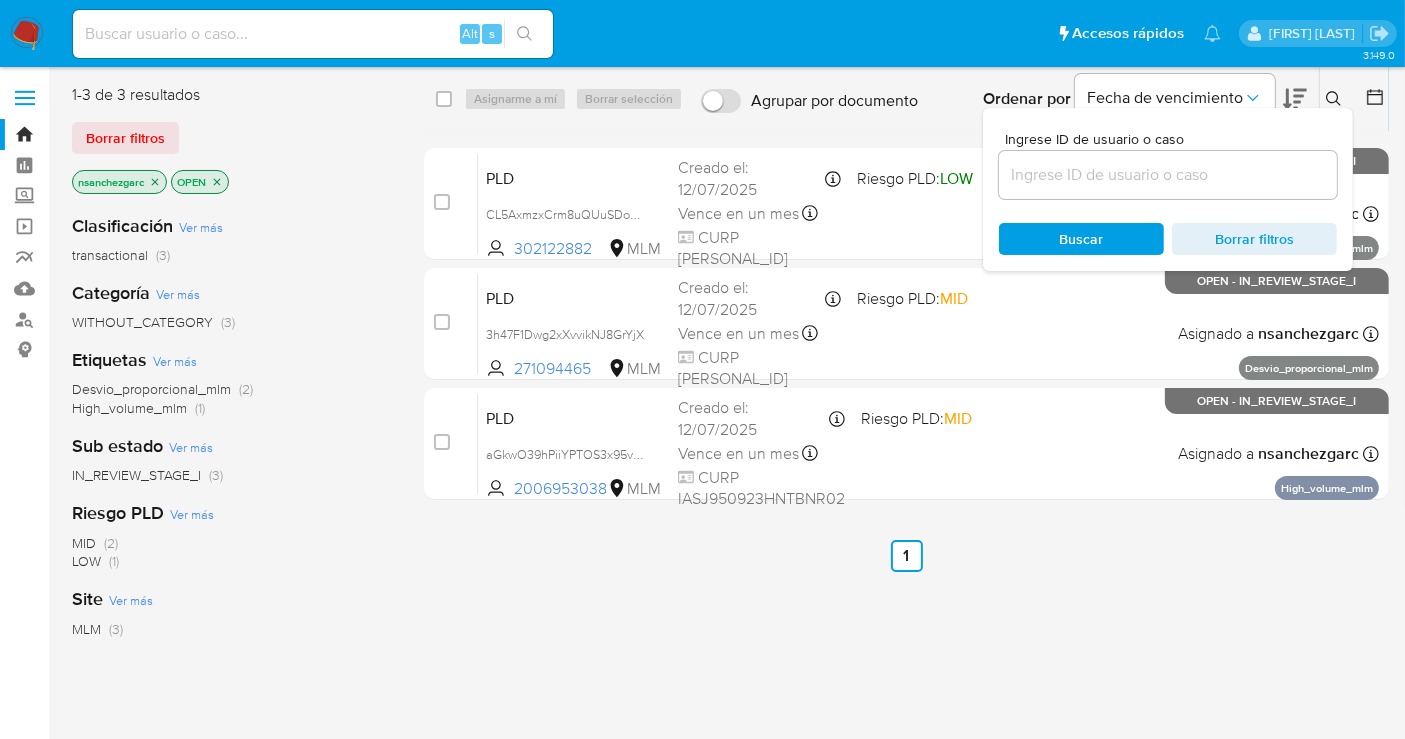 click at bounding box center (1168, 175) 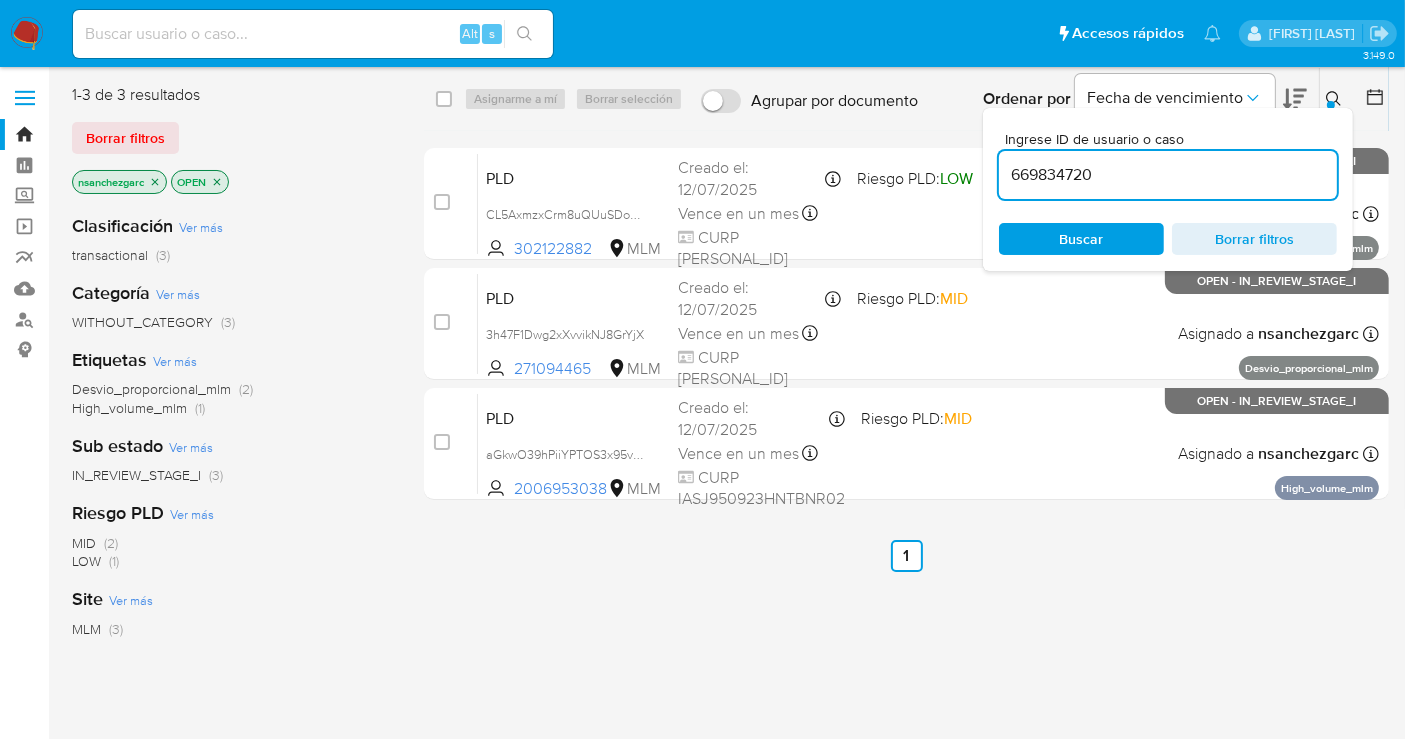 type on "669834720" 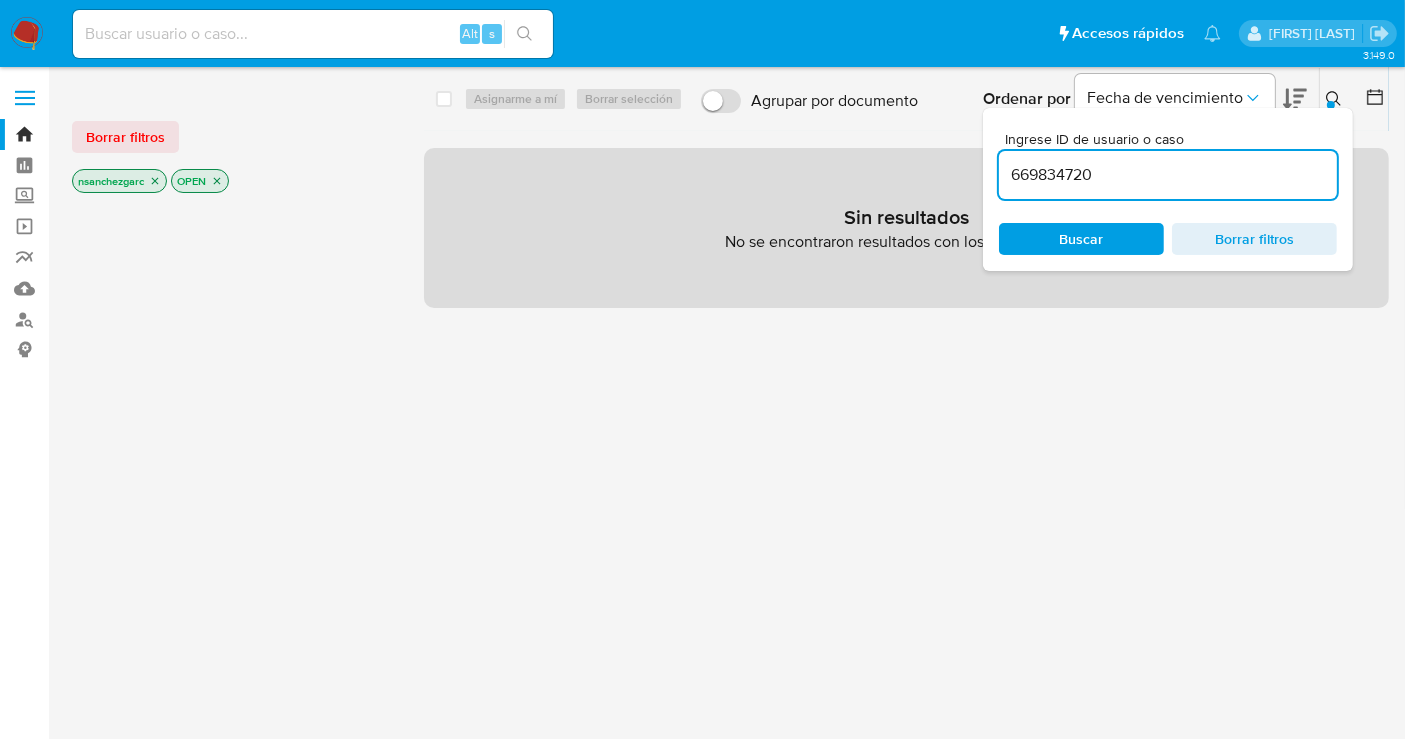 click 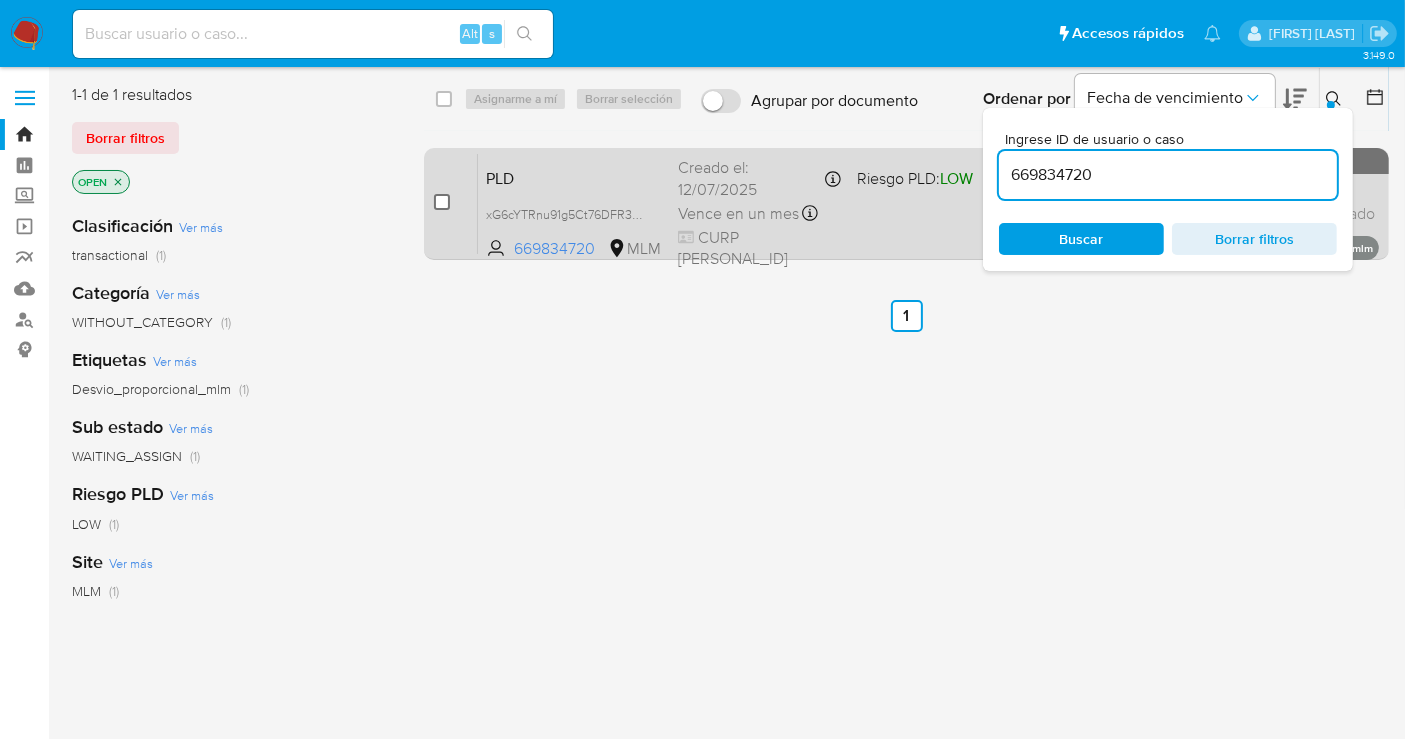 click at bounding box center (442, 202) 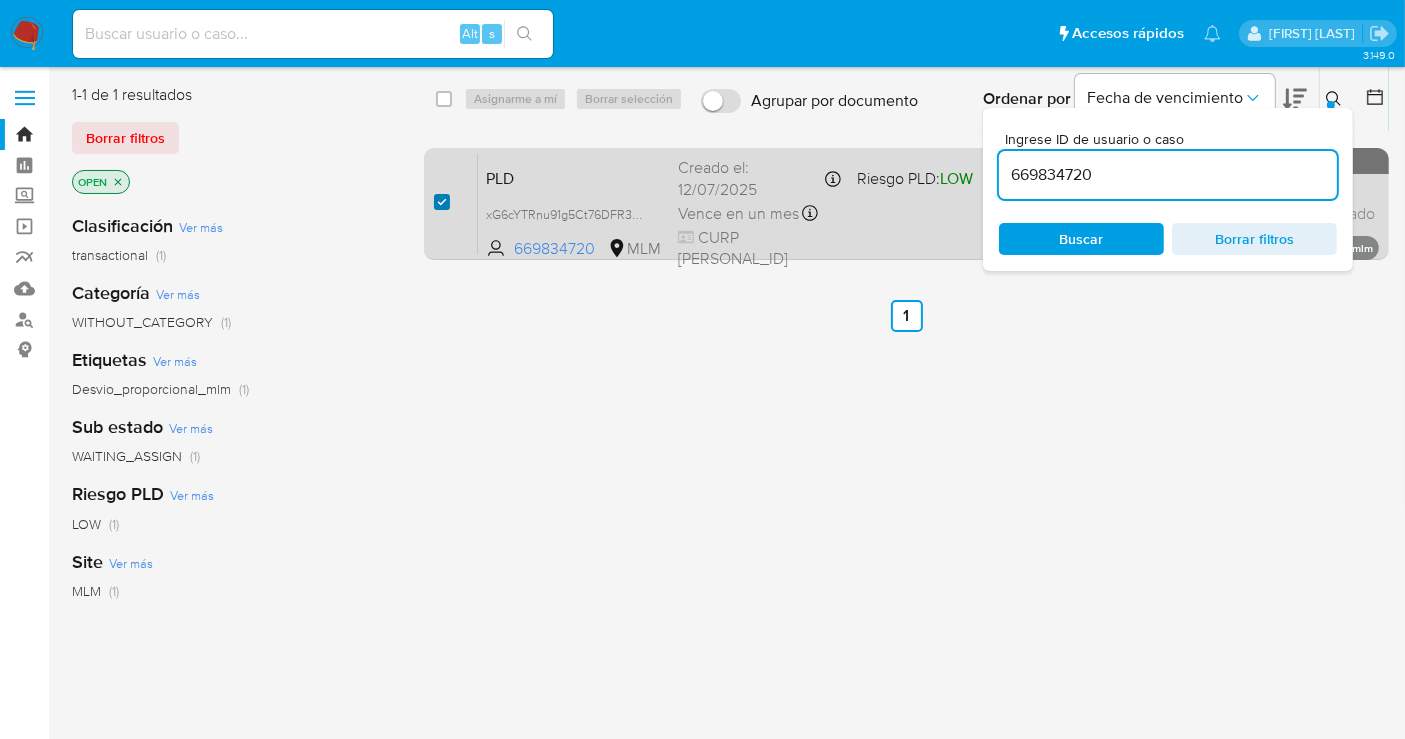 checkbox on "true" 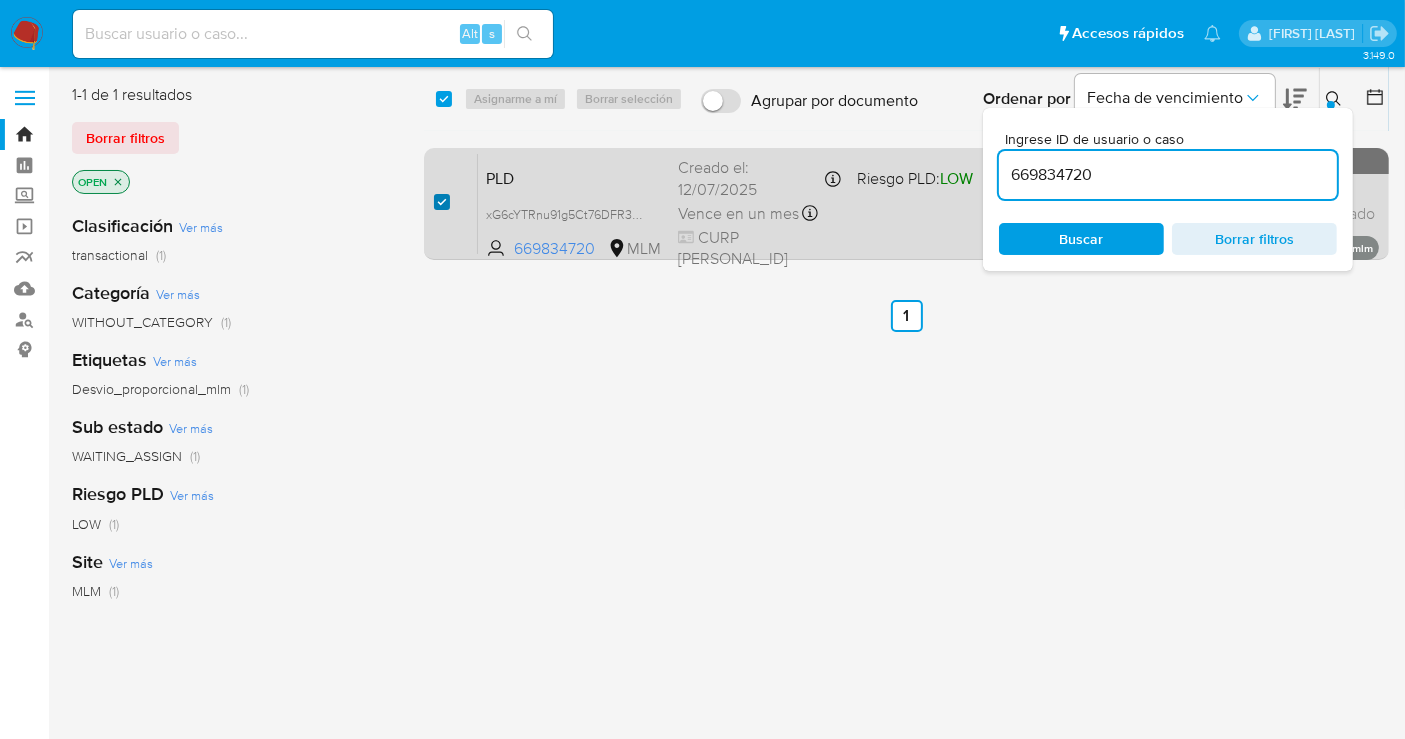 checkbox on "true" 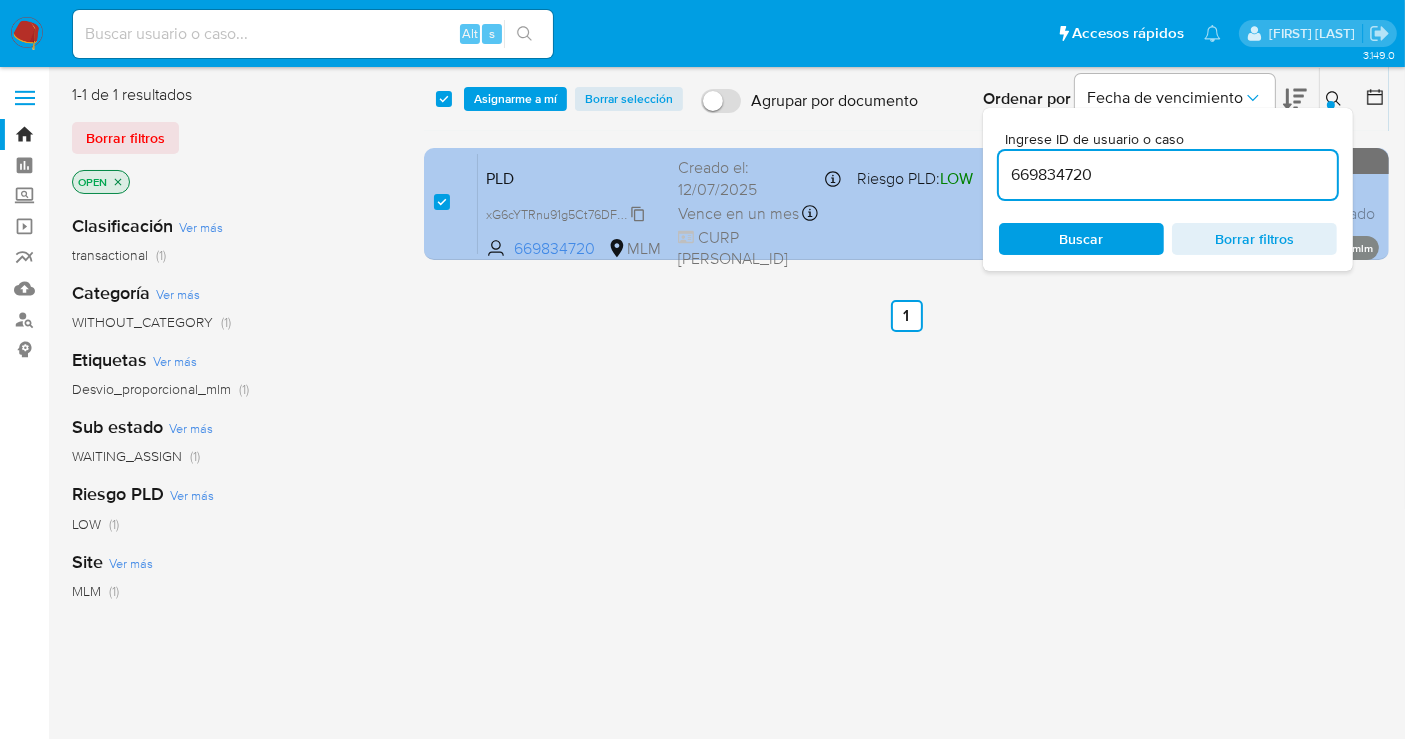 click on "xG6cYTRnu91g5Ct76DFR3Vn4" at bounding box center [570, 213] 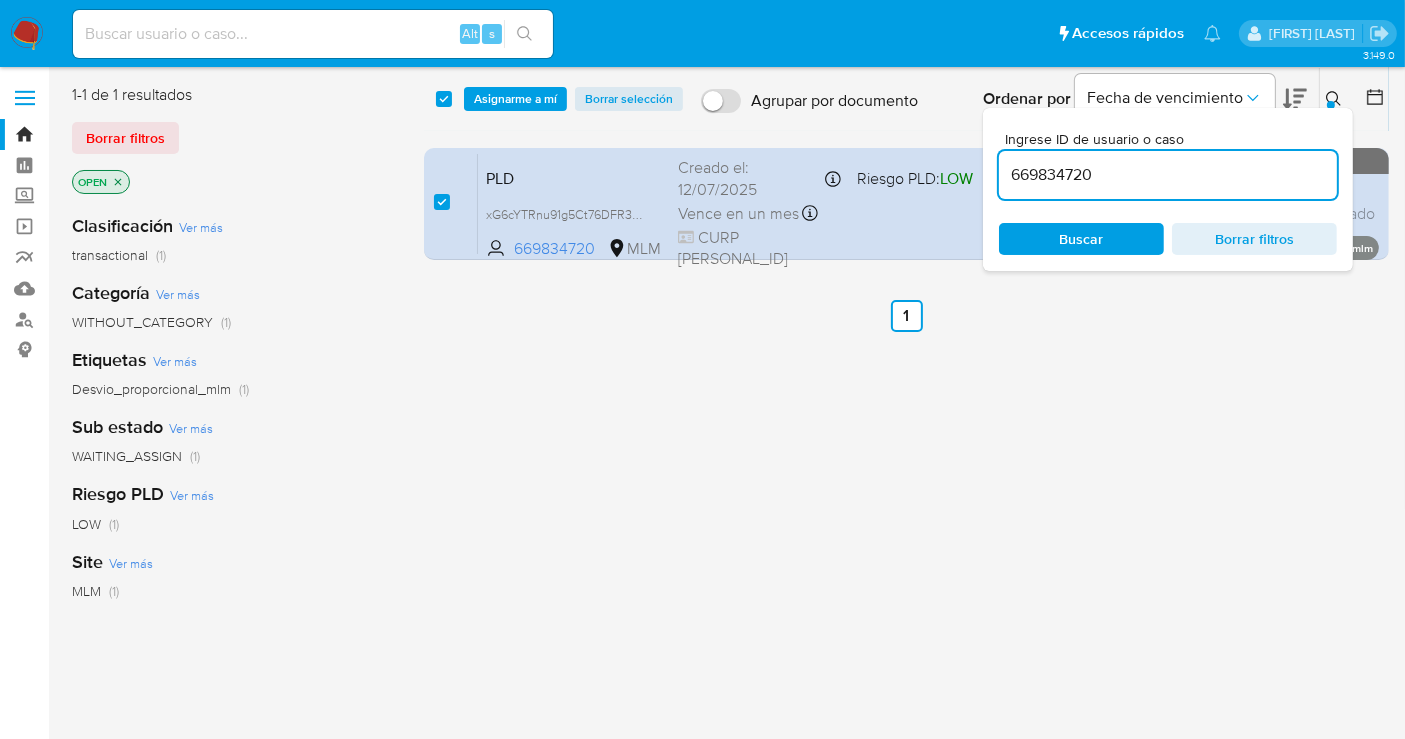 click on "Asignarme a mí" at bounding box center (515, 99) 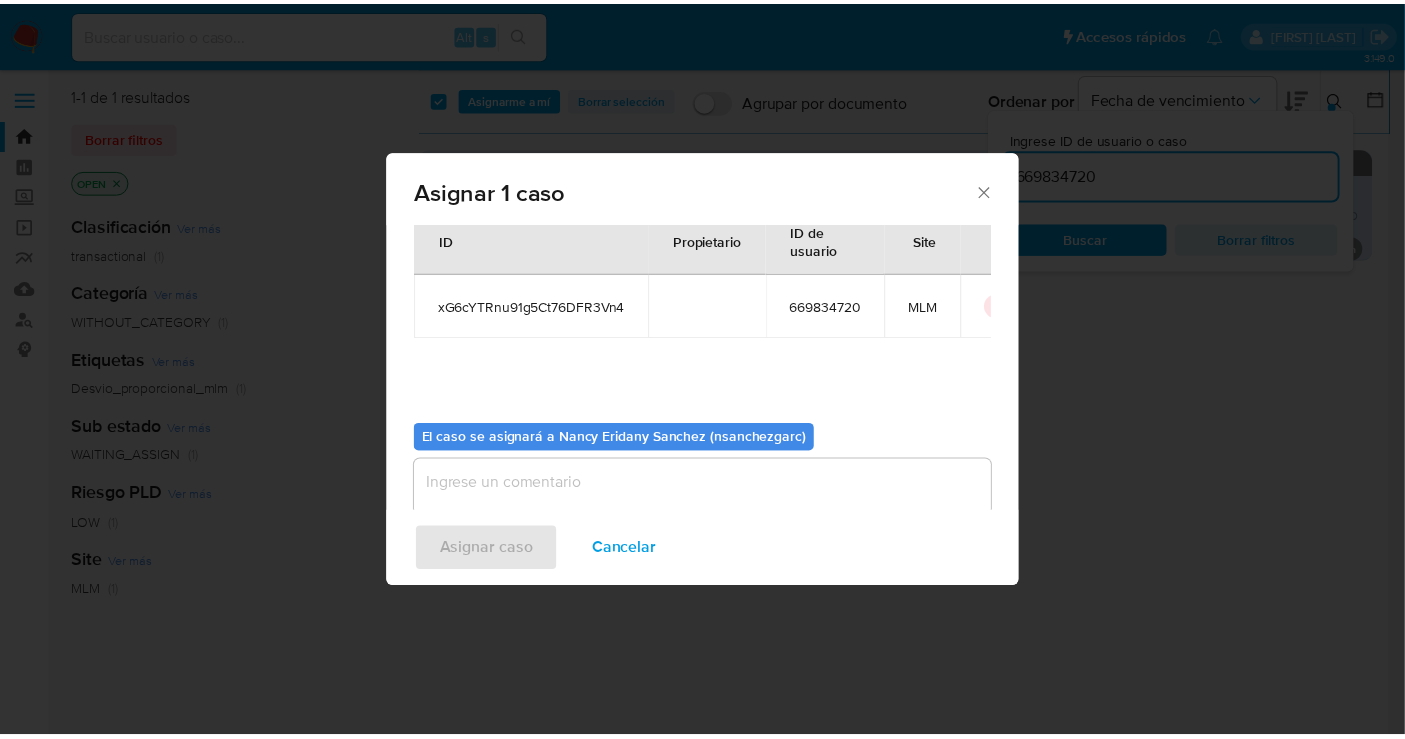 scroll, scrollTop: 102, scrollLeft: 0, axis: vertical 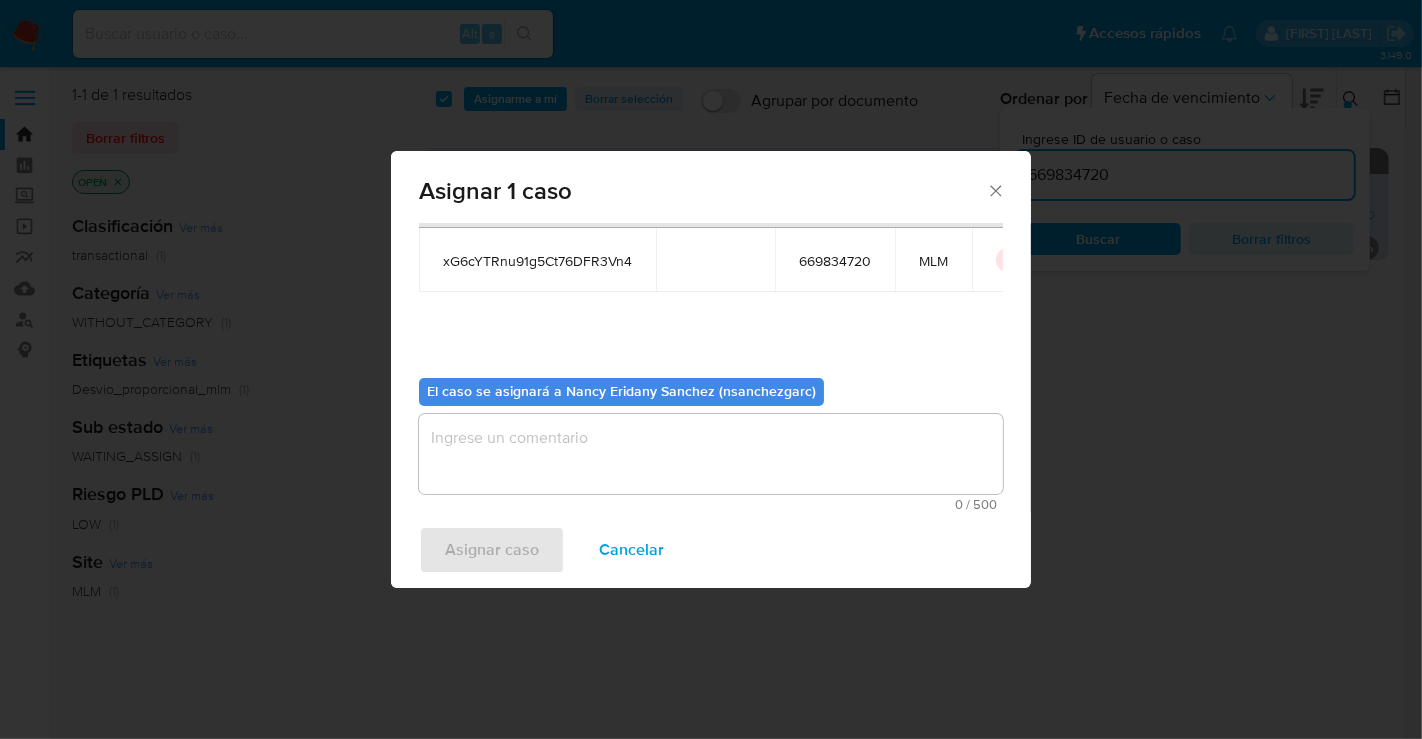 click at bounding box center (711, 454) 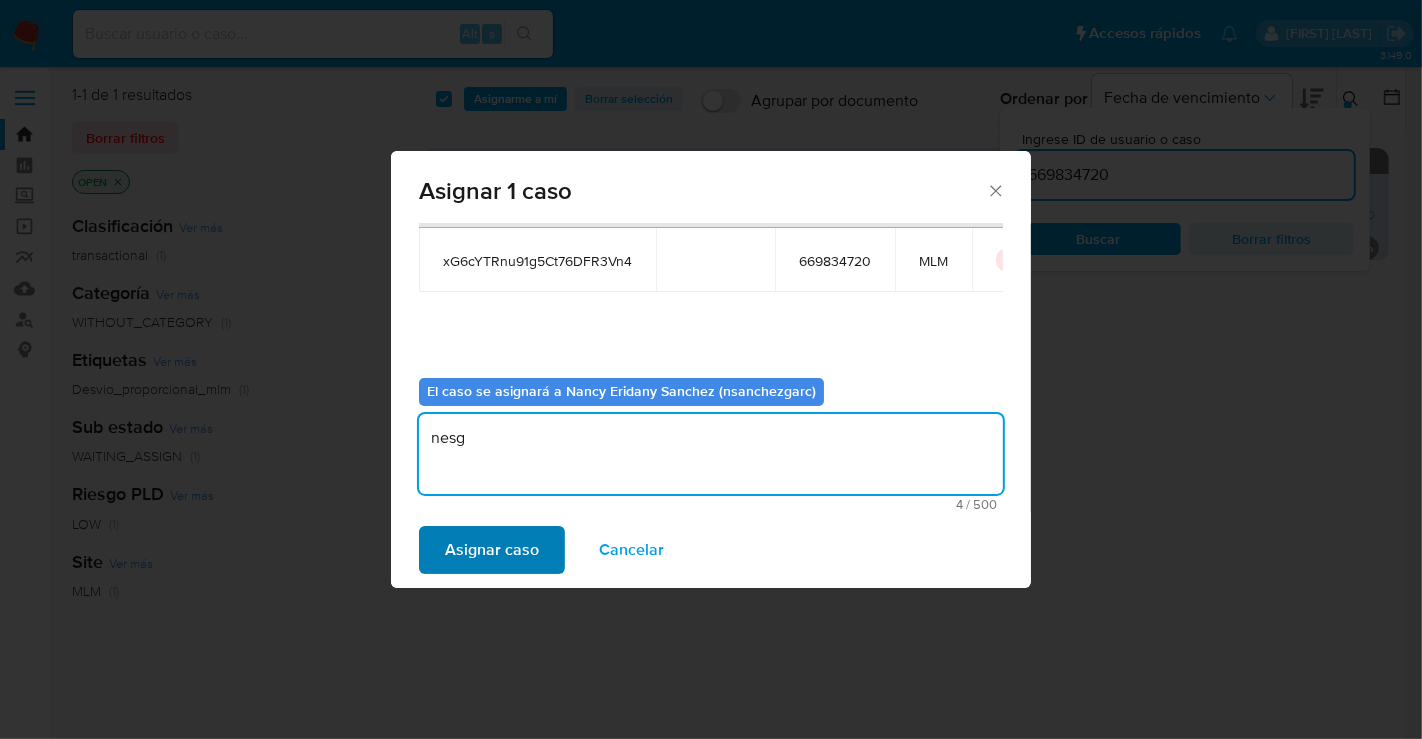 type on "nesg" 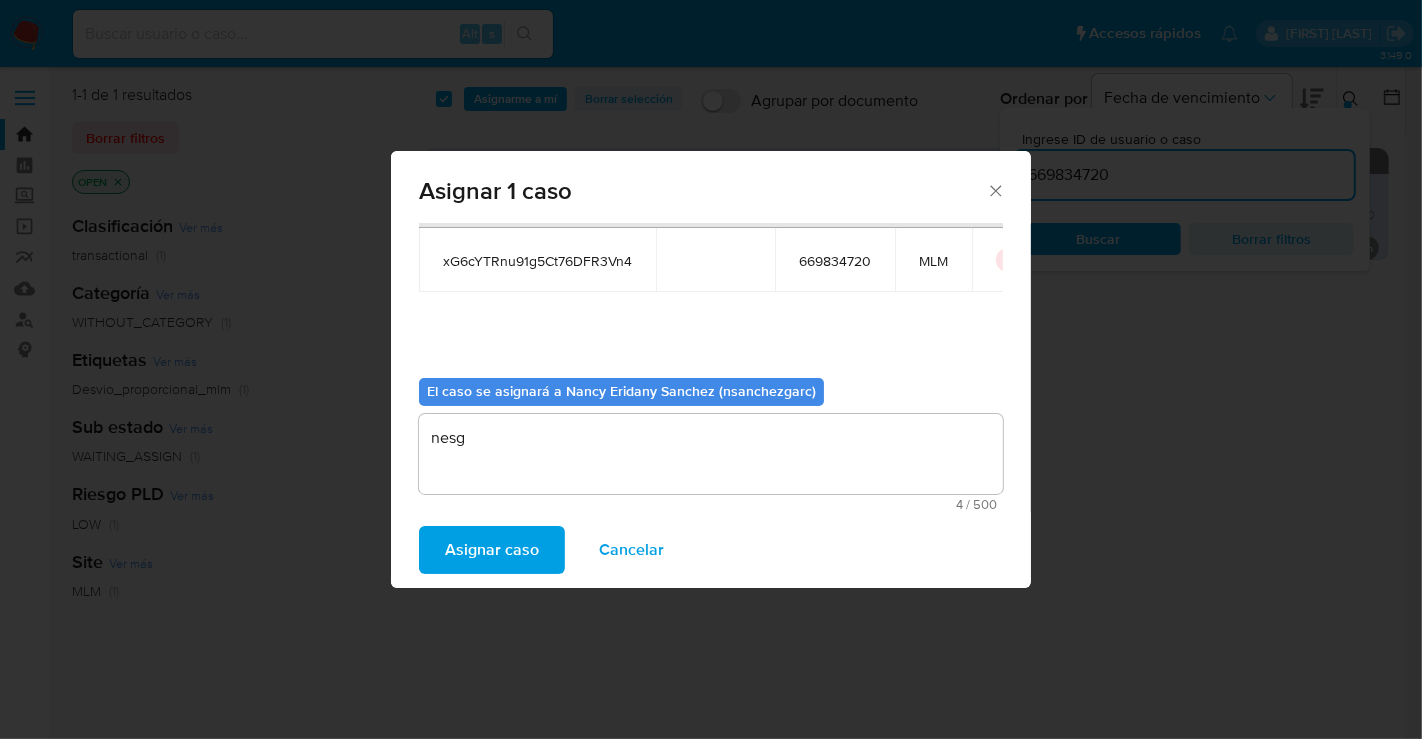 click on "Asignar caso" at bounding box center (492, 550) 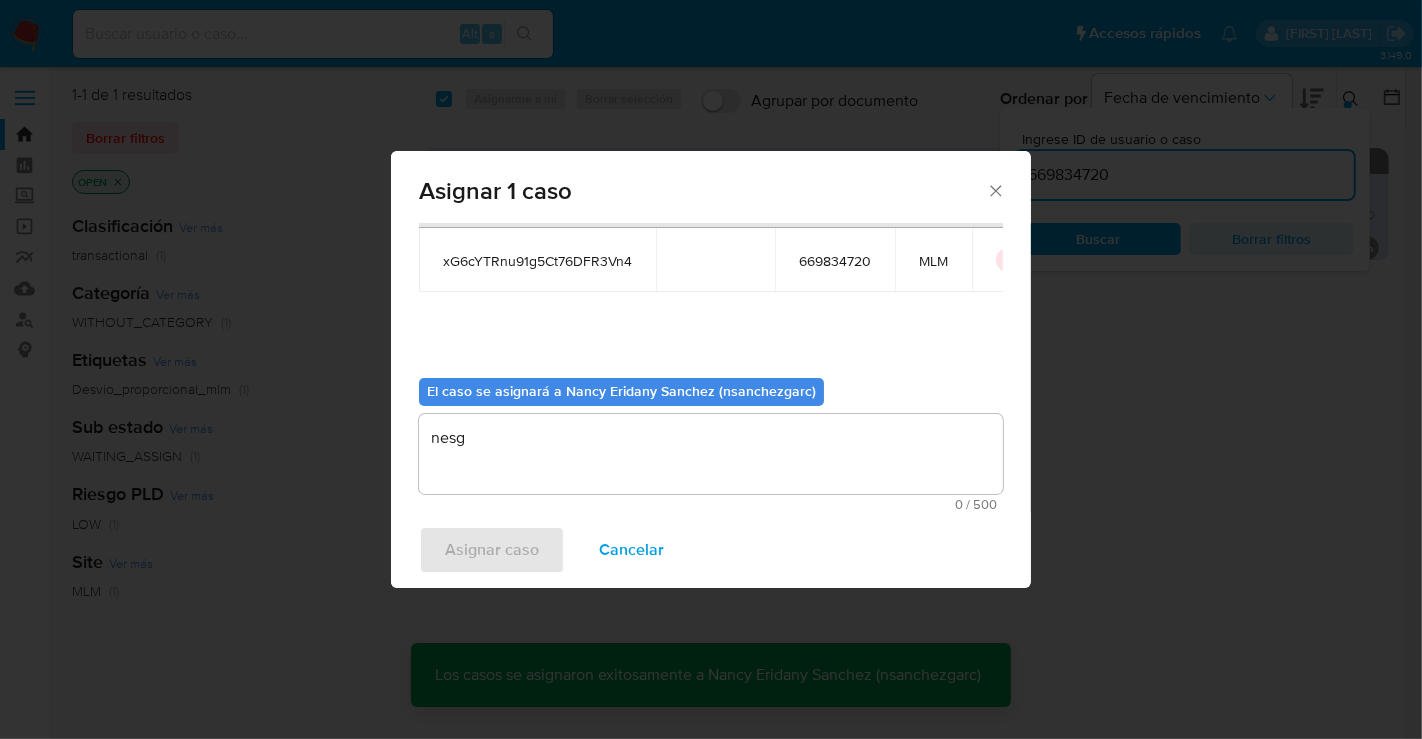 type 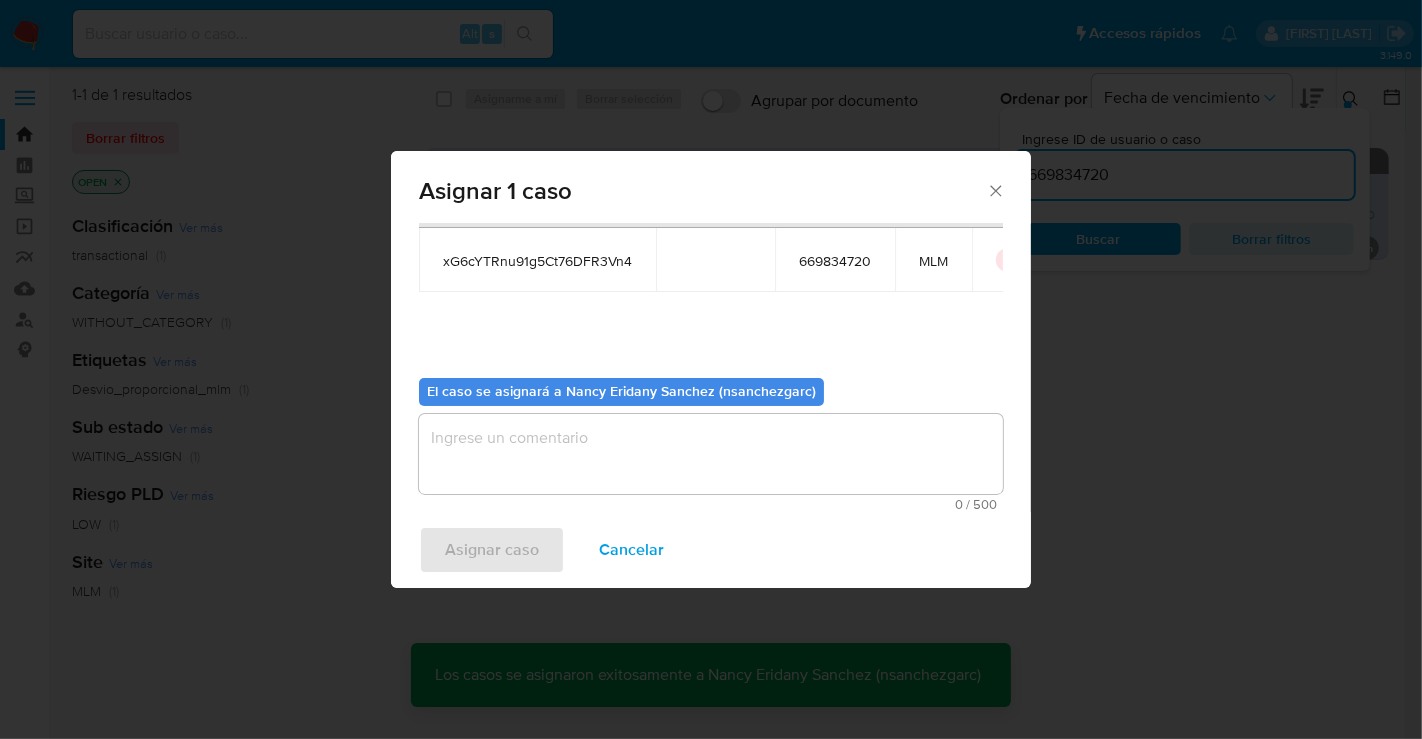 checkbox on "false" 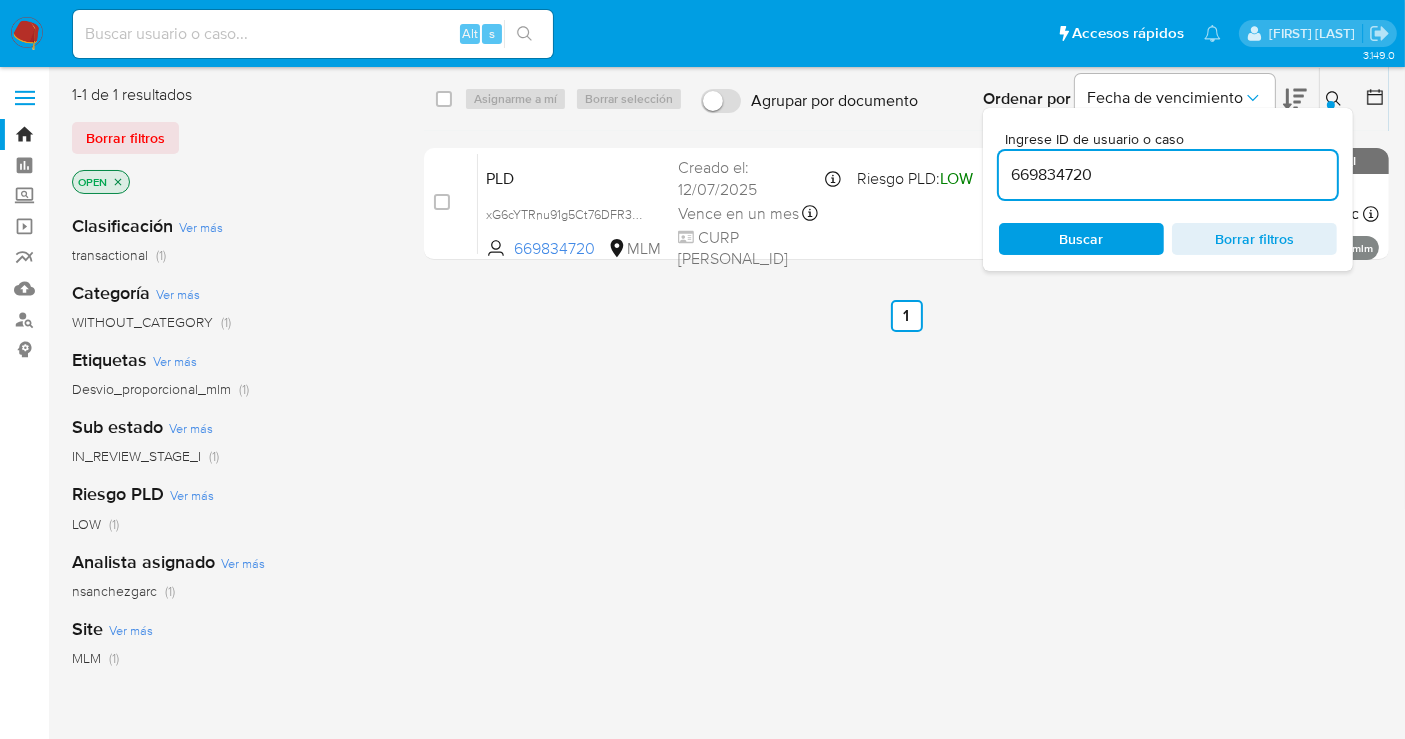 click at bounding box center (1336, 99) 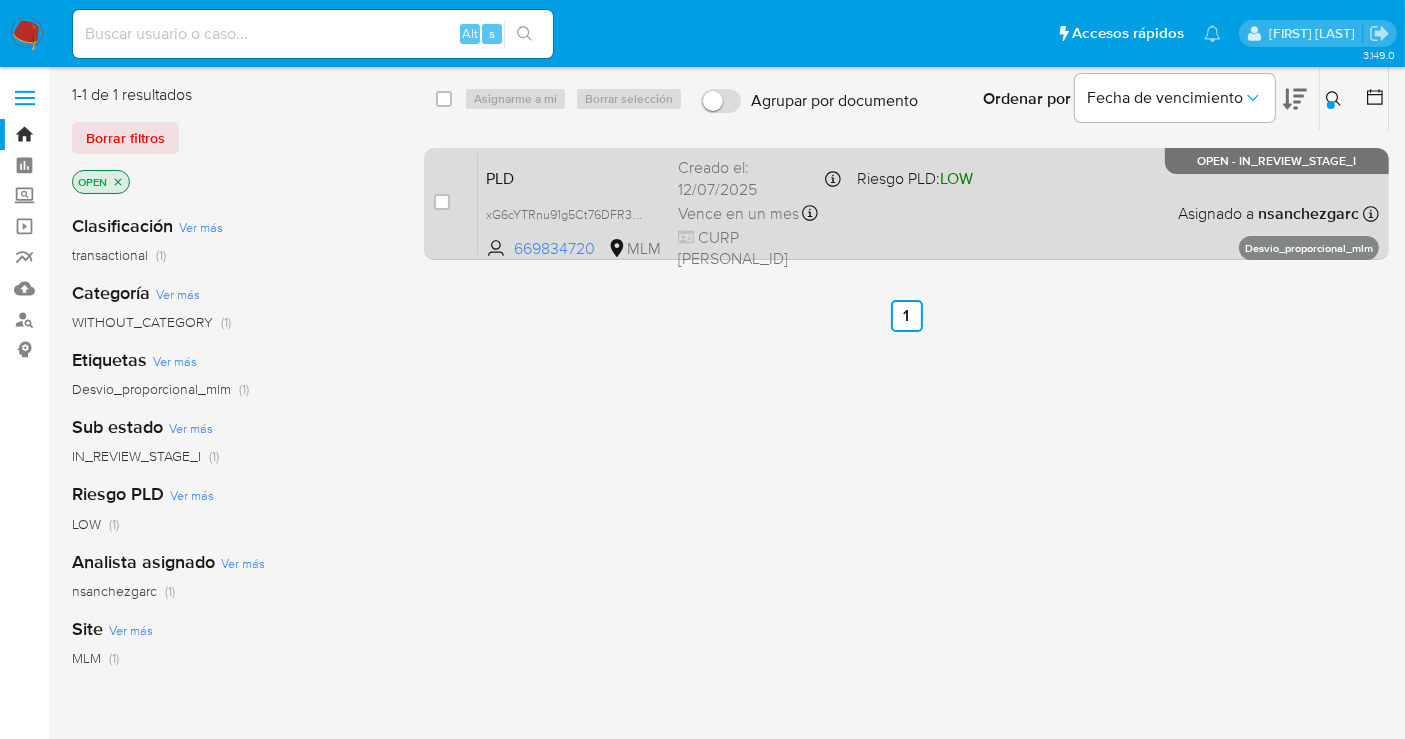 click on "Creado el: 12/07/2025   Creado el: 12/07/2025 02:08:20" at bounding box center (759, 178) 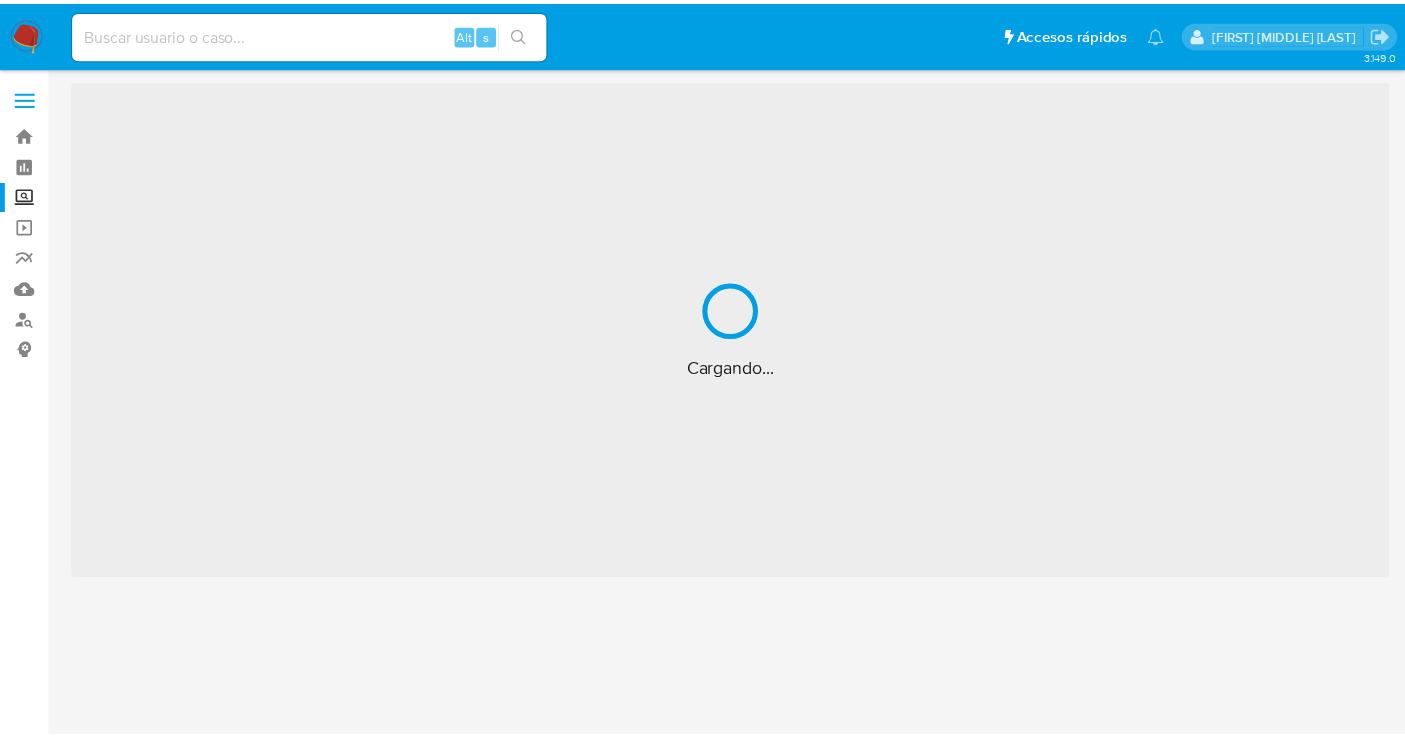 scroll, scrollTop: 0, scrollLeft: 0, axis: both 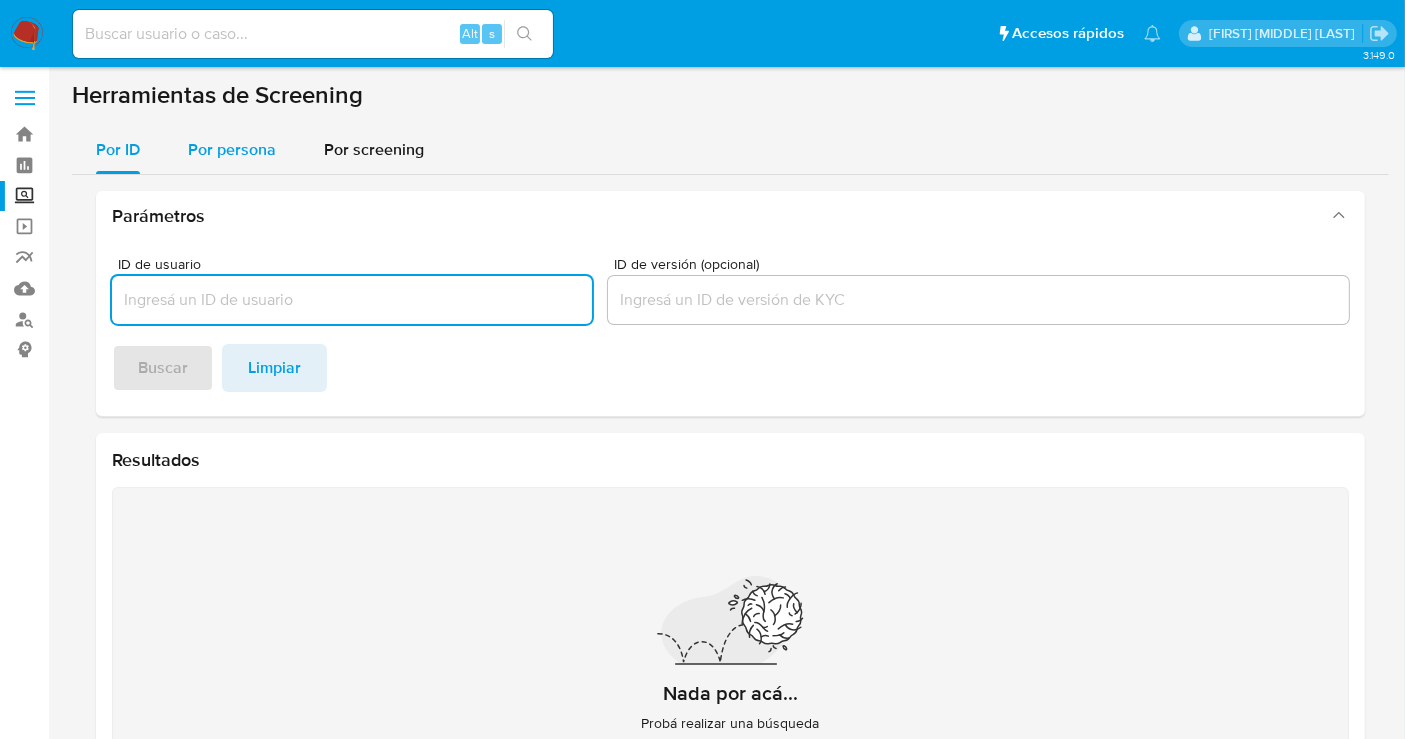 click on "Por persona" at bounding box center (232, 150) 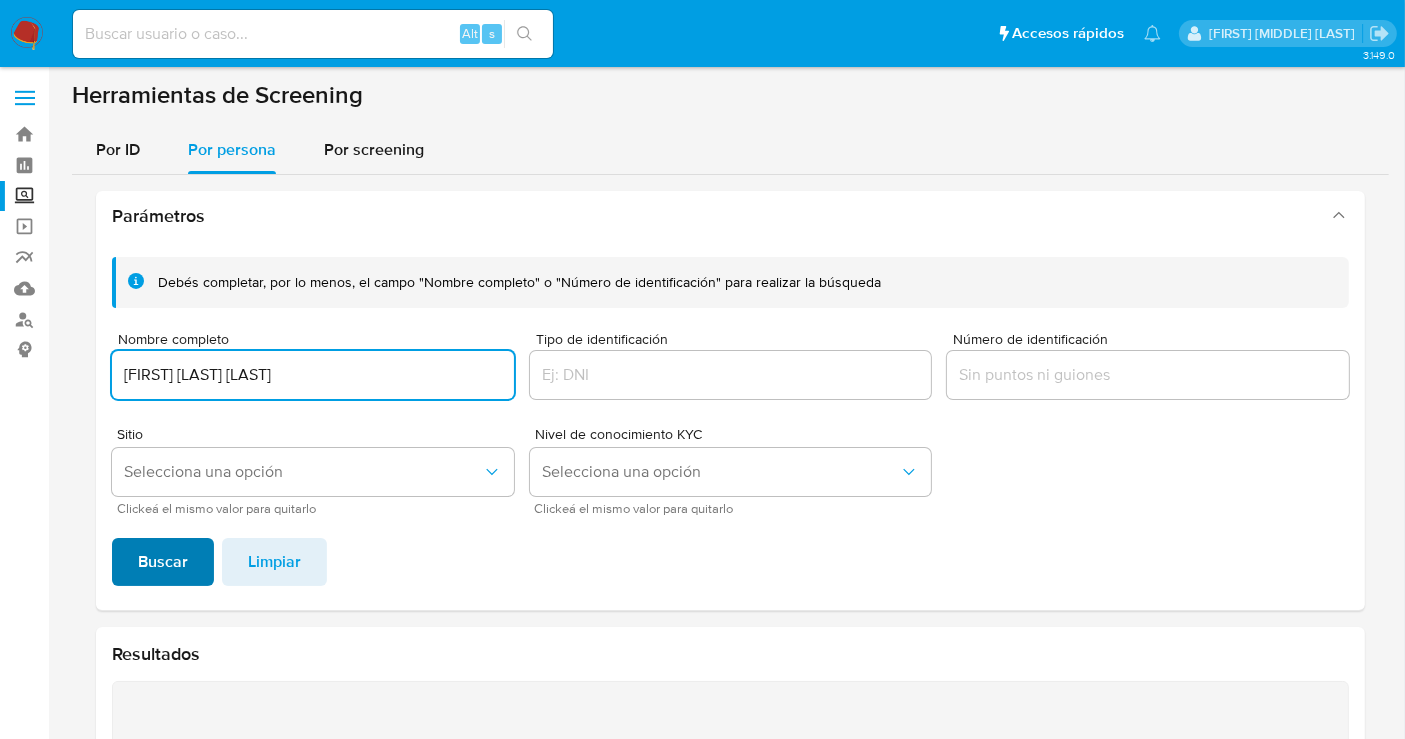 type on "RAFEL ARMANDO CANALE PABLOS" 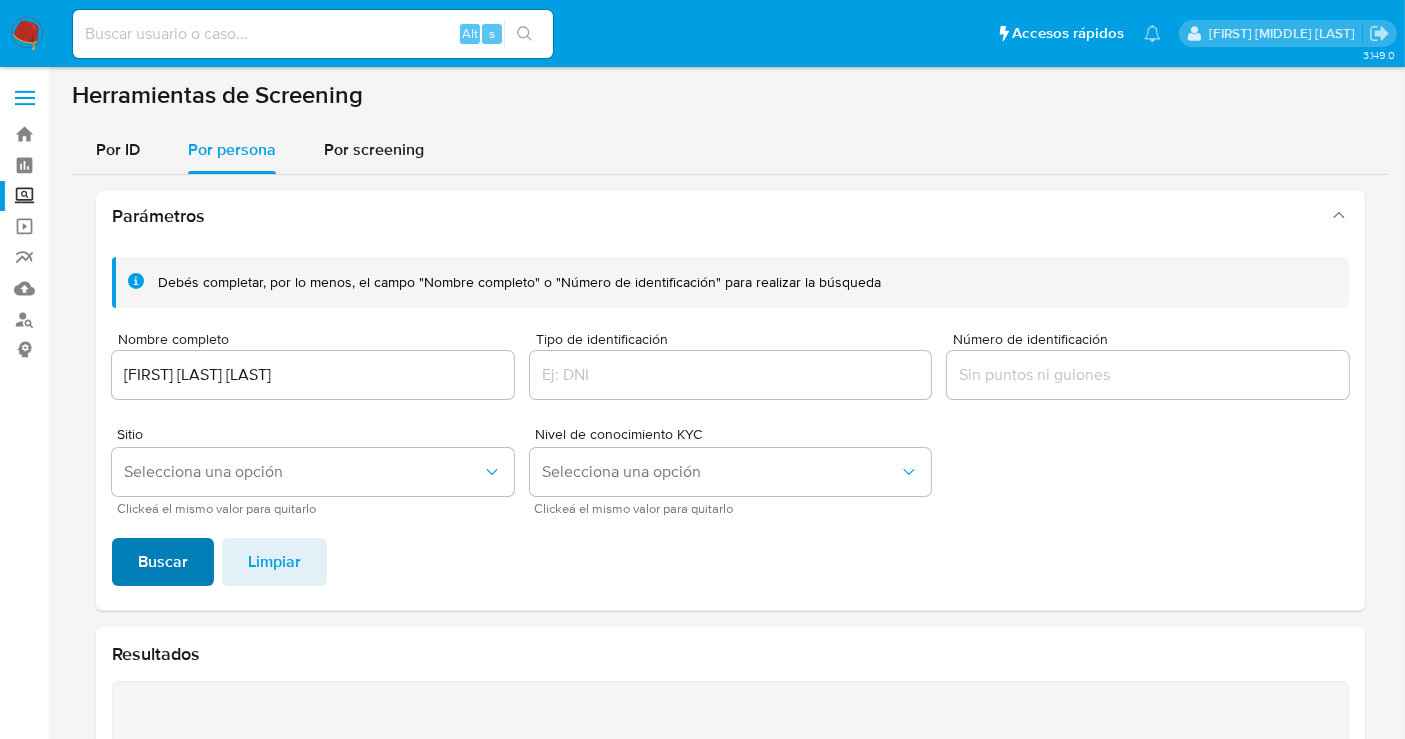click on "Buscar" at bounding box center (163, 562) 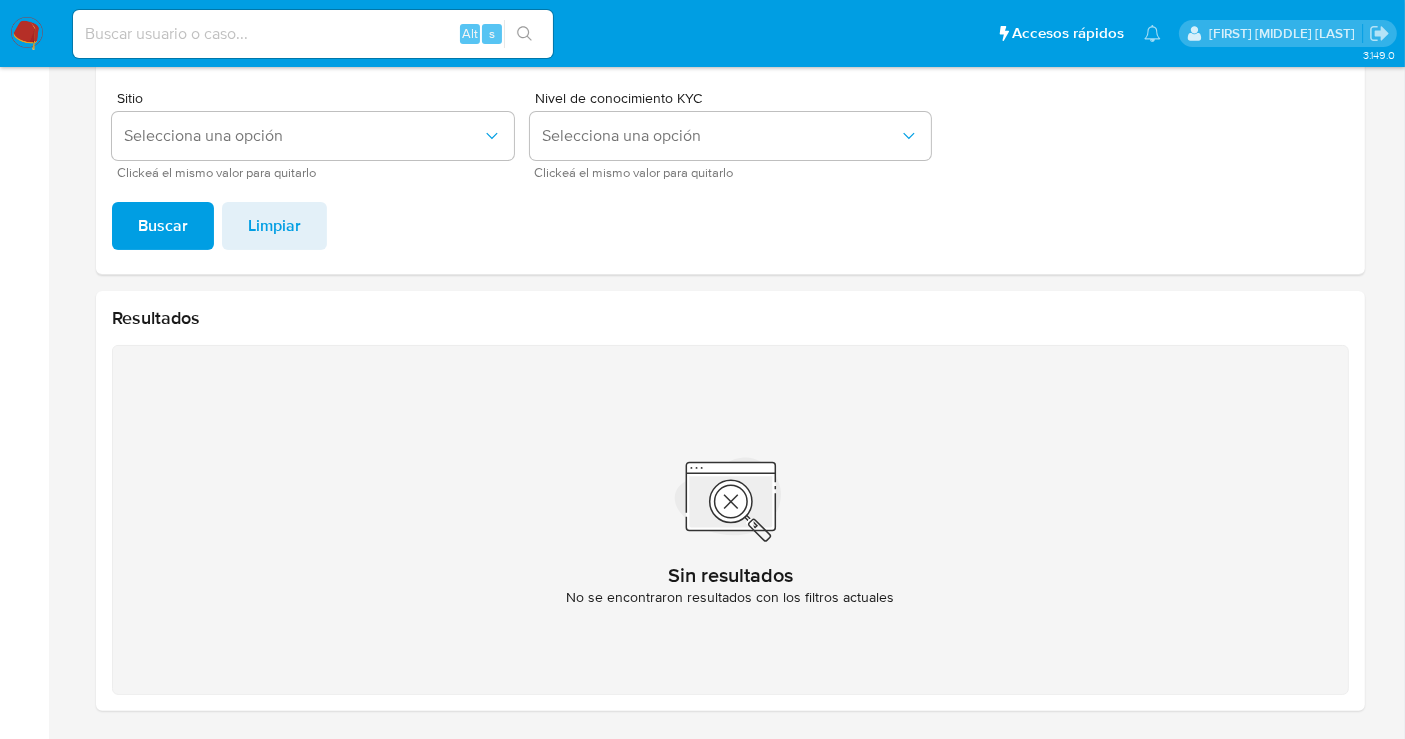 type 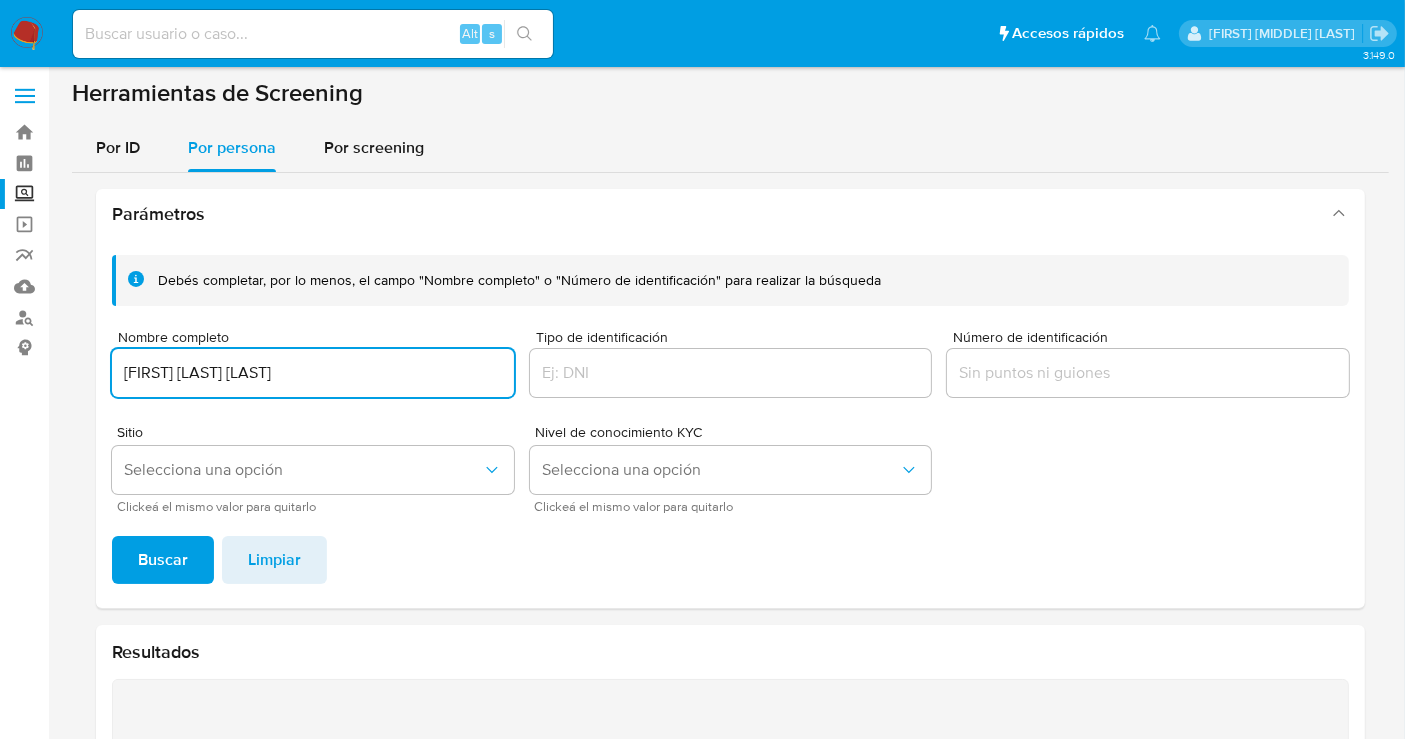 click on "RAFEL ARMANDO CANALE PABLOS" at bounding box center (313, 373) 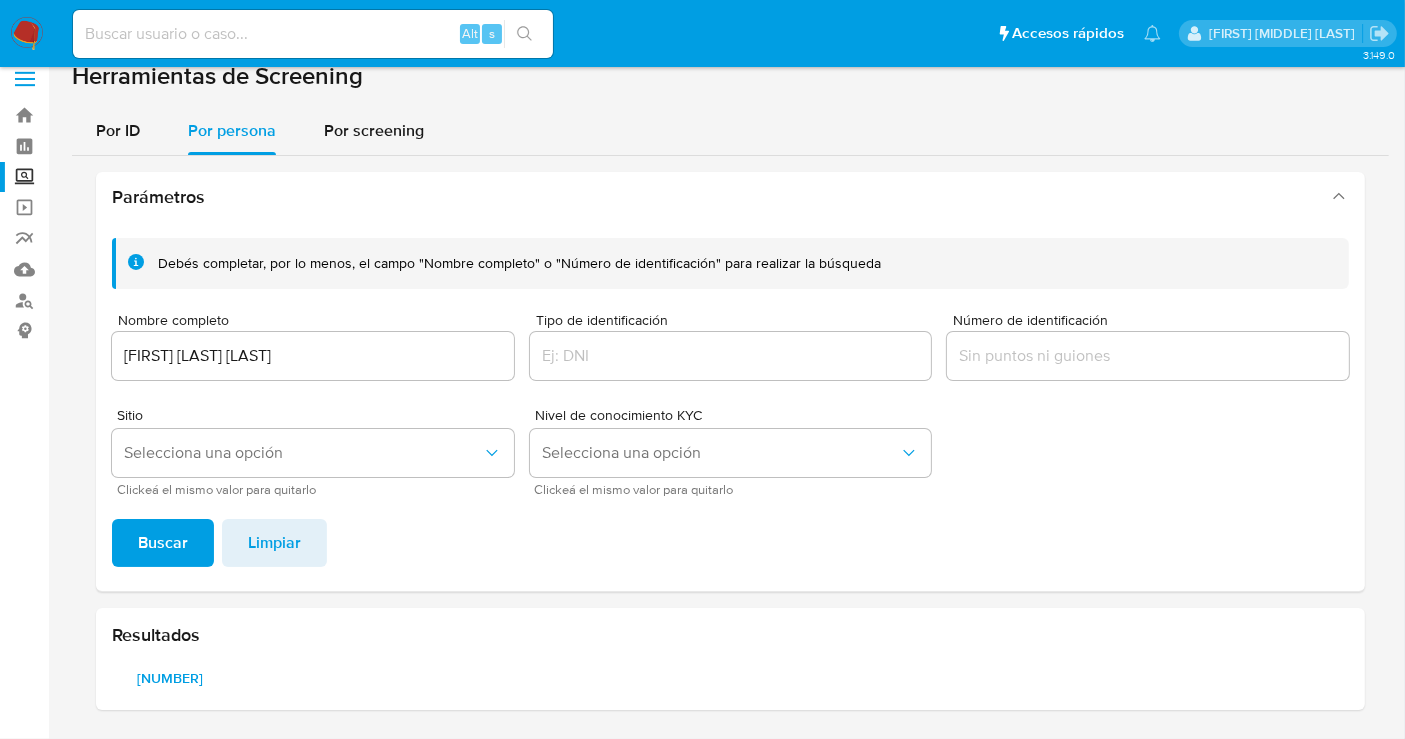 scroll, scrollTop: 17, scrollLeft: 0, axis: vertical 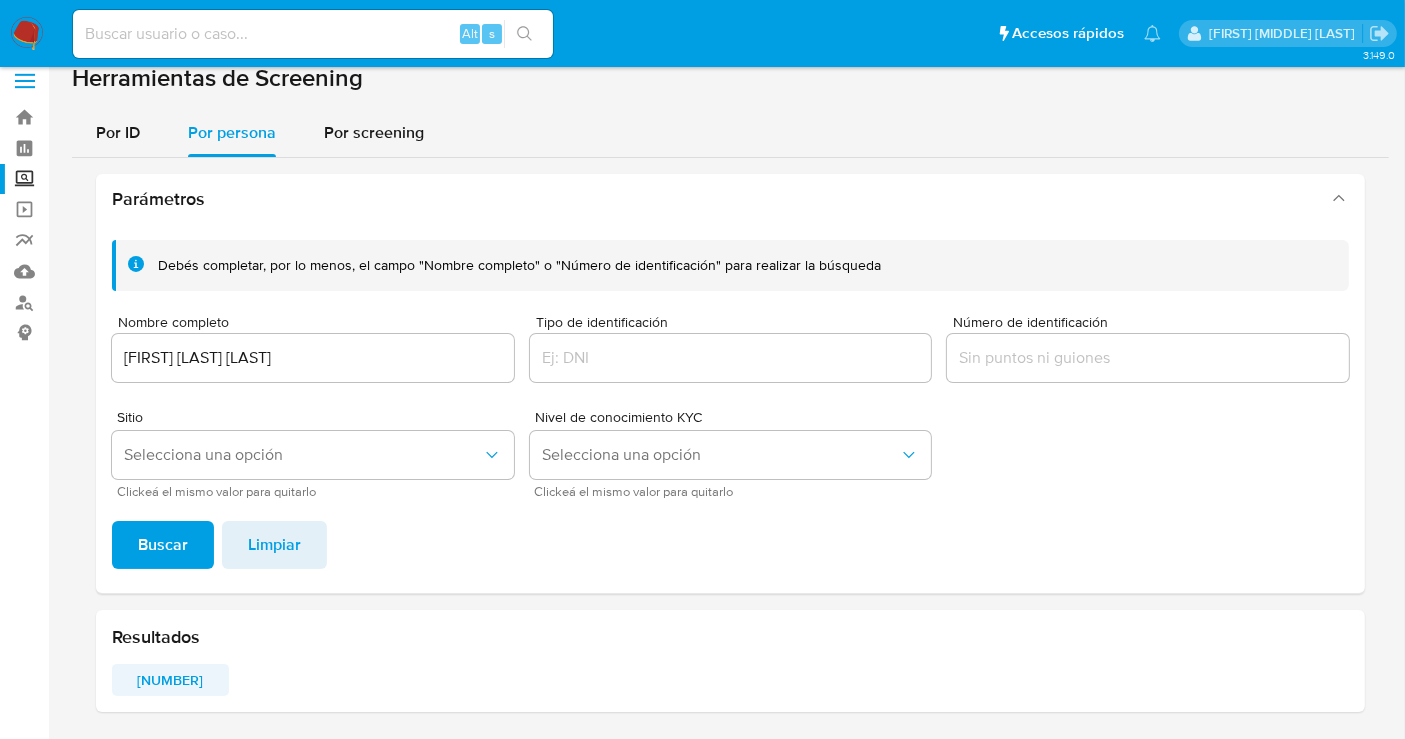 click on "[NUMBER]" at bounding box center [170, 680] 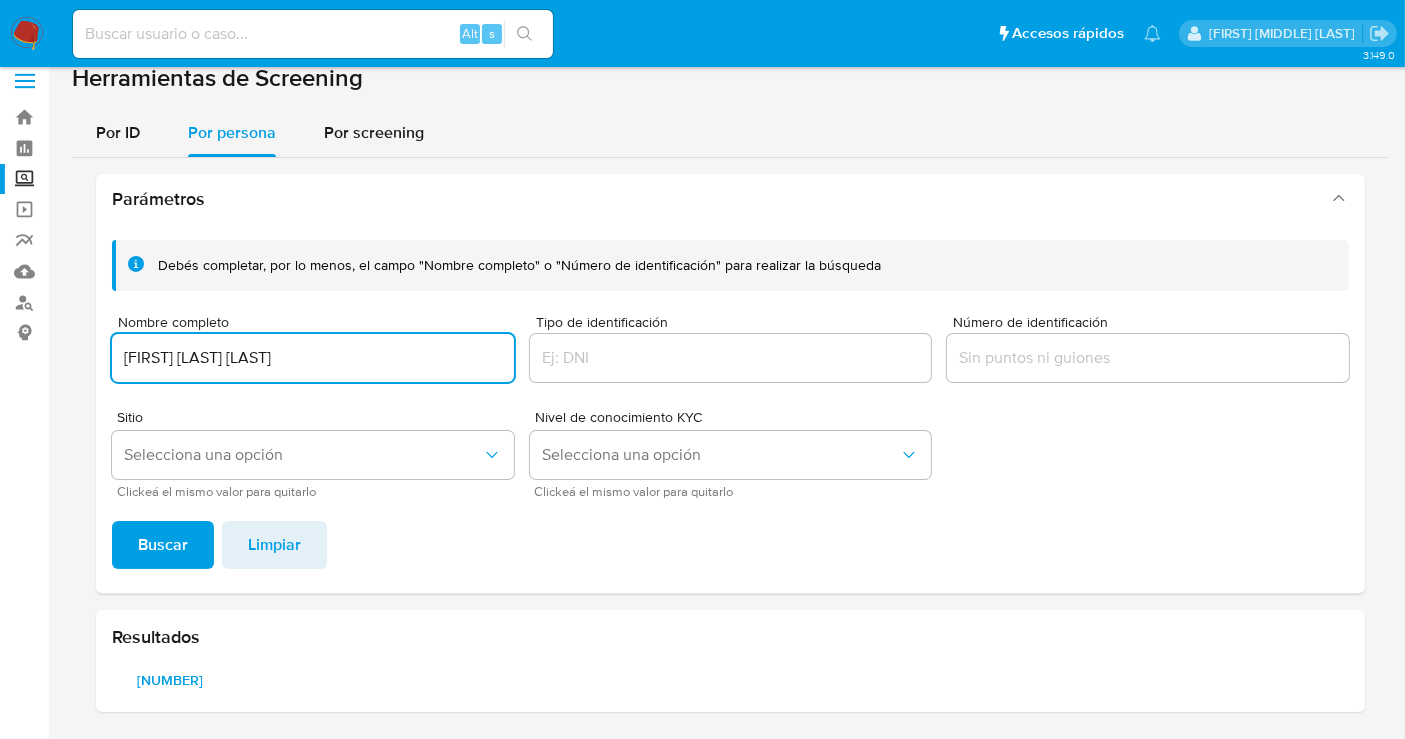 click on "JOVAN ALFONSO CORTEZ RIVERA" at bounding box center [313, 358] 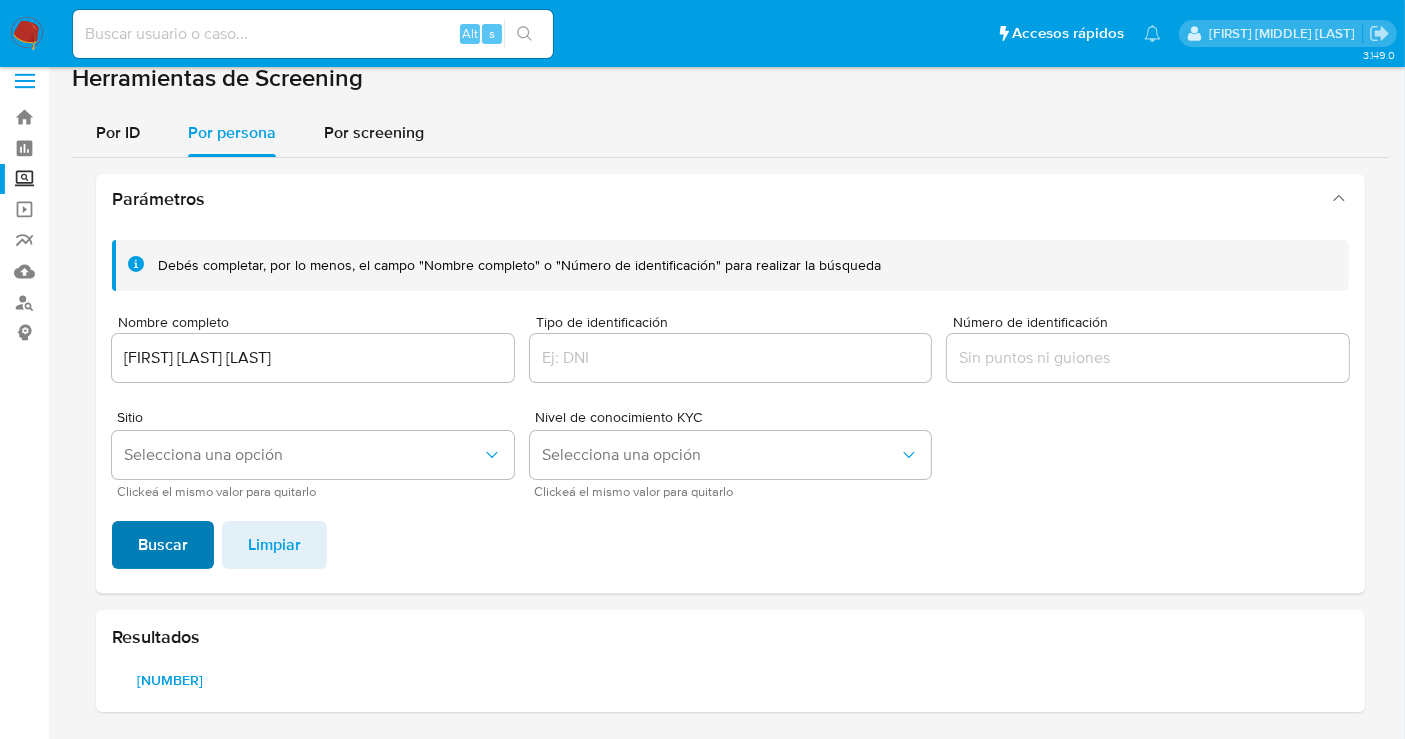 click on "Buscar" at bounding box center (163, 545) 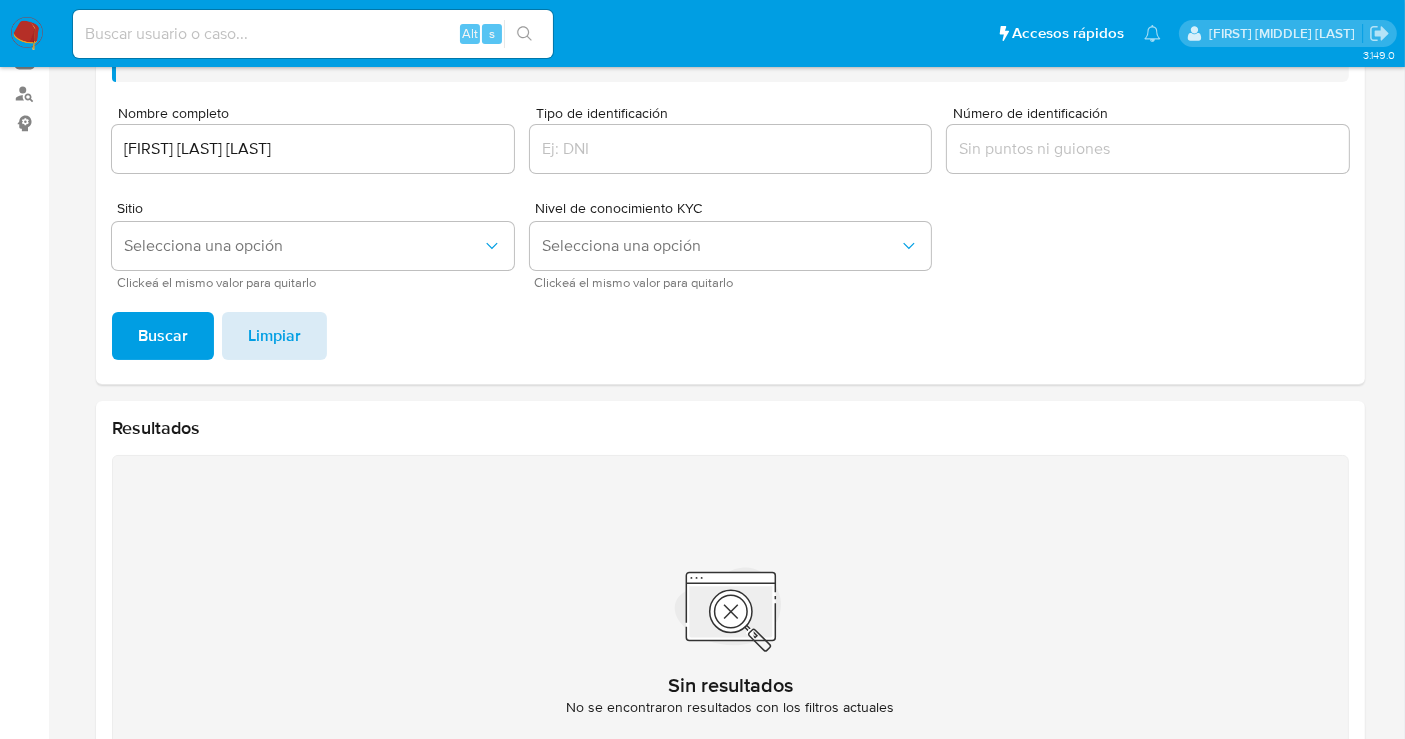 scroll, scrollTop: 225, scrollLeft: 0, axis: vertical 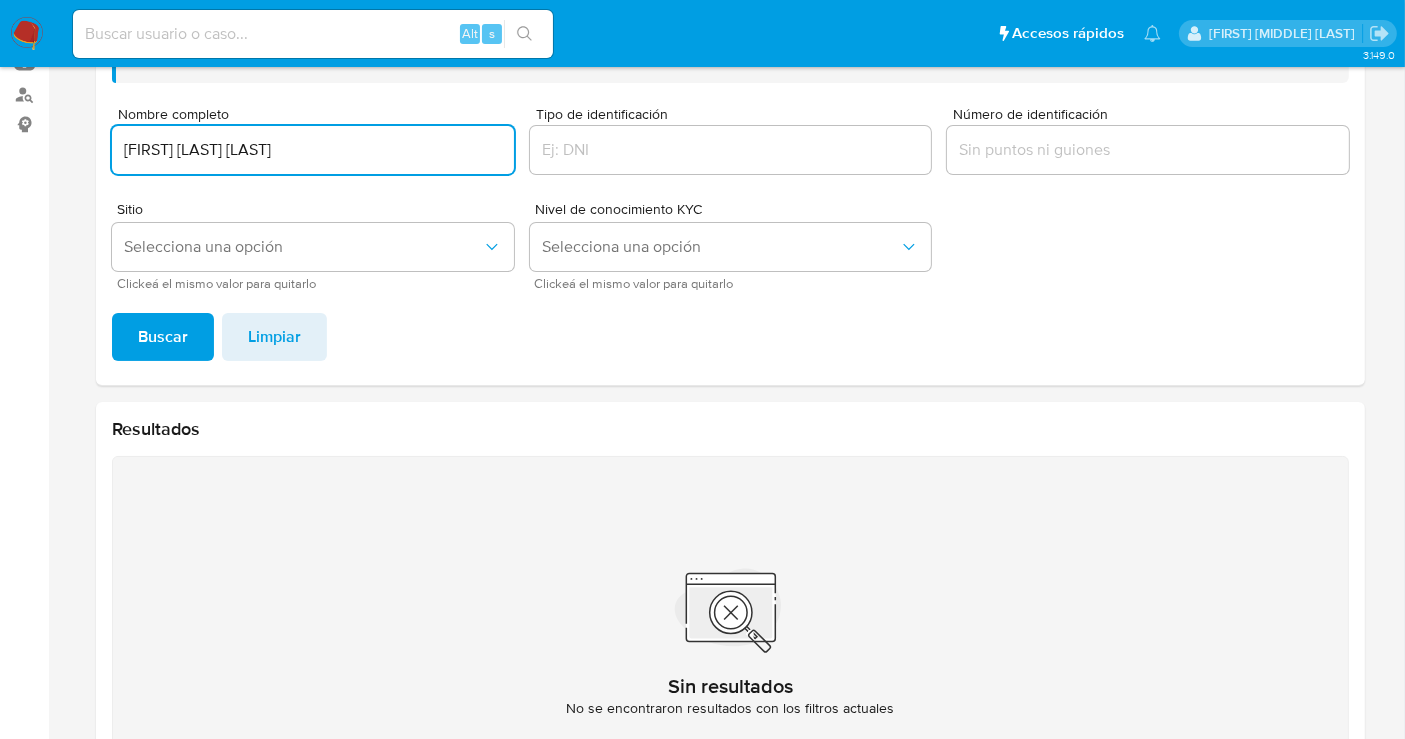 drag, startPoint x: 240, startPoint y: 144, endPoint x: 262, endPoint y: 206, distance: 65.78754 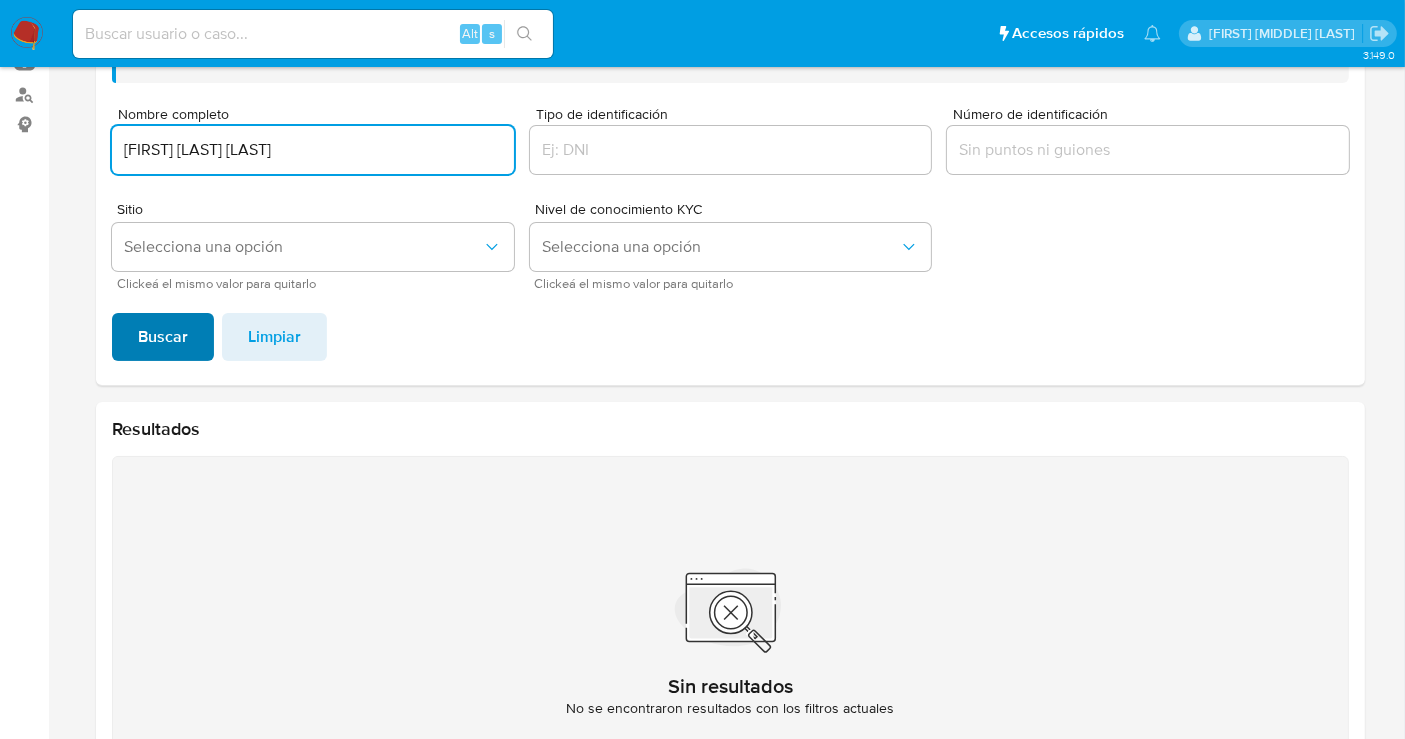 type on "NANCY CITLALLI PEREZ ALTAMIRANO" 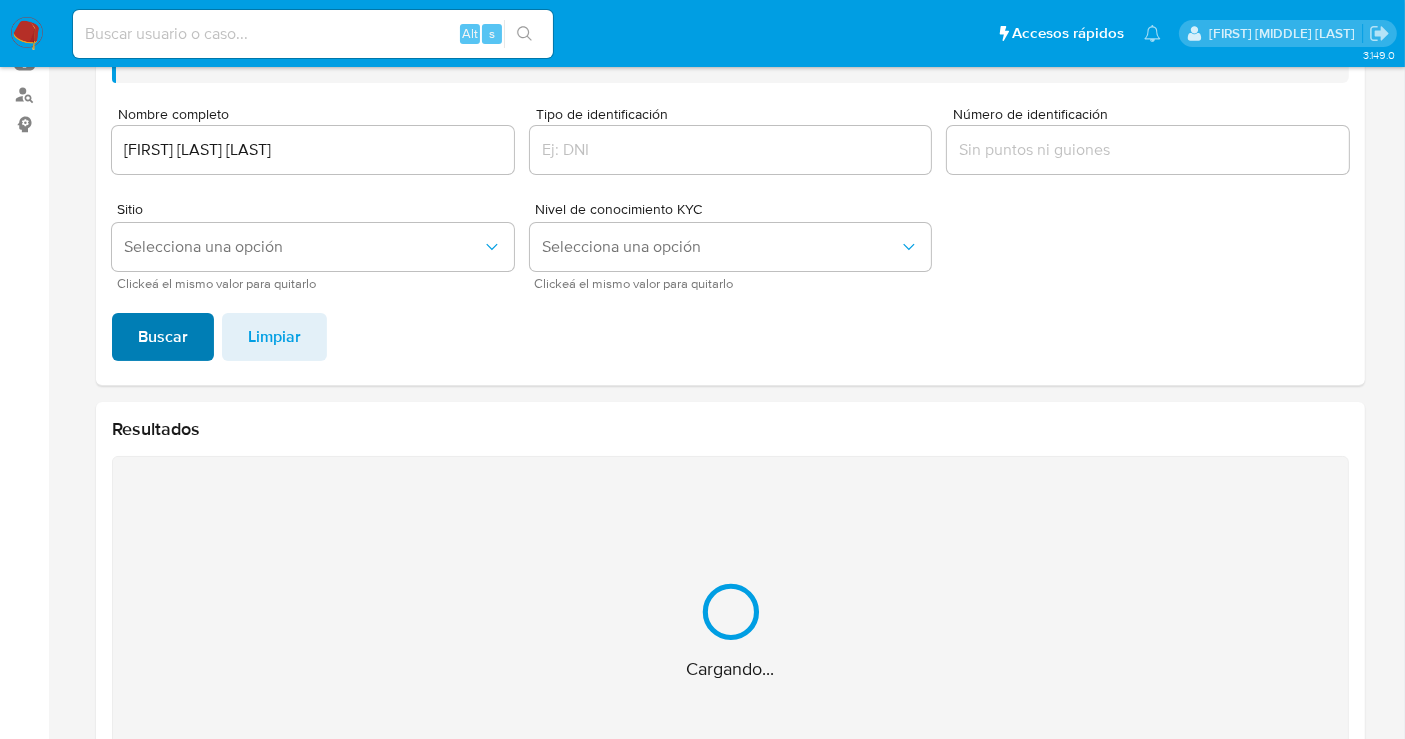 scroll, scrollTop: 336, scrollLeft: 0, axis: vertical 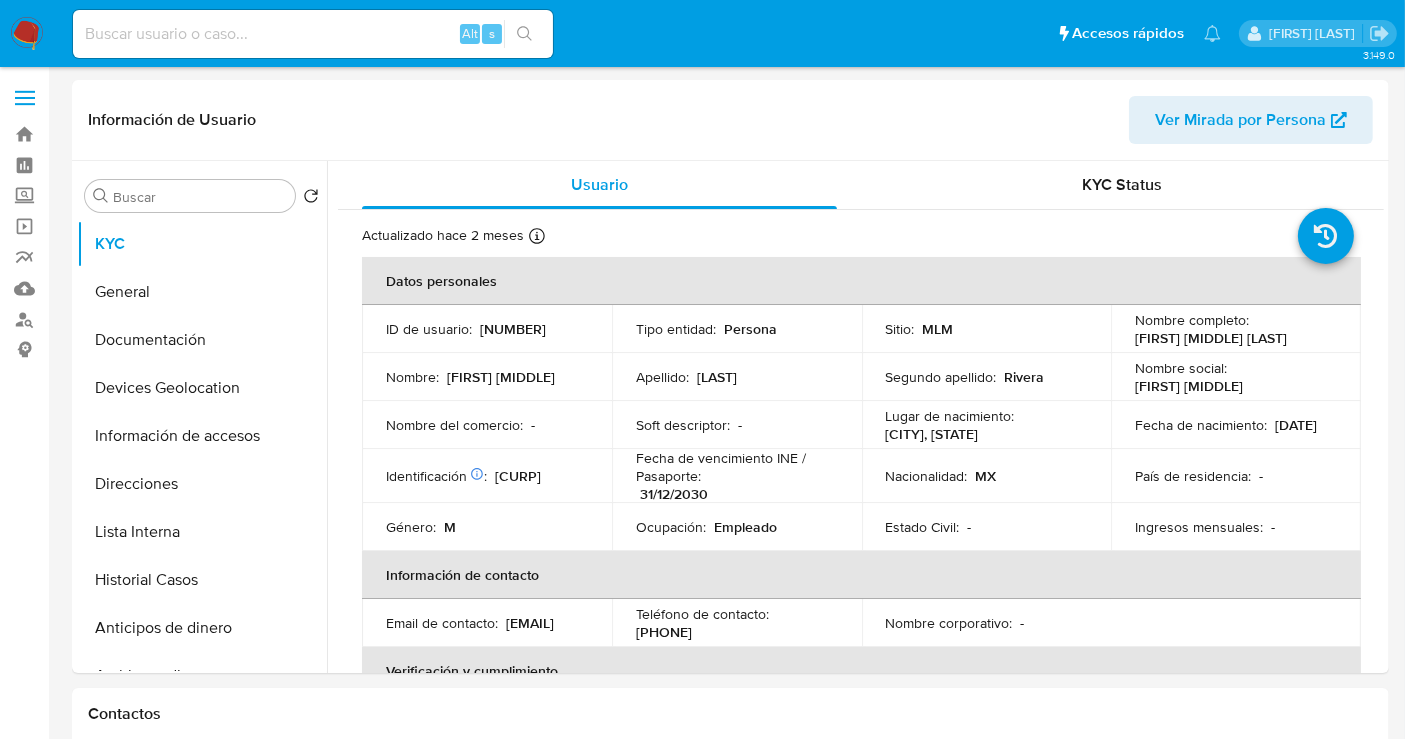 select on "10" 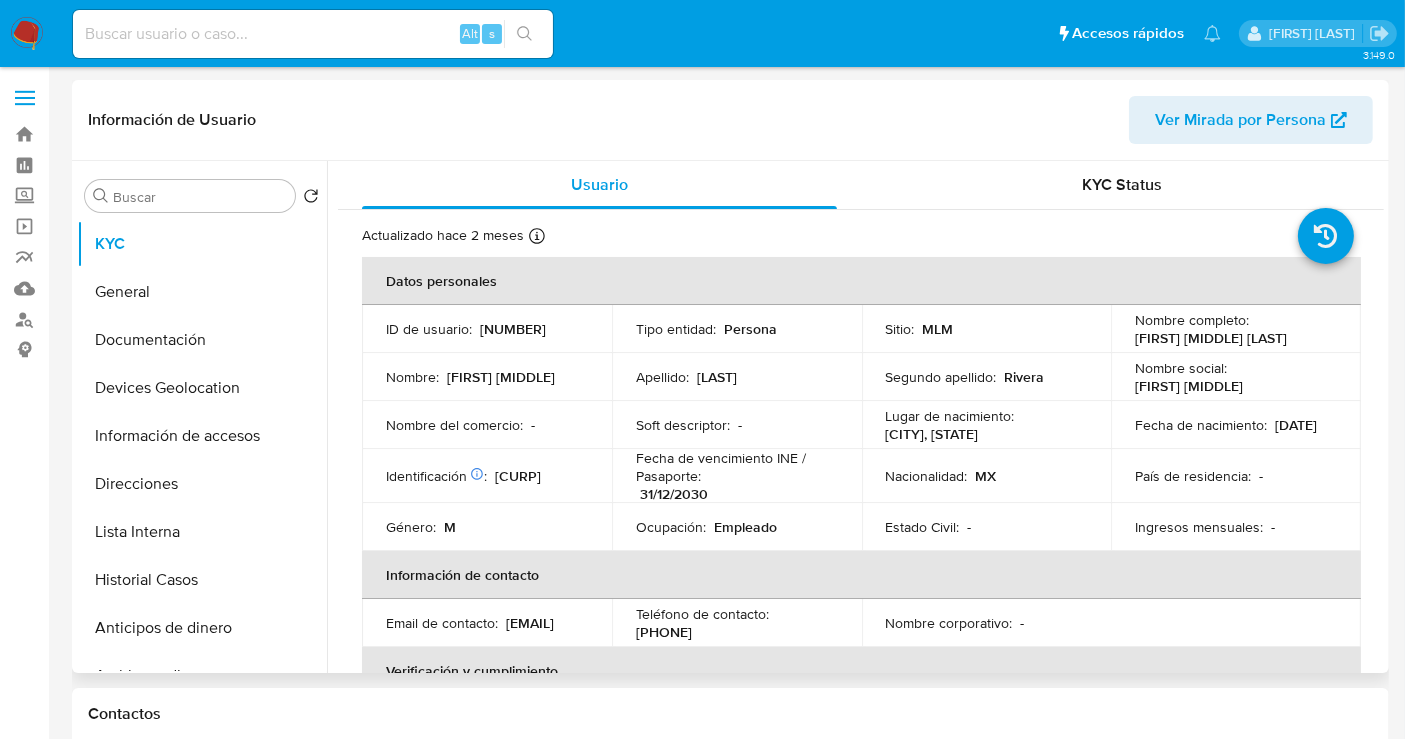 click on "[NUMBER]" at bounding box center [513, 329] 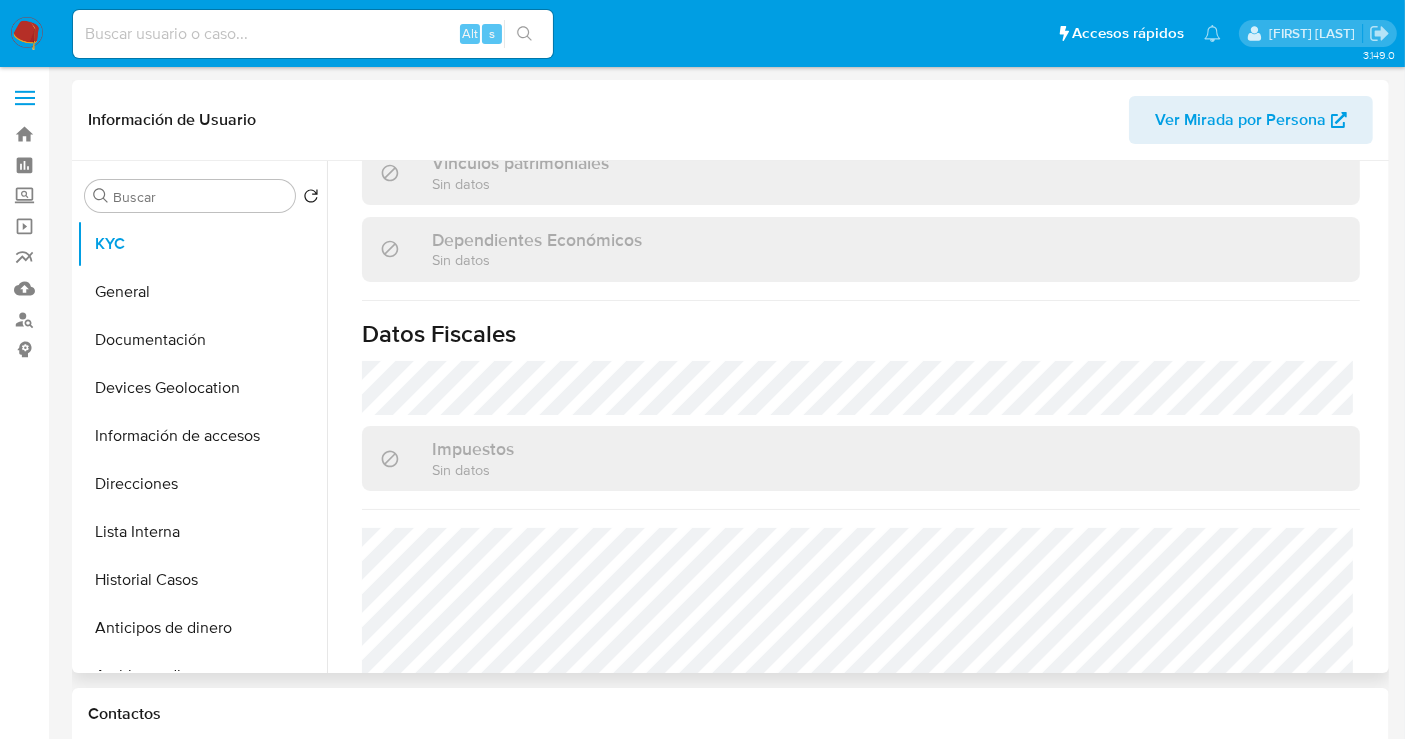 scroll, scrollTop: 1262, scrollLeft: 0, axis: vertical 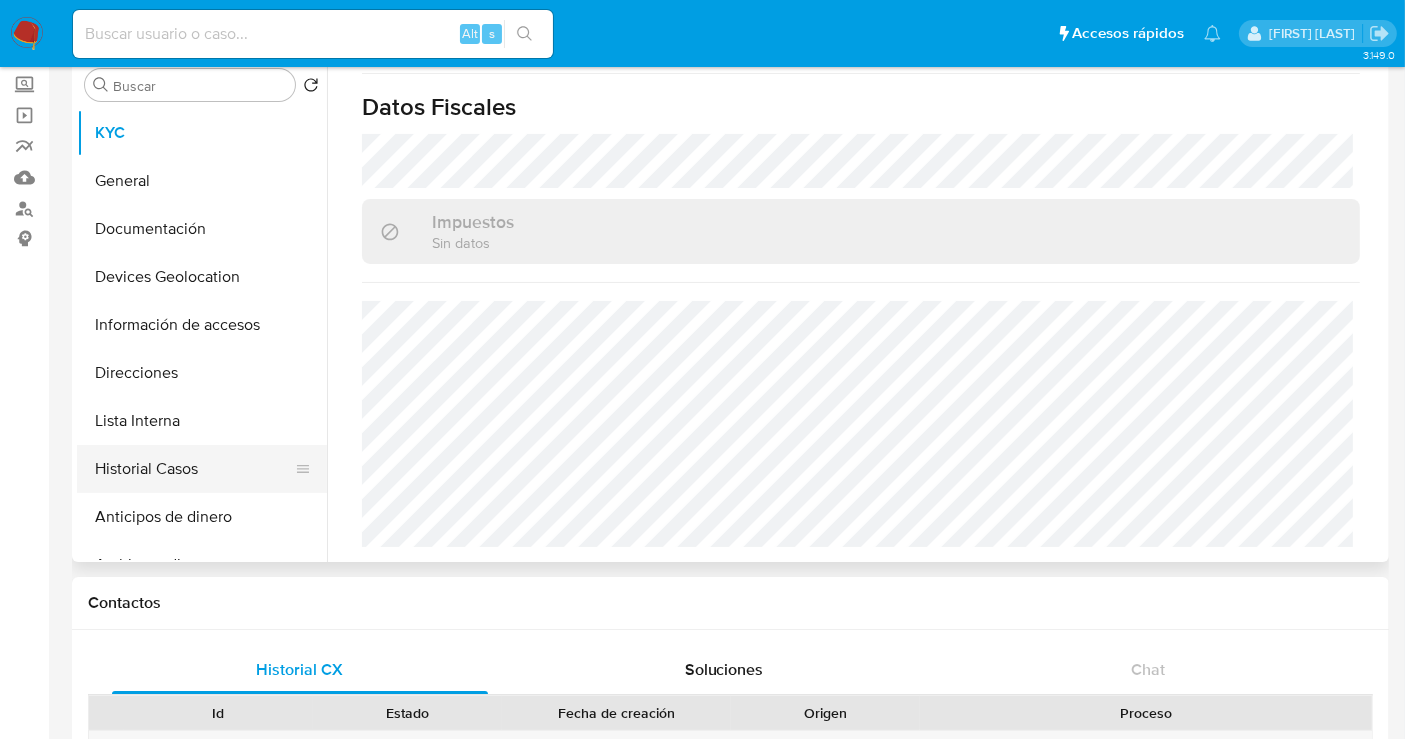 click on "Historial Casos" at bounding box center [194, 469] 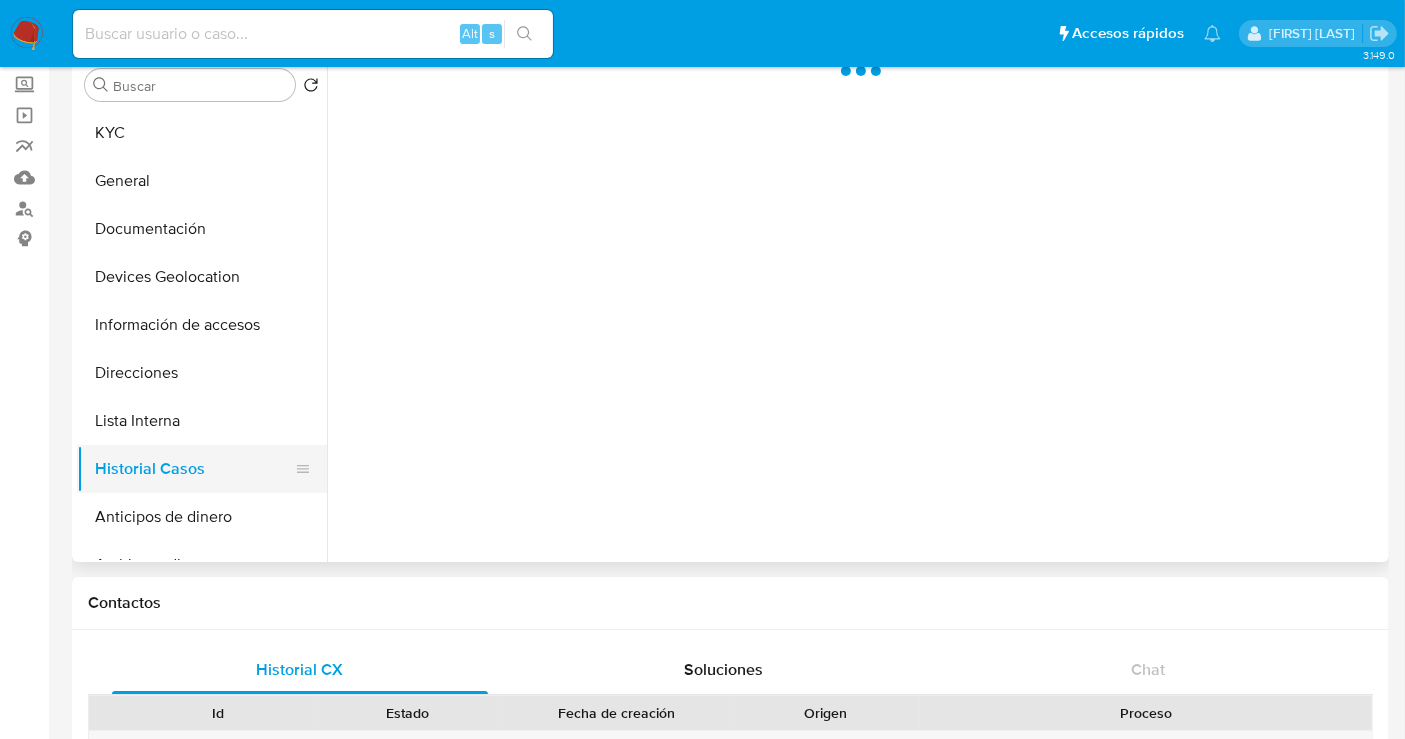 scroll, scrollTop: 0, scrollLeft: 0, axis: both 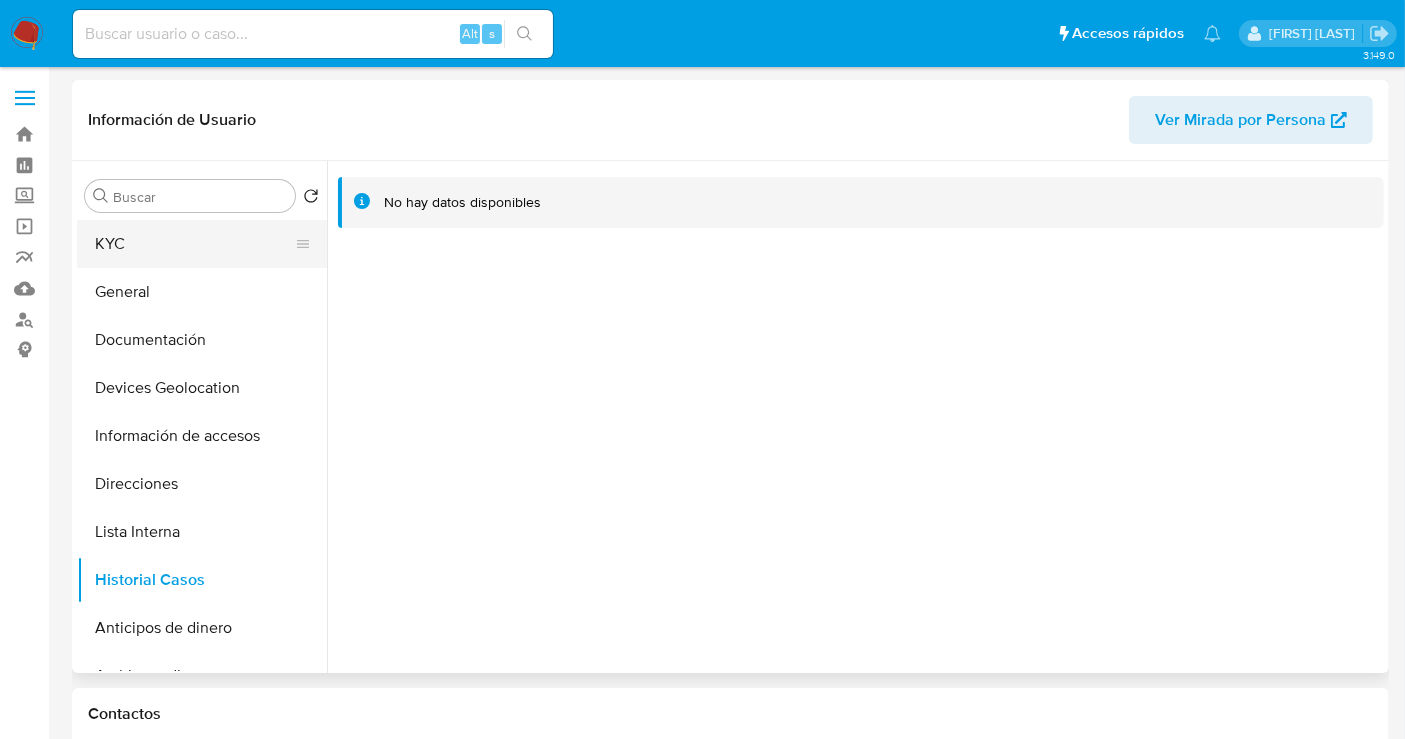 click on "KYC" at bounding box center [194, 244] 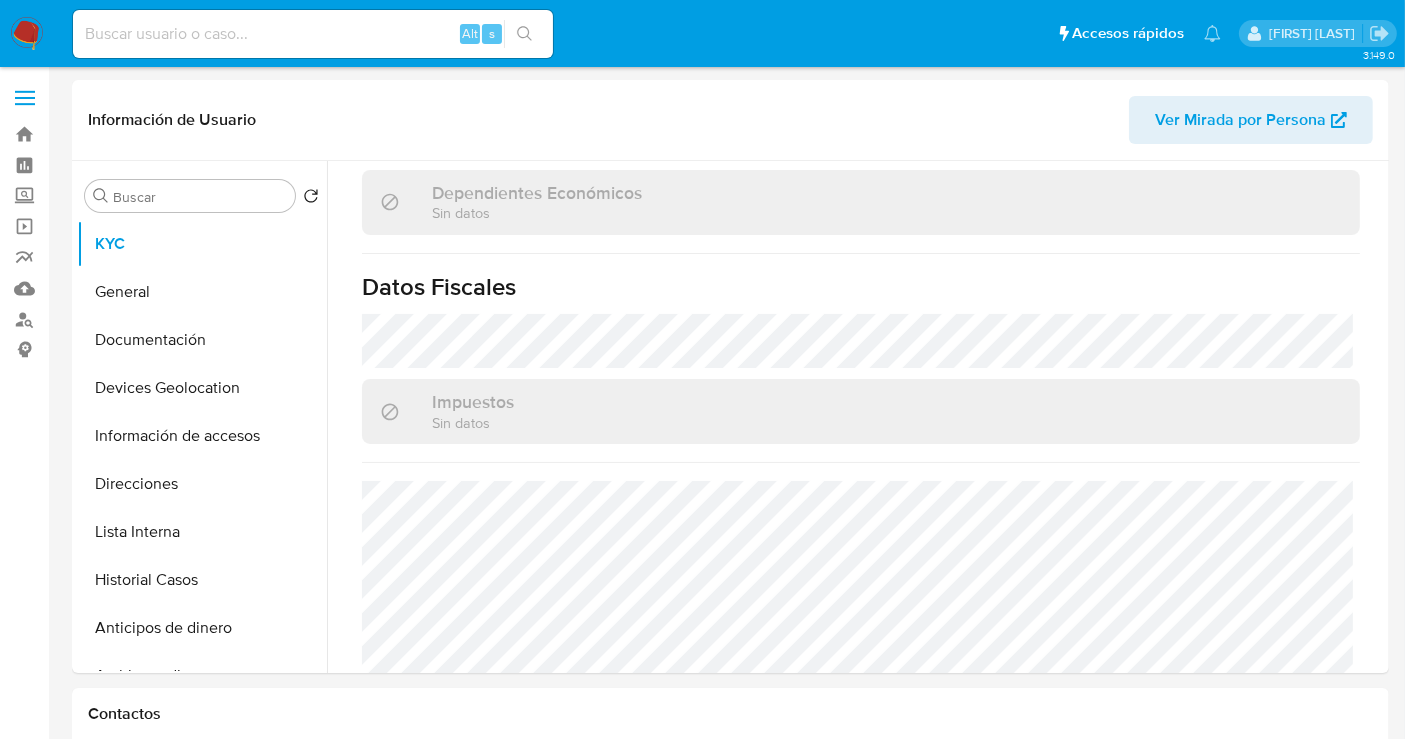 scroll, scrollTop: 1262, scrollLeft: 0, axis: vertical 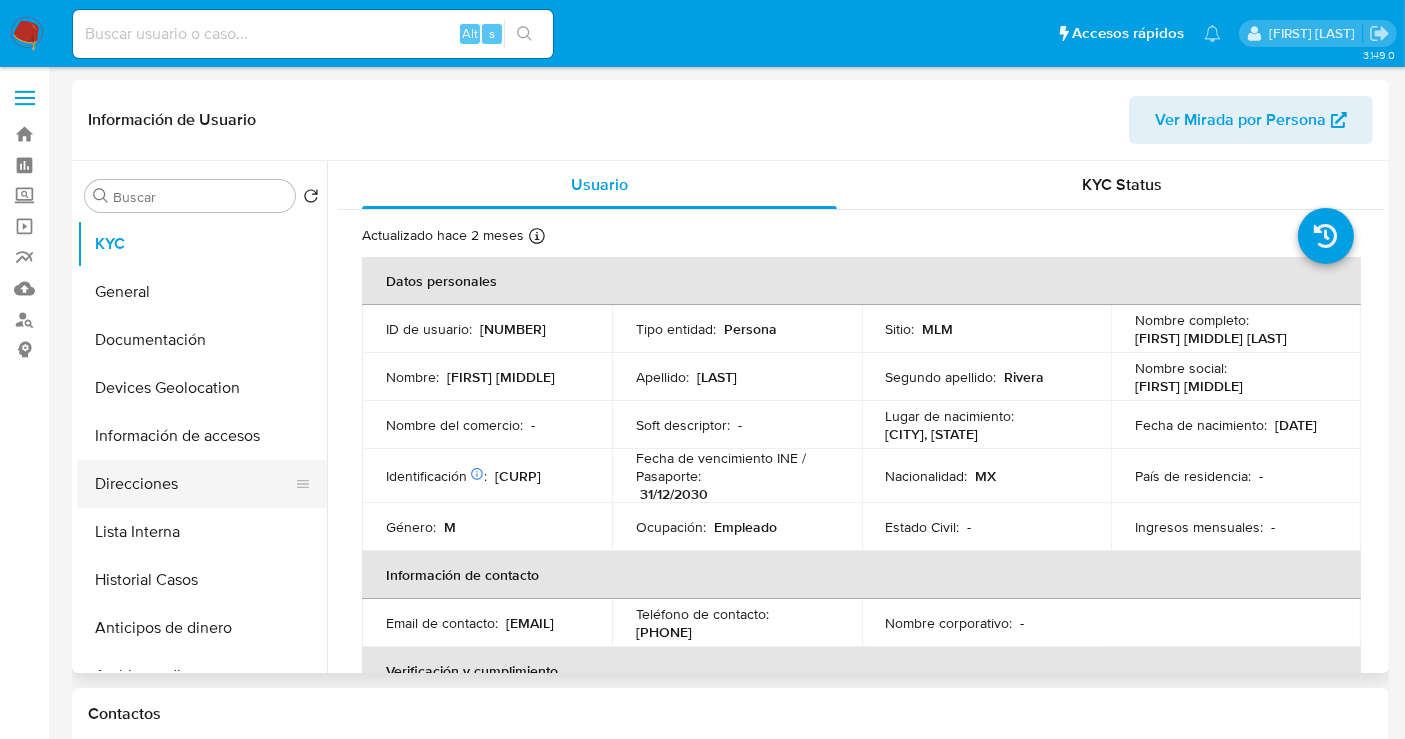 click on "Direcciones" at bounding box center [194, 484] 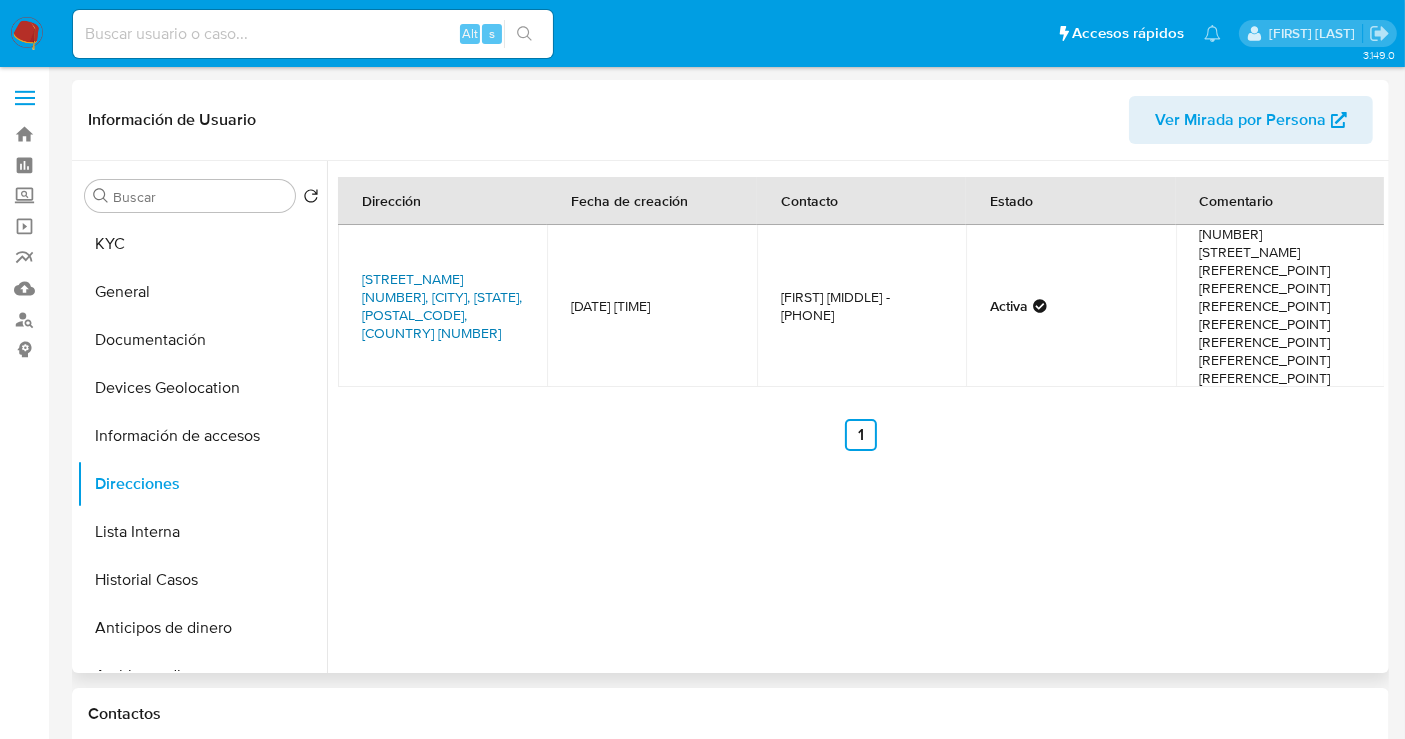 click on "[STREET_NAME] [NUMBER], [CITY], [STATE], [POSTAL_CODE], [COUNTRY] [NUMBER]" at bounding box center [442, 306] 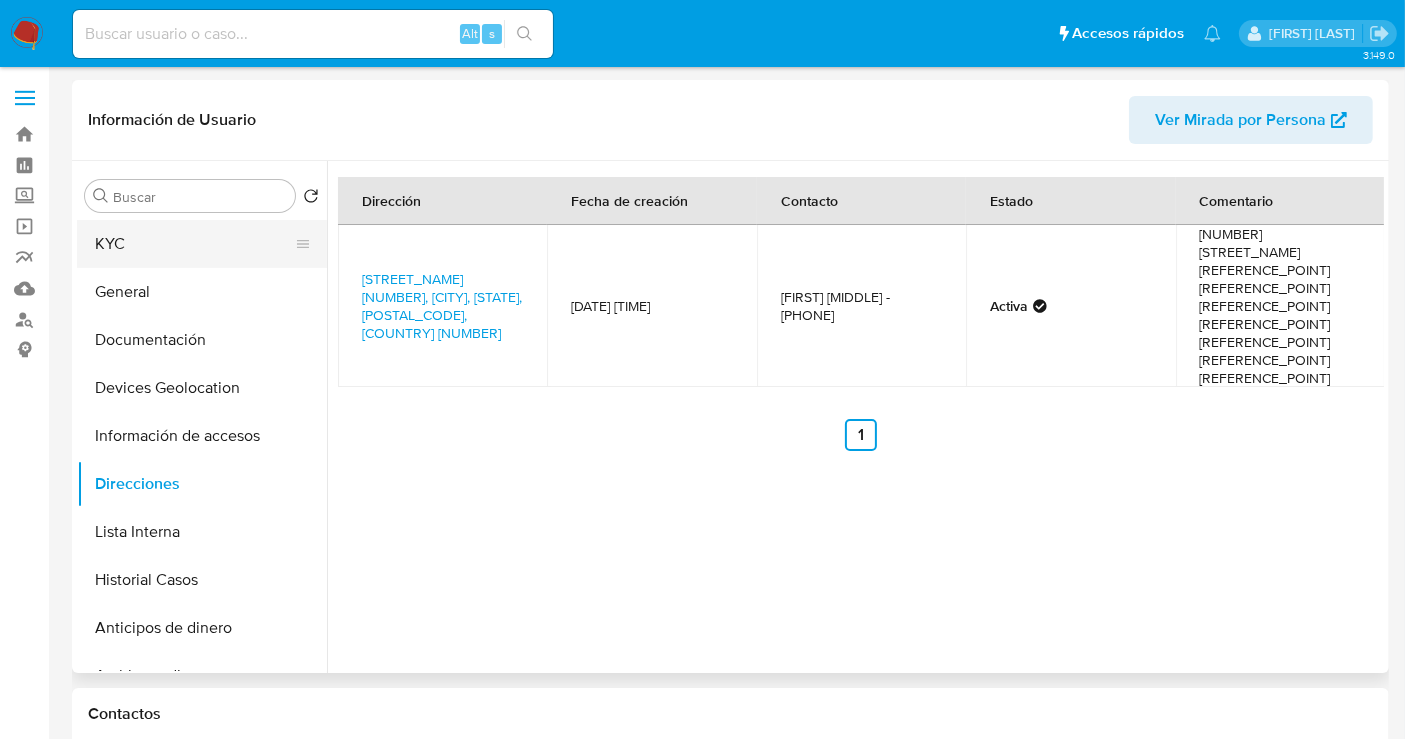 click on "KYC" at bounding box center (194, 244) 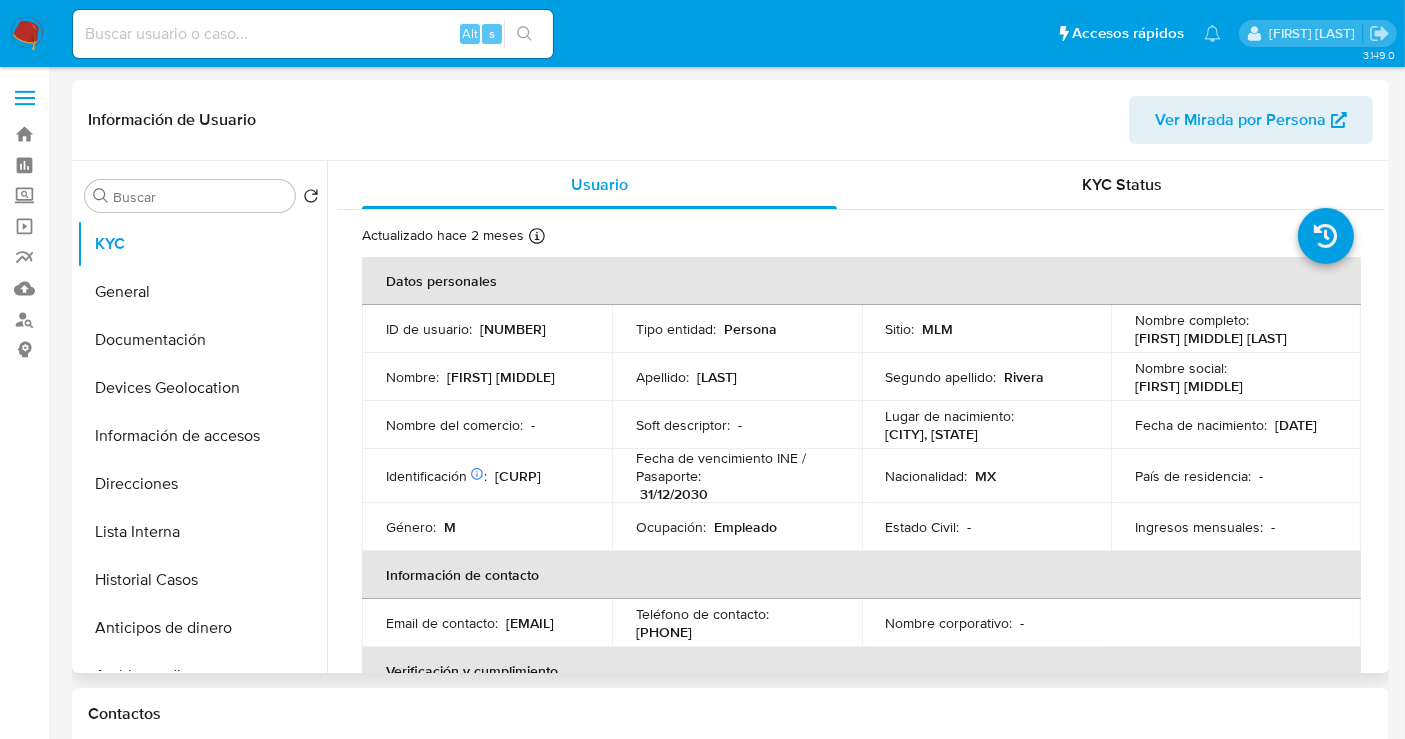 type 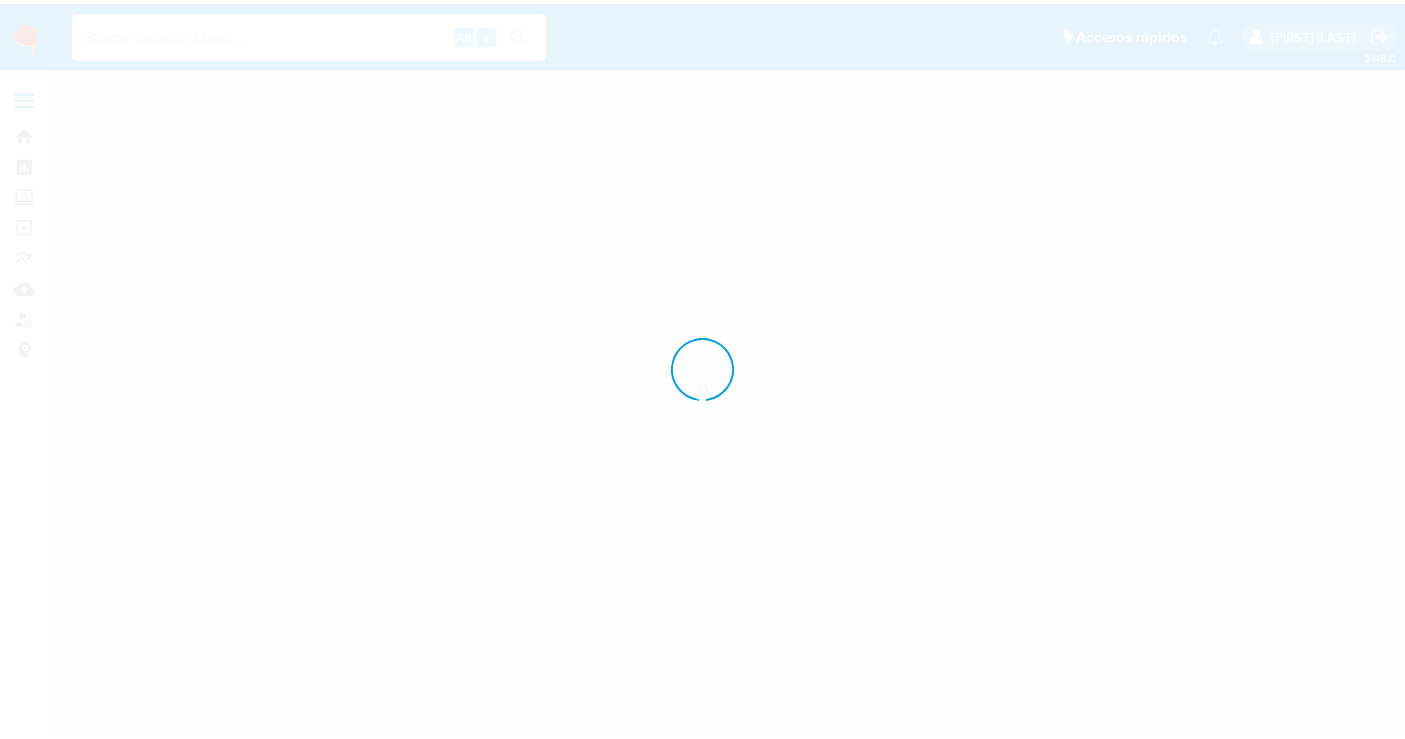 scroll, scrollTop: 0, scrollLeft: 0, axis: both 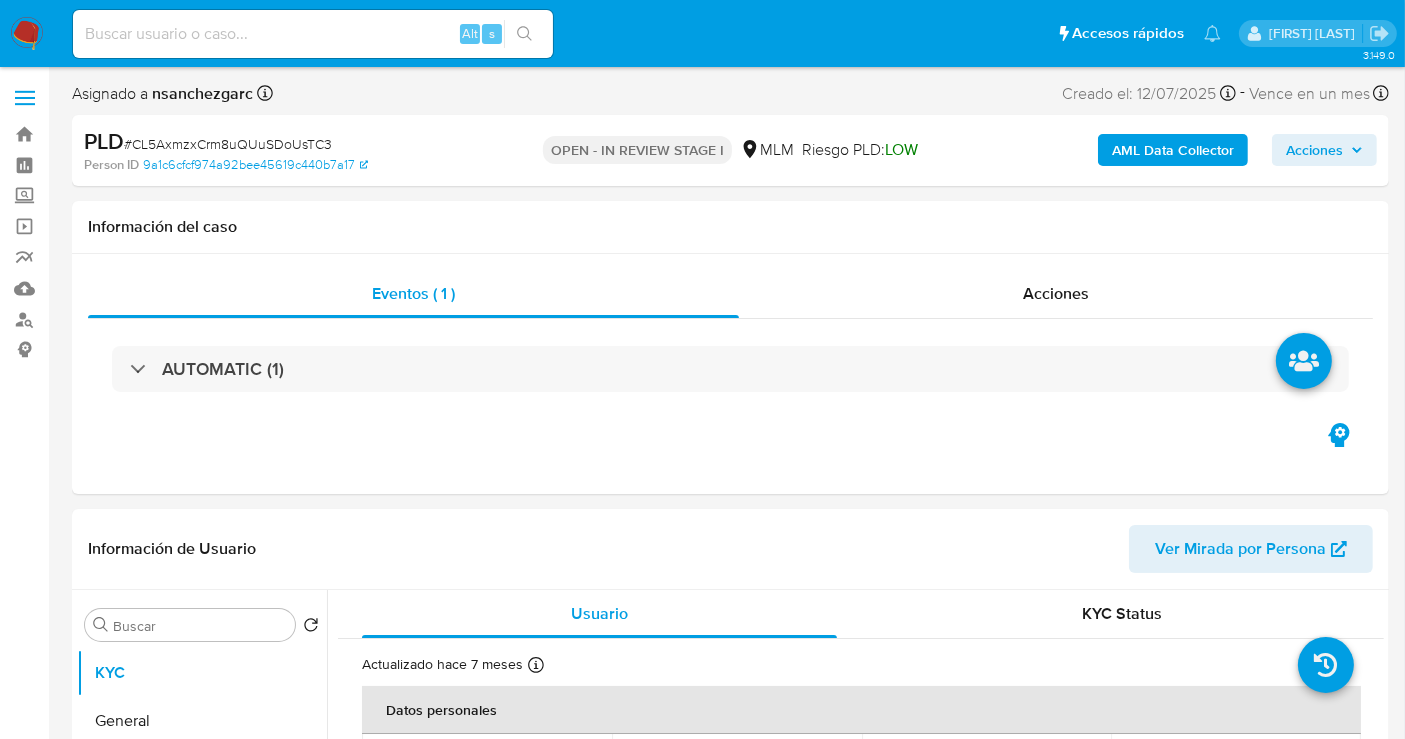select on "10" 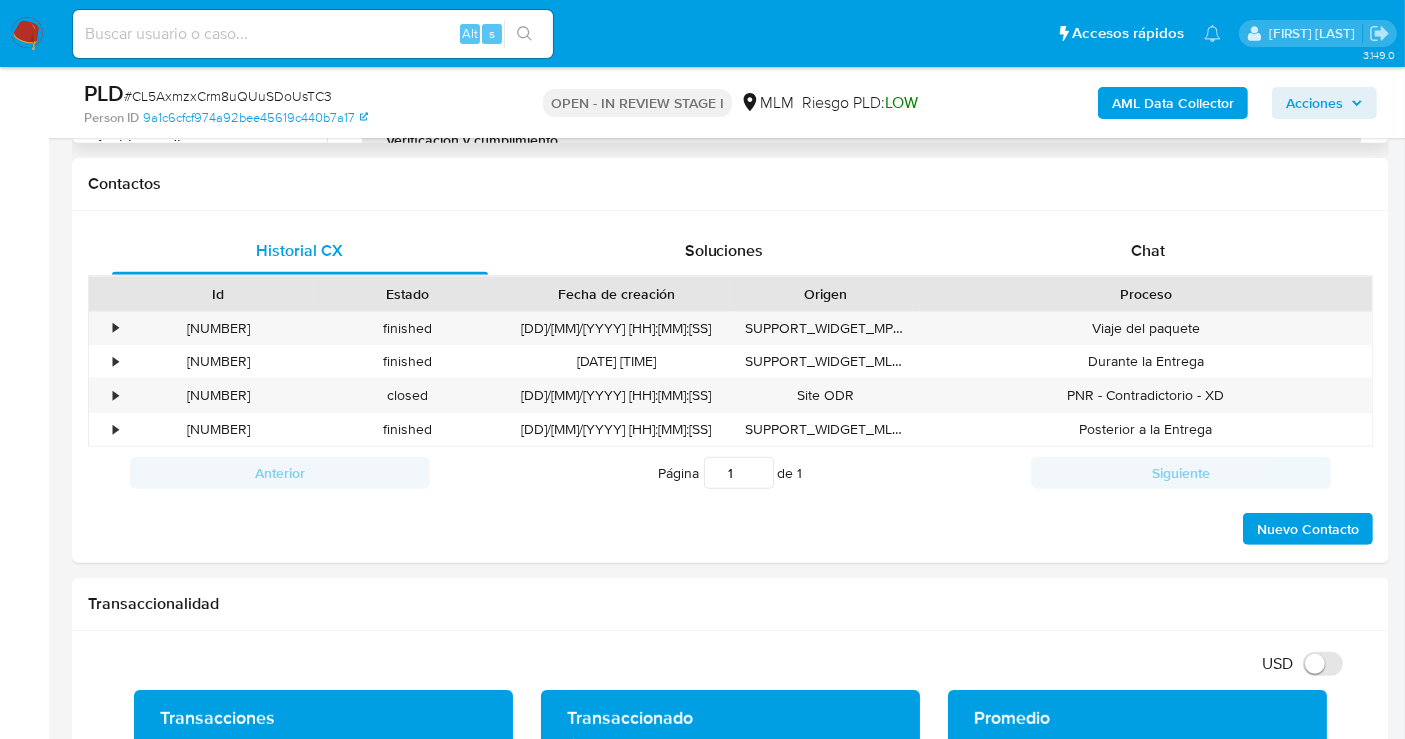 scroll, scrollTop: 888, scrollLeft: 0, axis: vertical 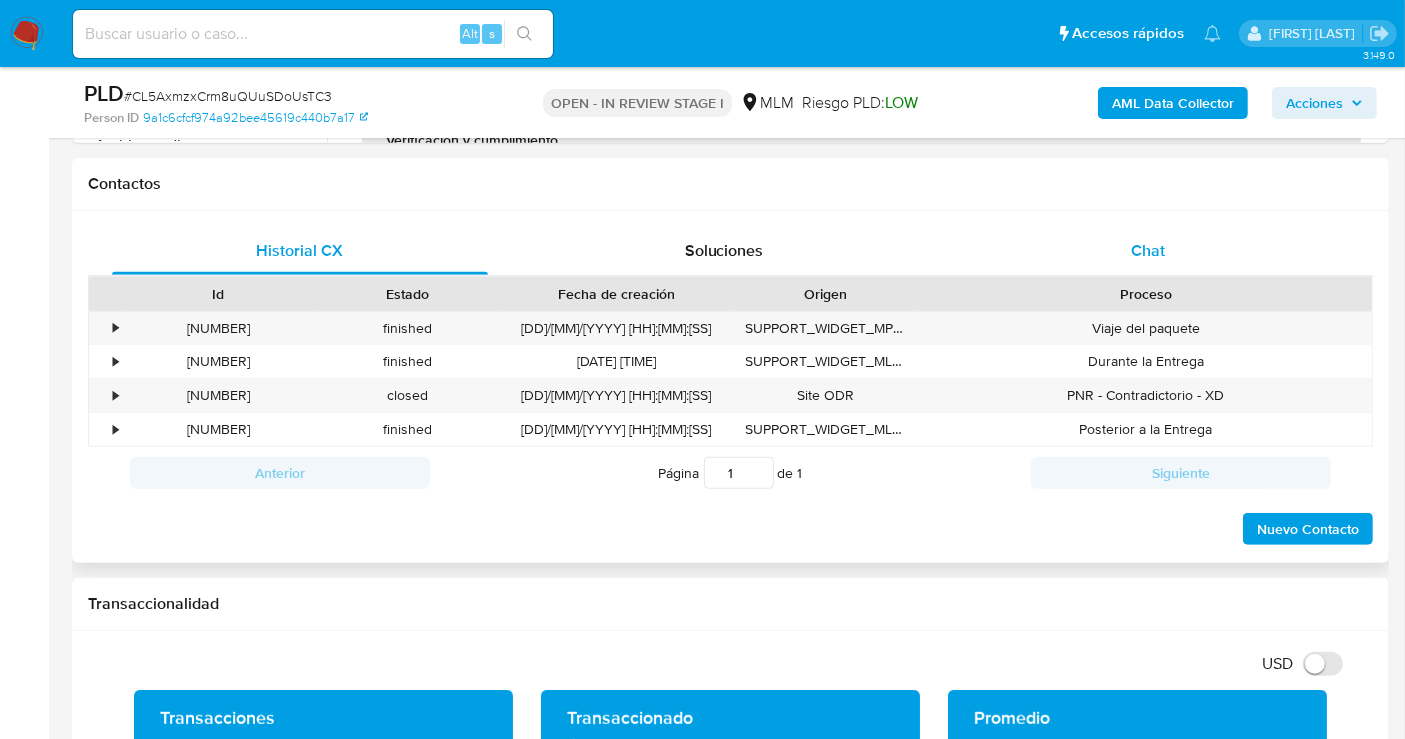 click on "Chat" at bounding box center [1148, 250] 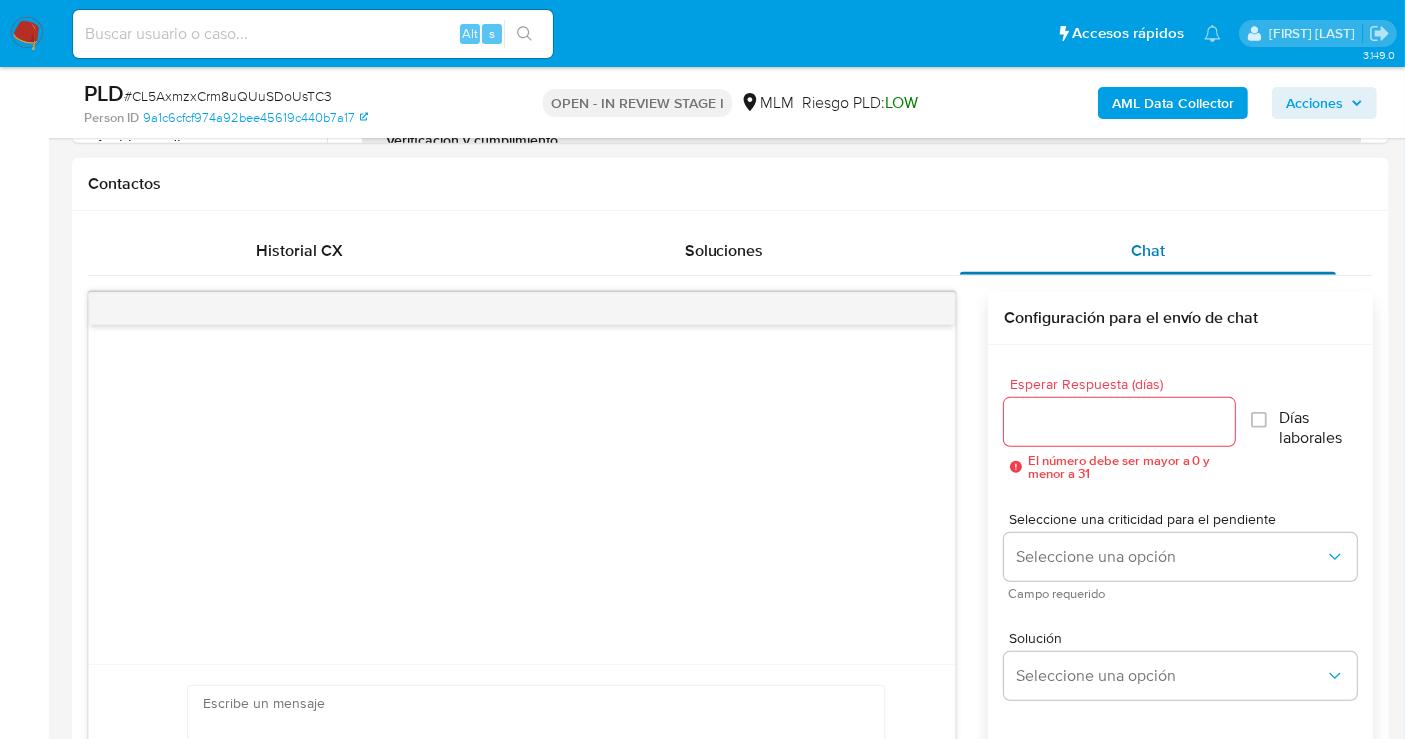 click on "Chat" at bounding box center [1148, 250] 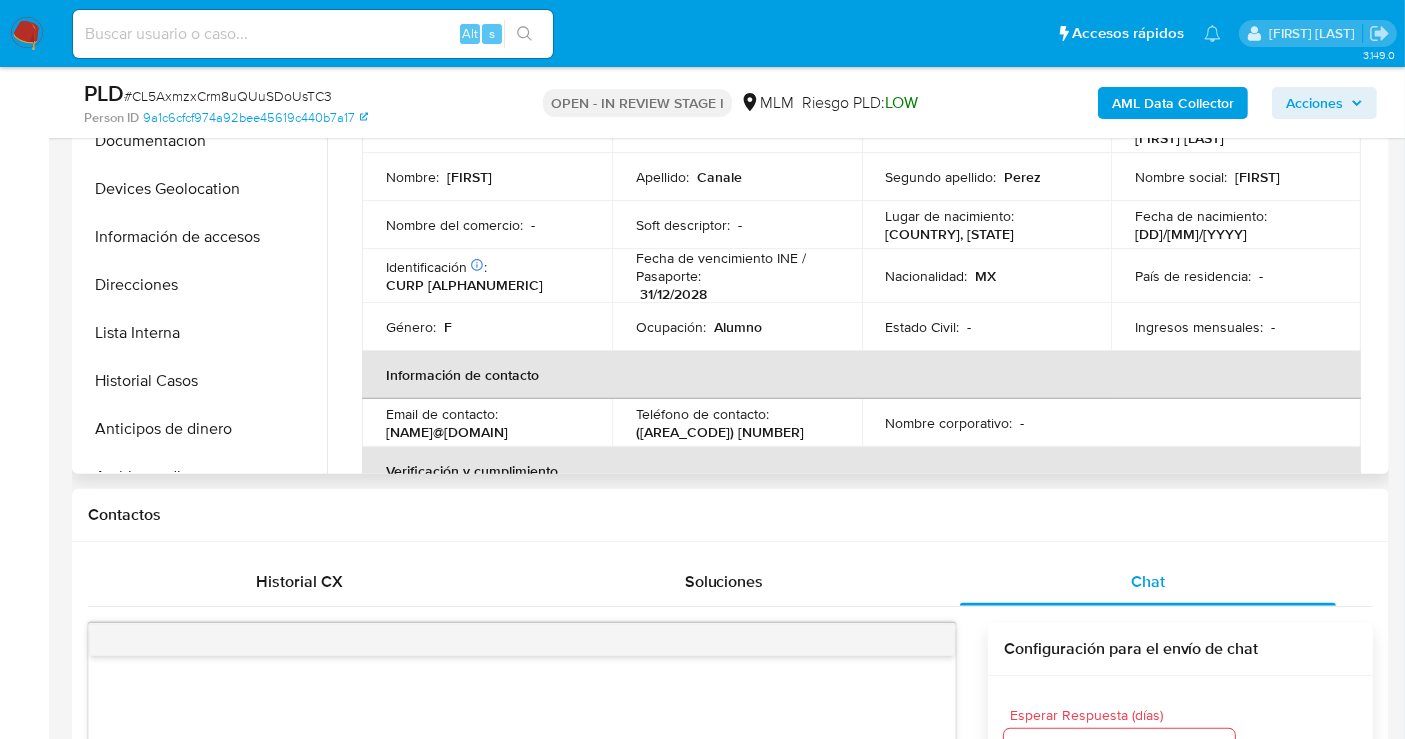 scroll, scrollTop: 444, scrollLeft: 0, axis: vertical 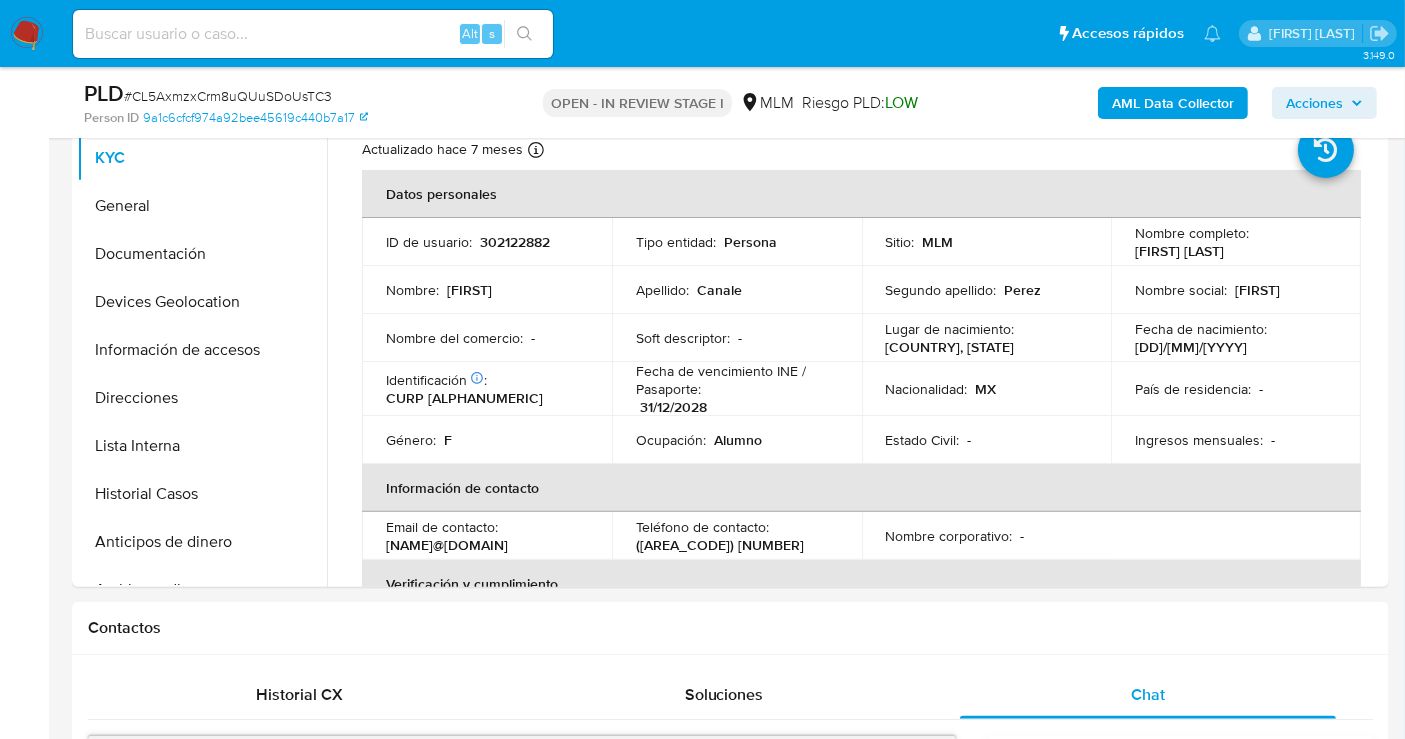 type 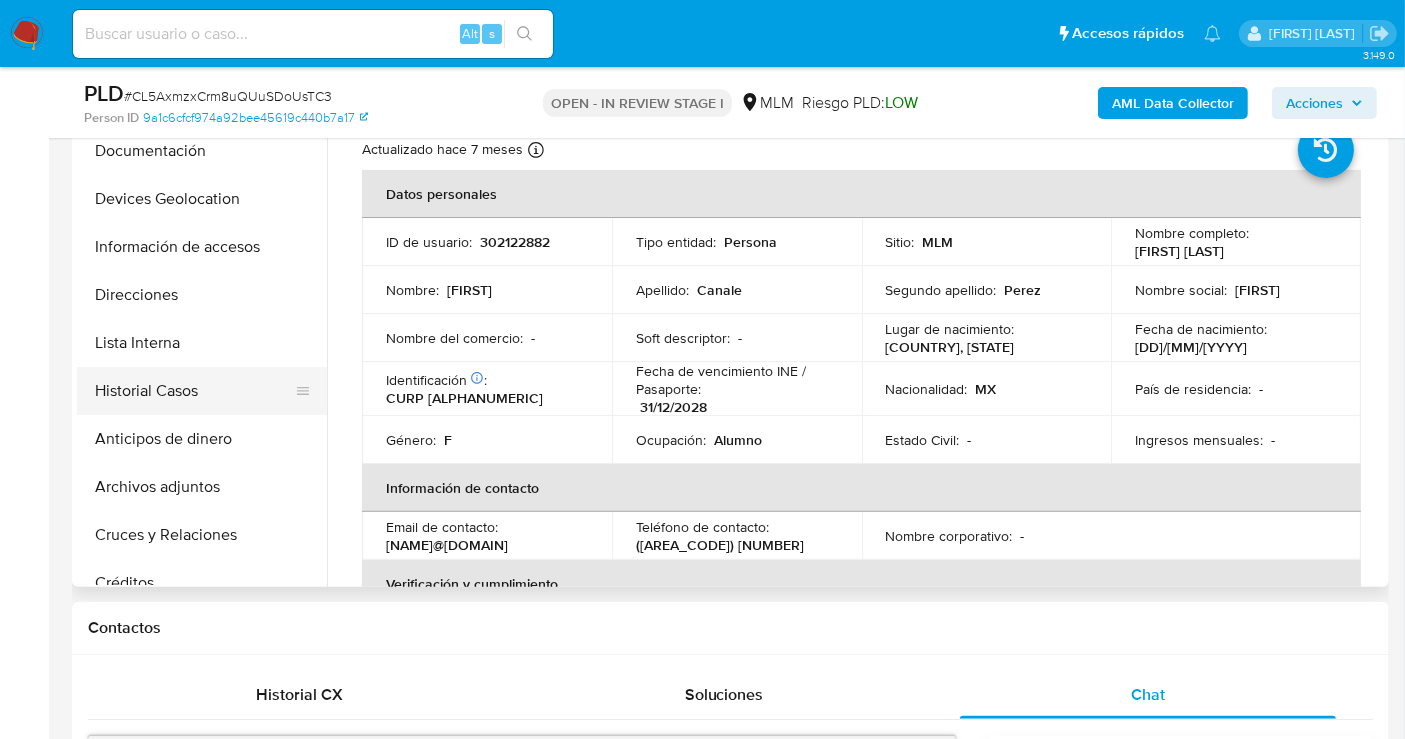 scroll, scrollTop: 222, scrollLeft: 0, axis: vertical 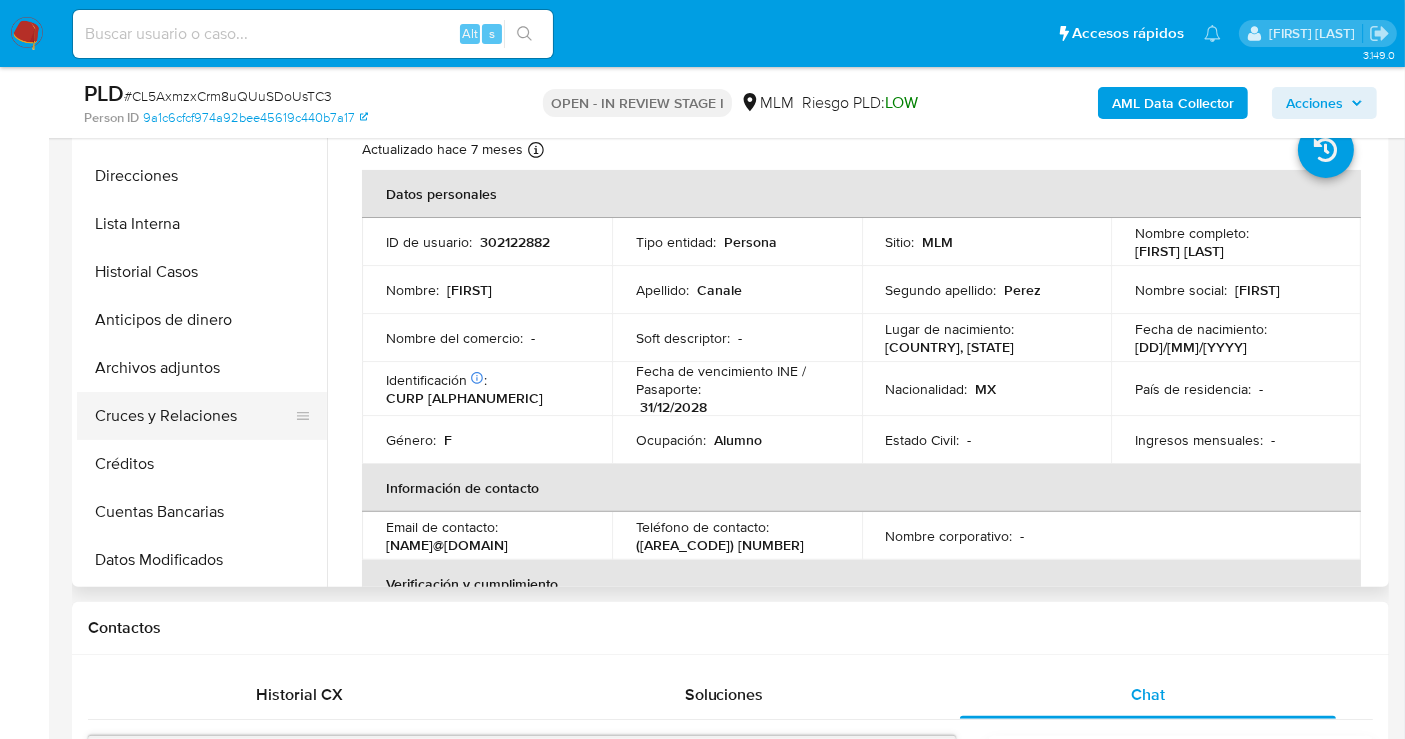 click on "Cruces y Relaciones" at bounding box center [194, 416] 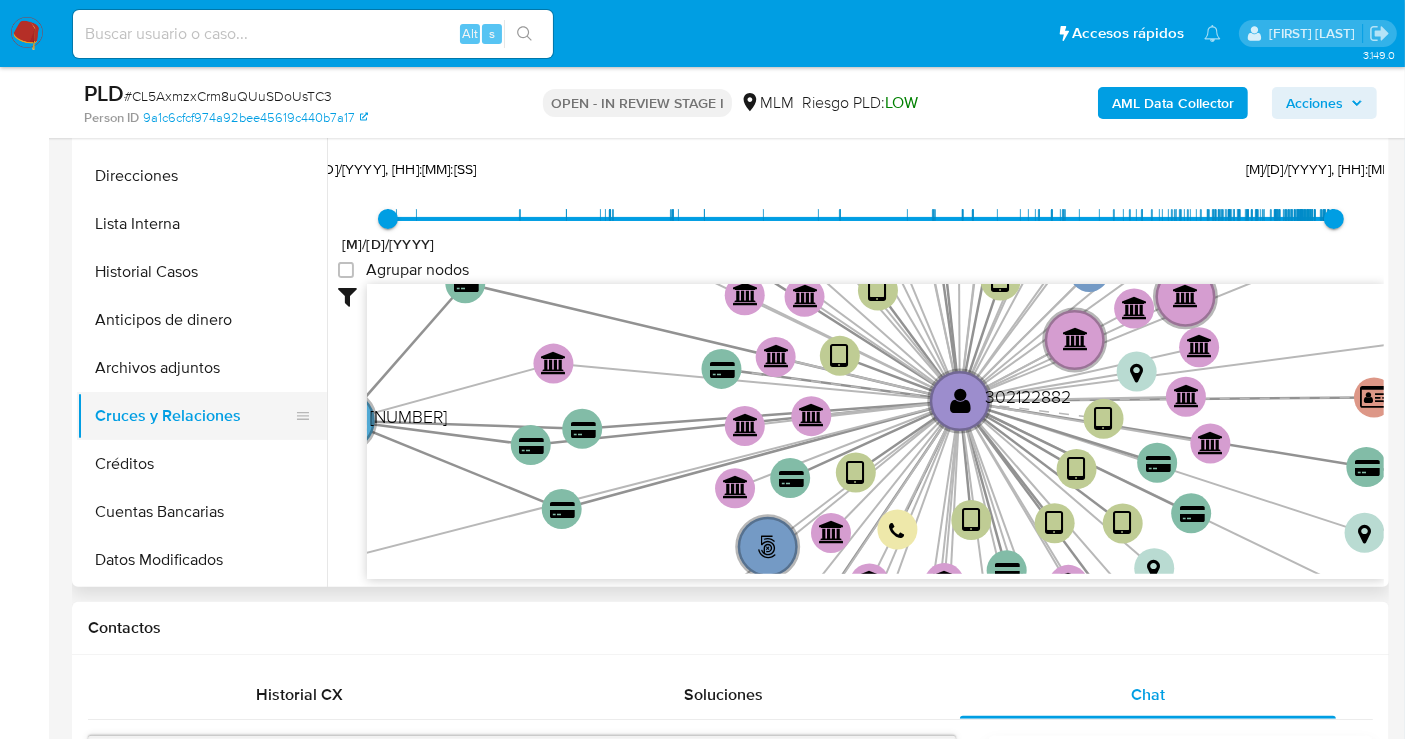 type 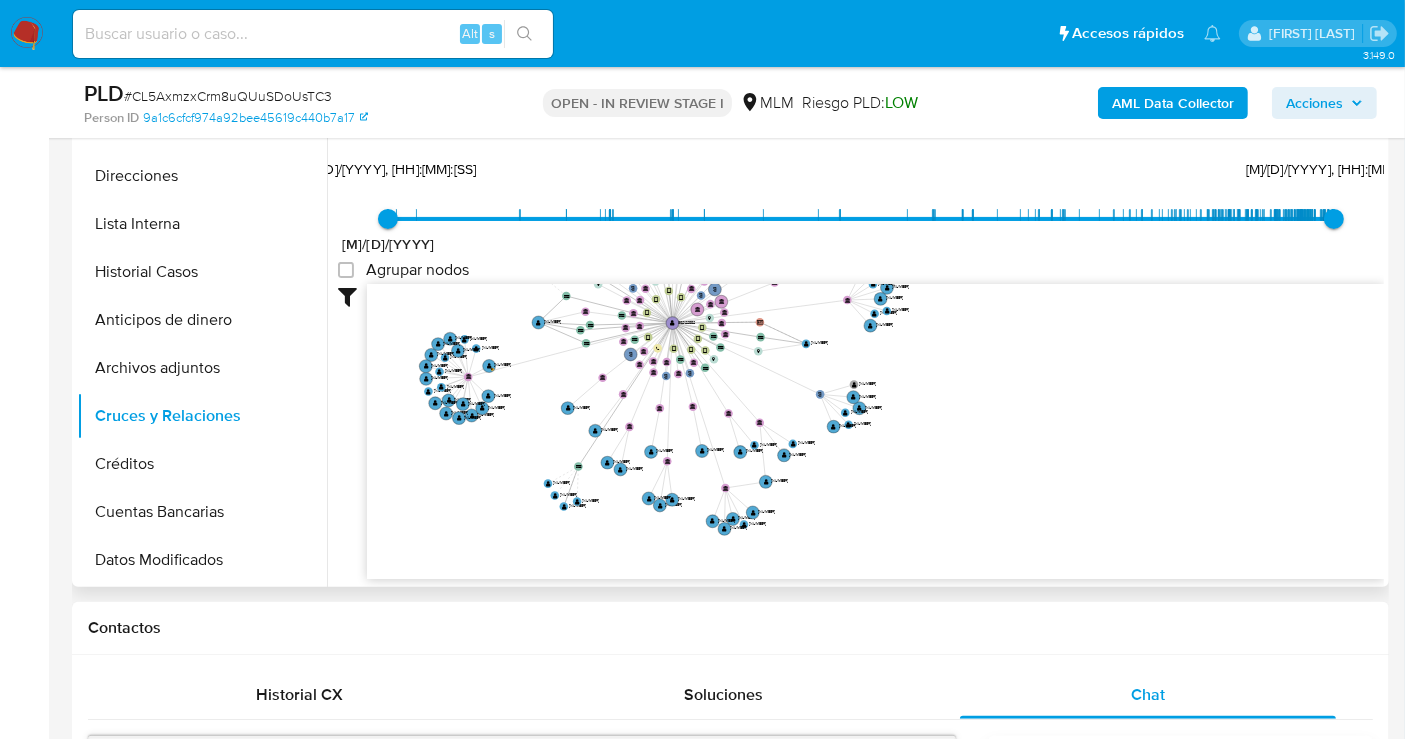 drag, startPoint x: 1110, startPoint y: 367, endPoint x: 1000, endPoint y: 246, distance: 163.52675 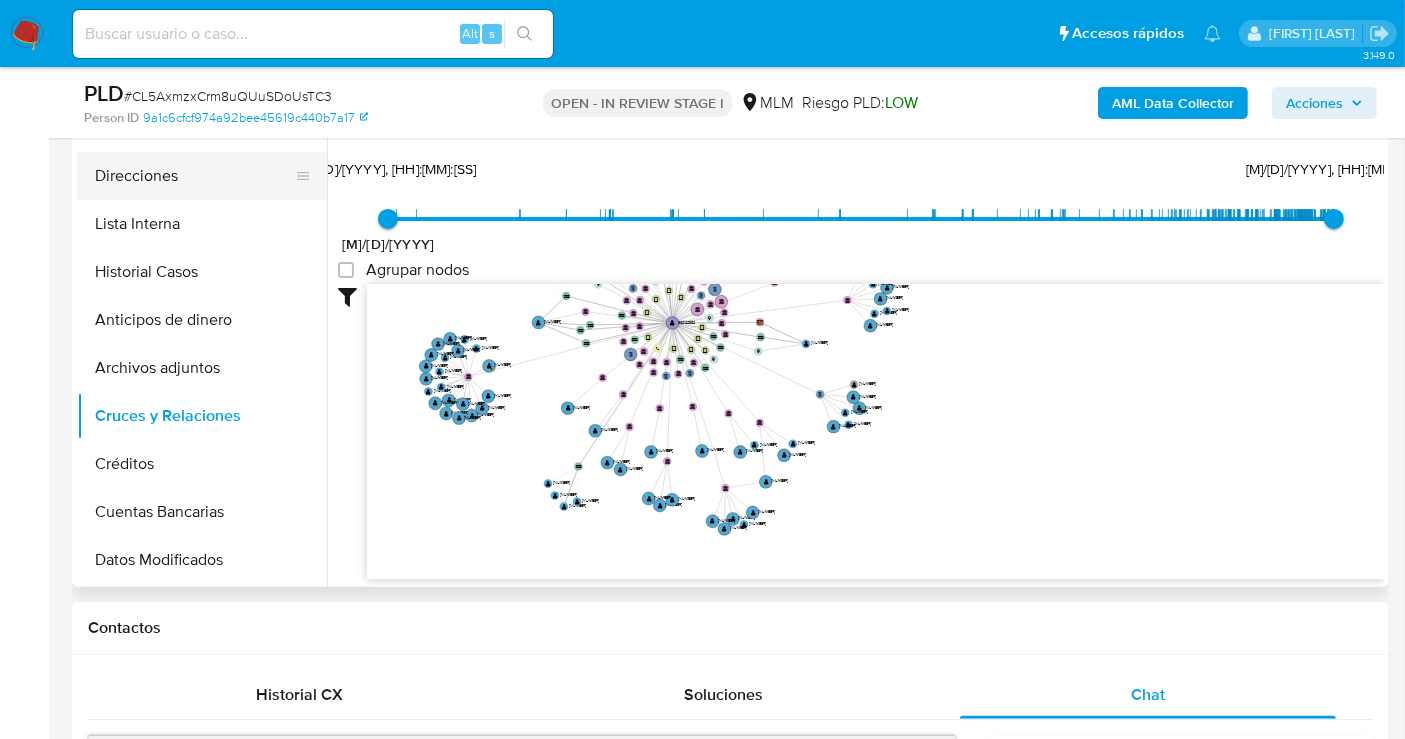 click on "Direcciones" at bounding box center [194, 176] 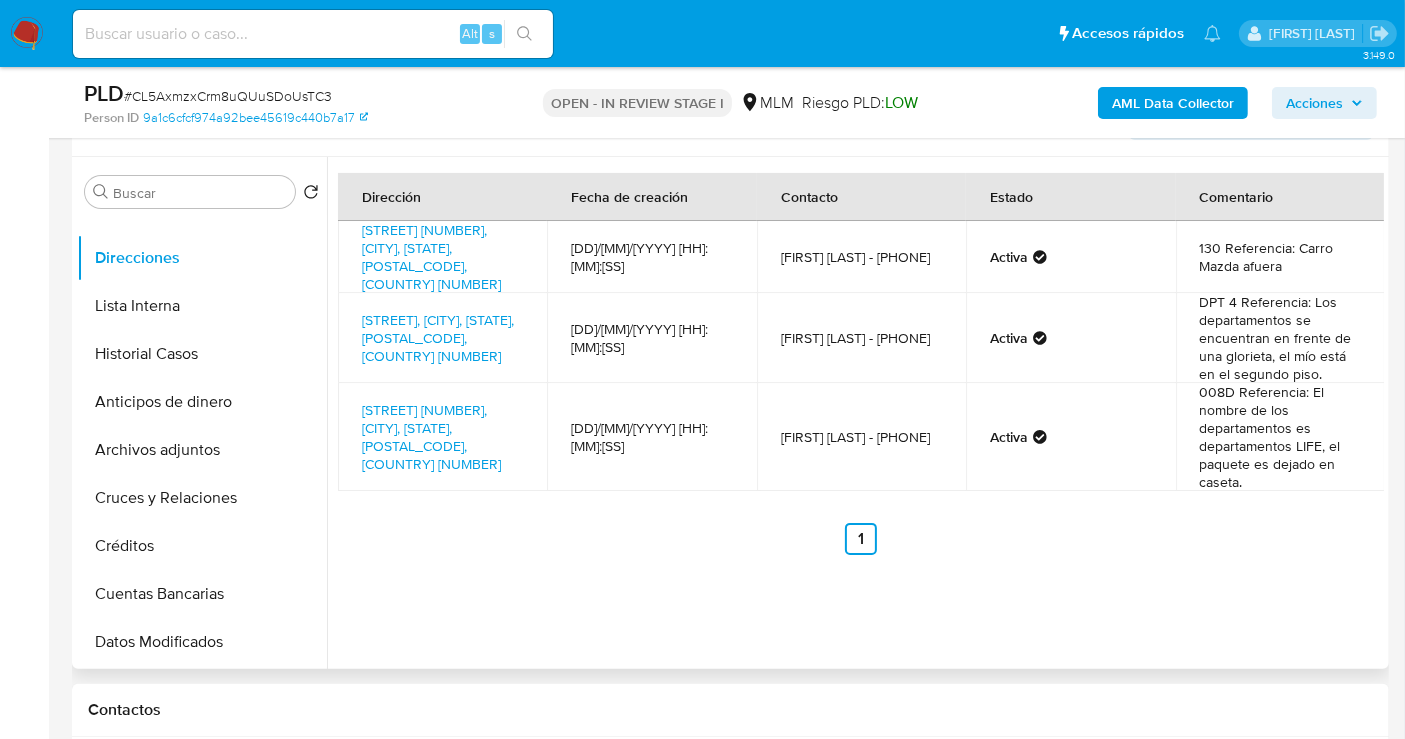 scroll, scrollTop: 333, scrollLeft: 0, axis: vertical 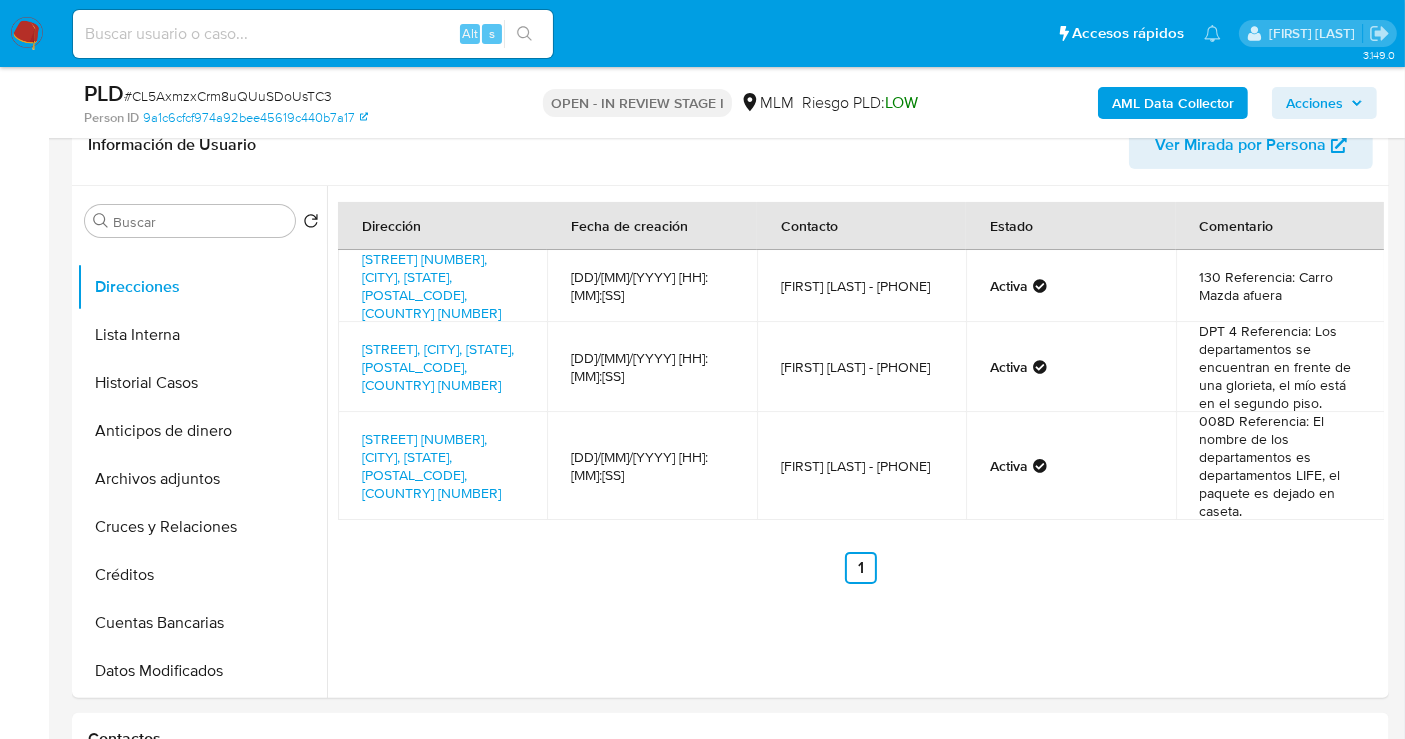 type 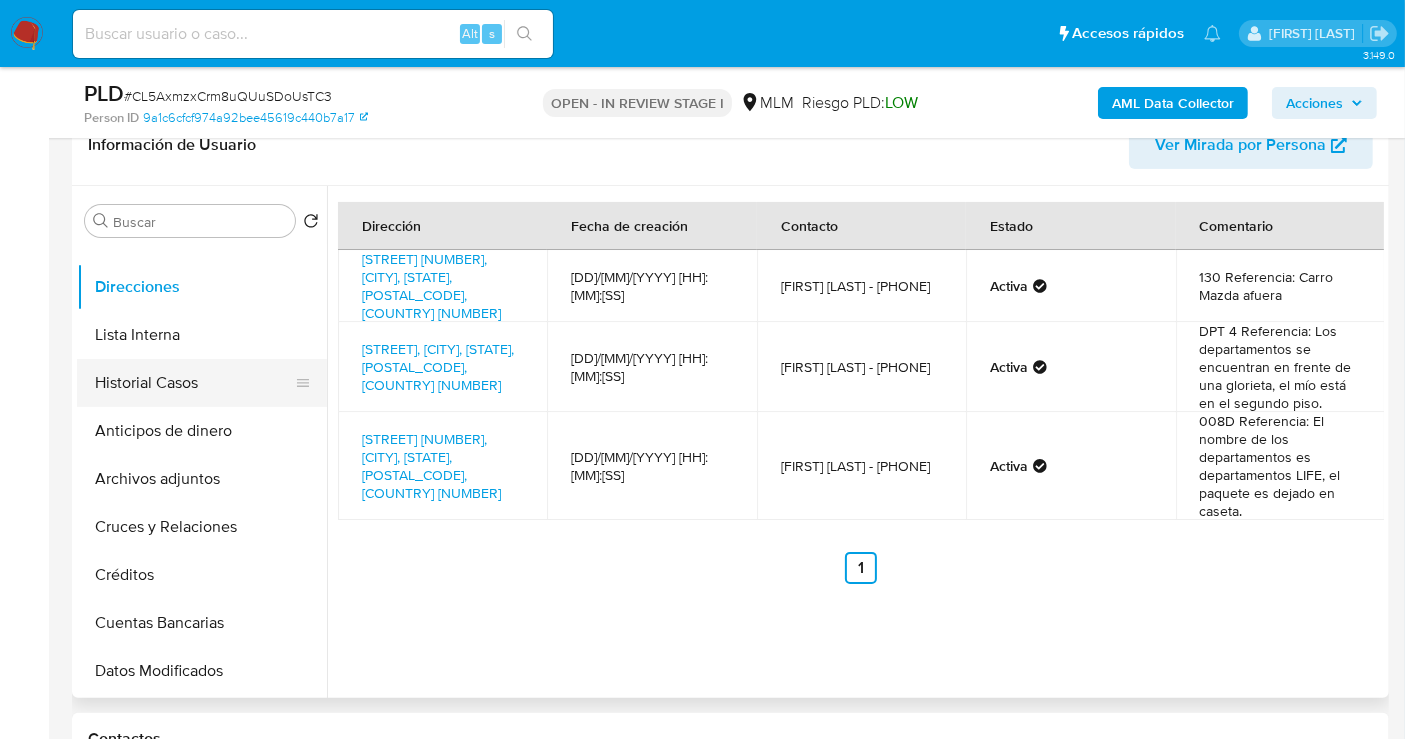 click on "Historial Casos" at bounding box center [194, 383] 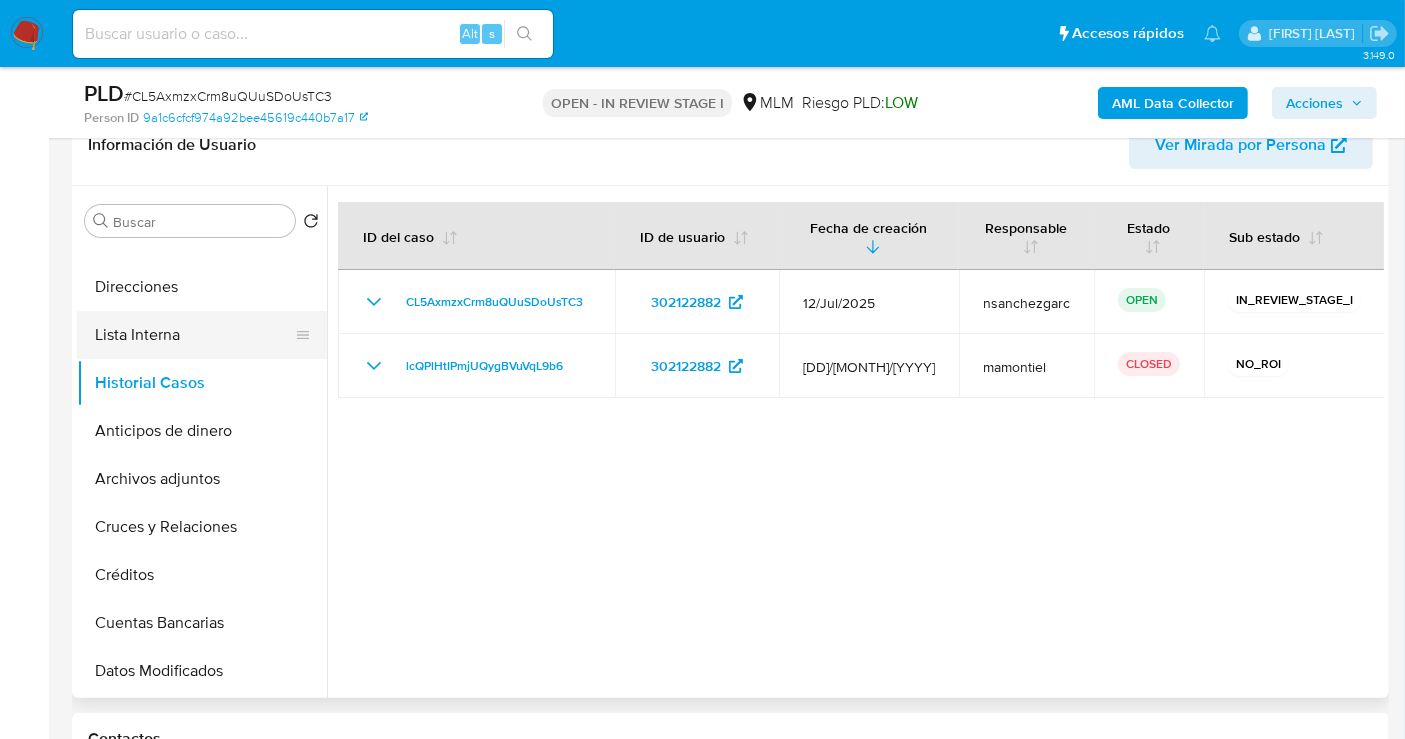 scroll, scrollTop: 0, scrollLeft: 0, axis: both 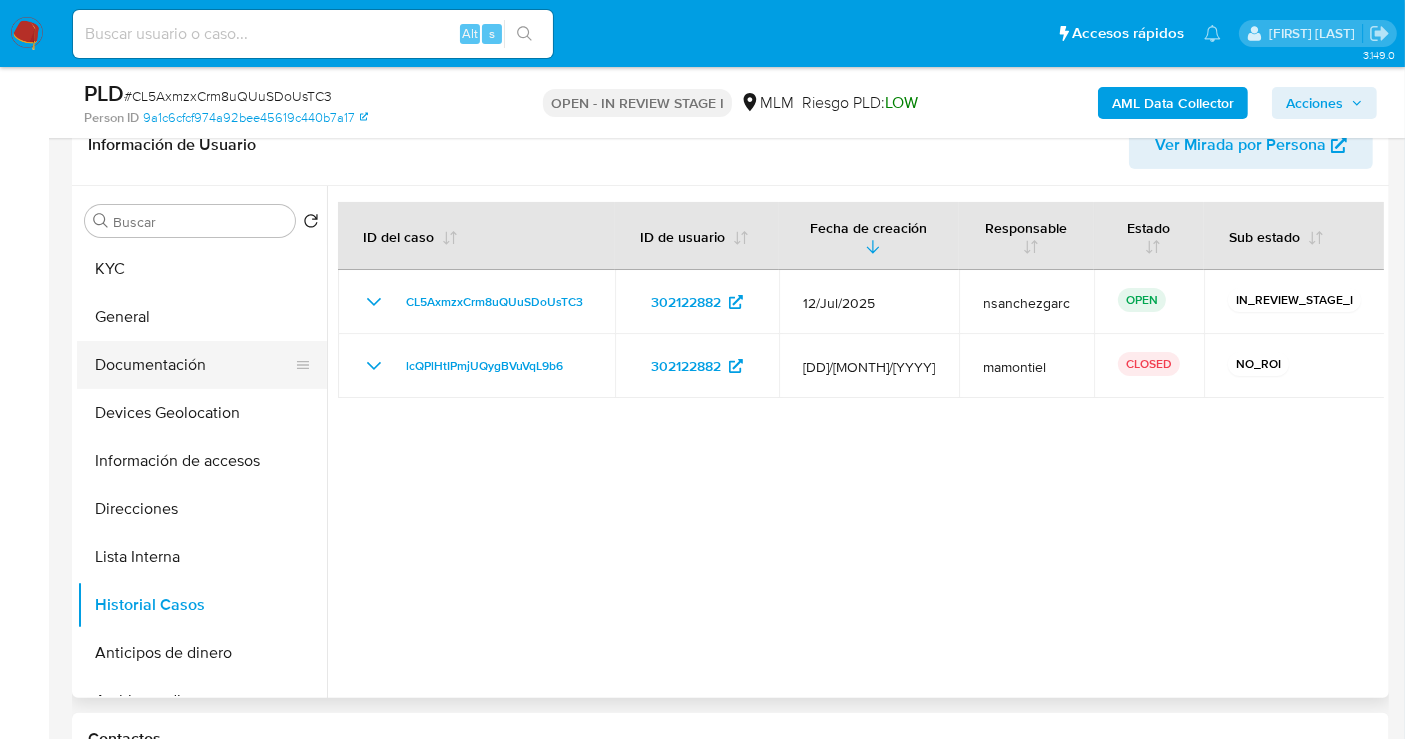 click on "Documentación" at bounding box center (194, 365) 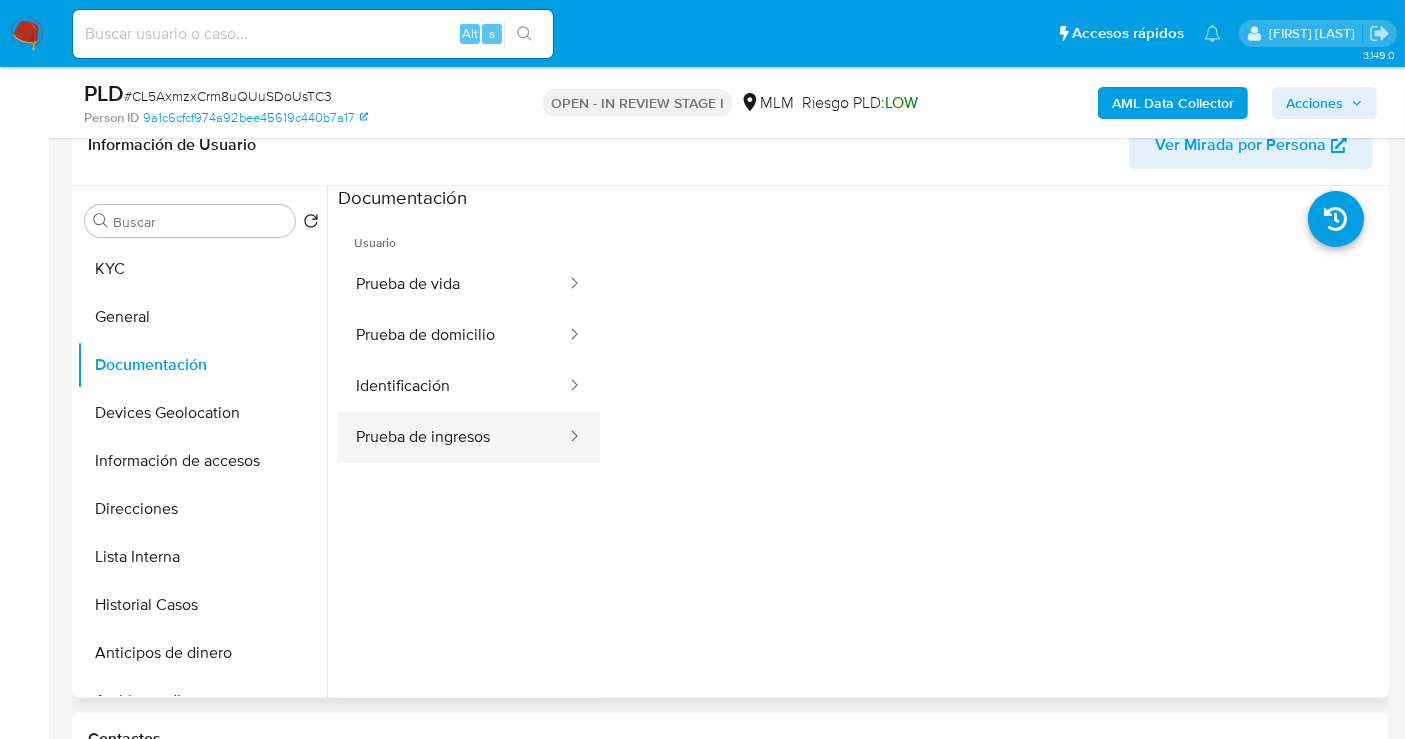 click on "Prueba de ingresos" at bounding box center [453, 437] 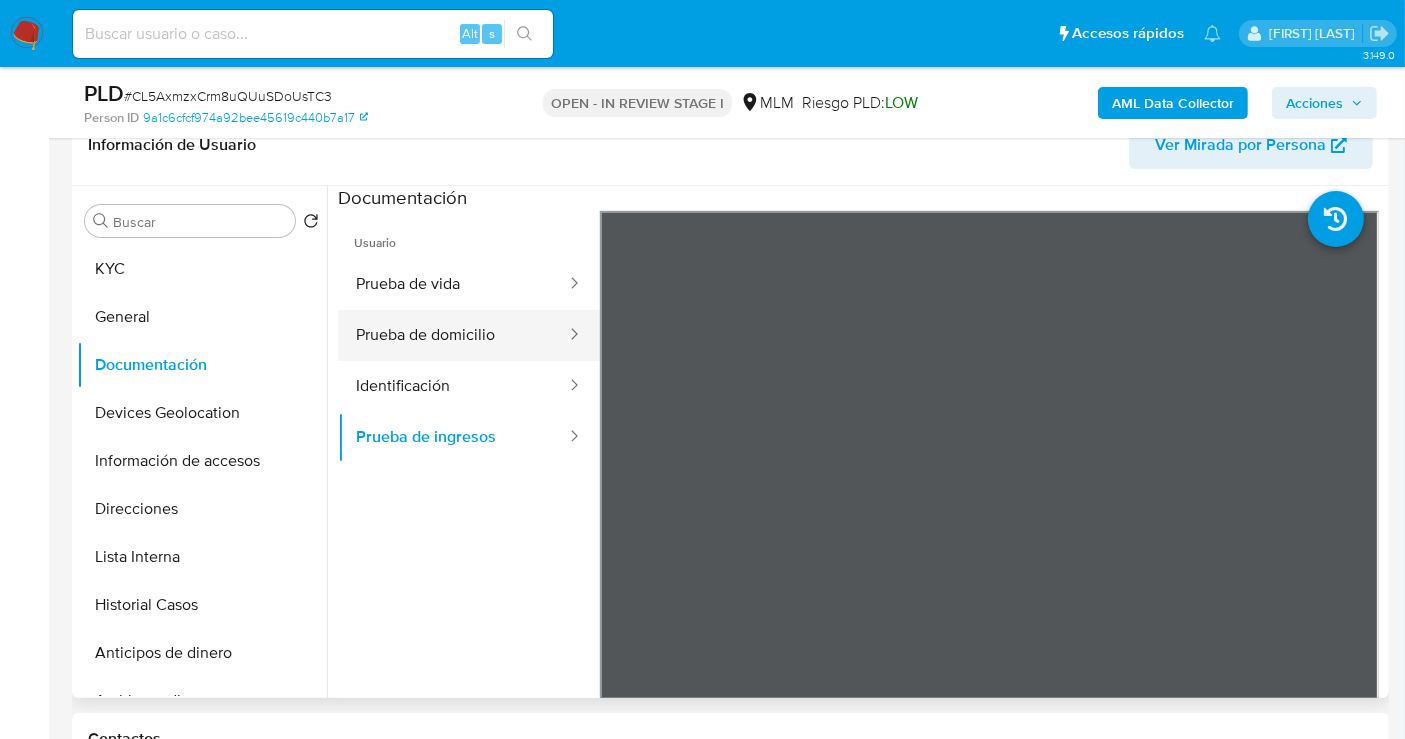 click on "Prueba de domicilio" at bounding box center (453, 335) 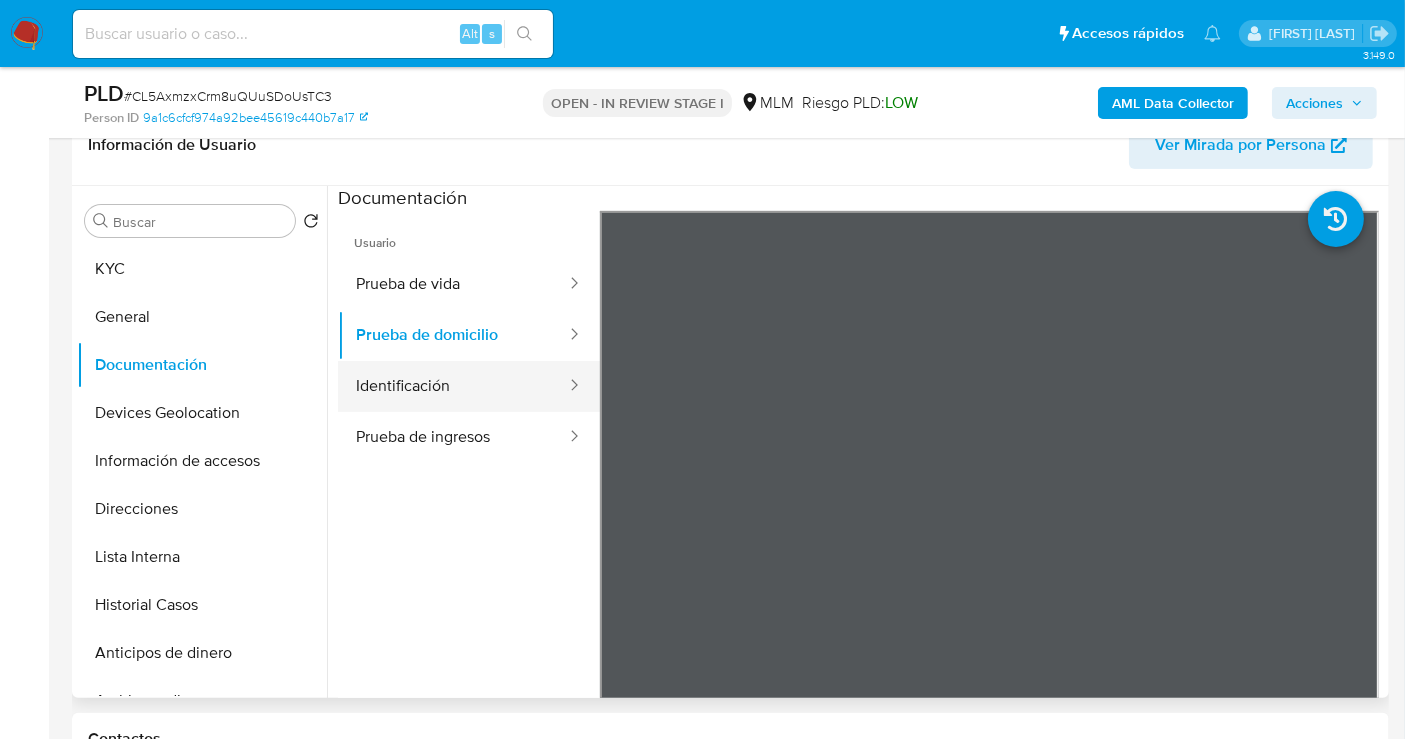 type 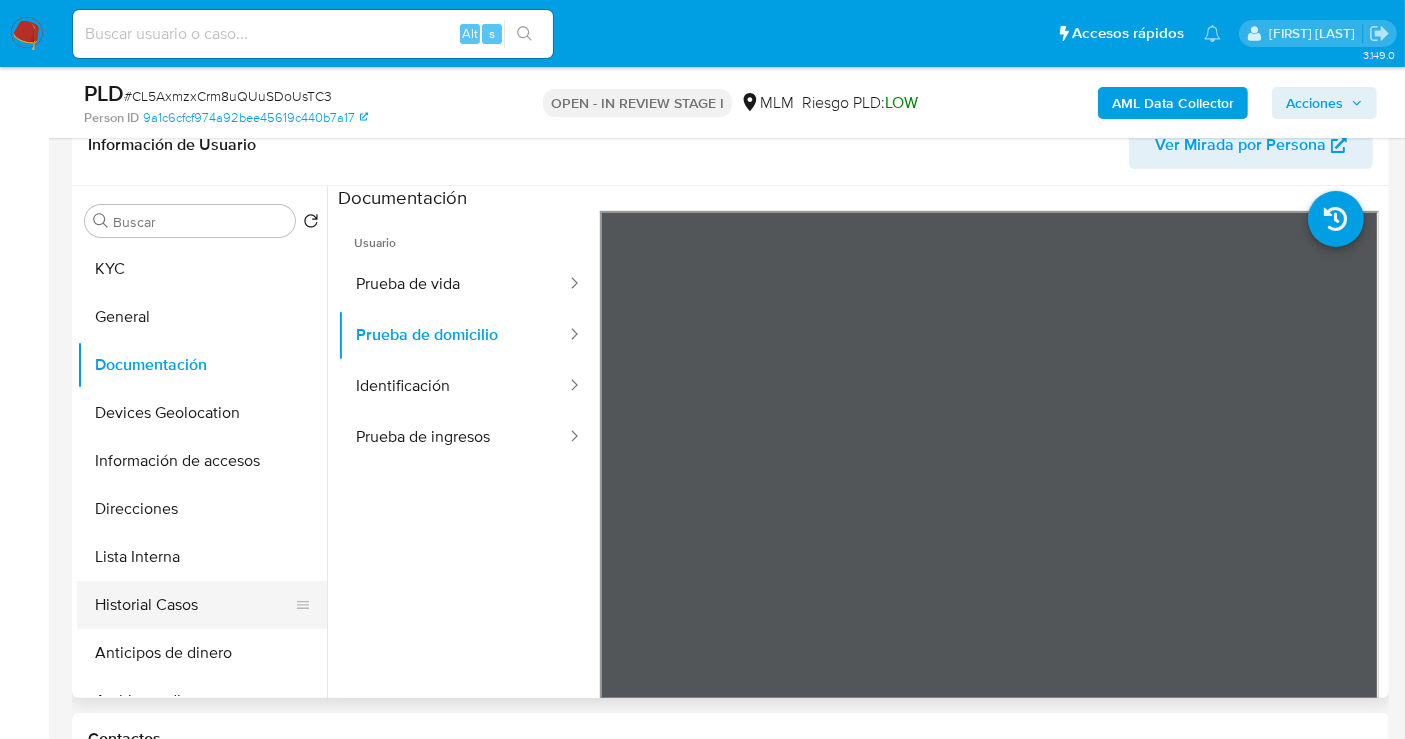 click on "Historial Casos" at bounding box center (194, 605) 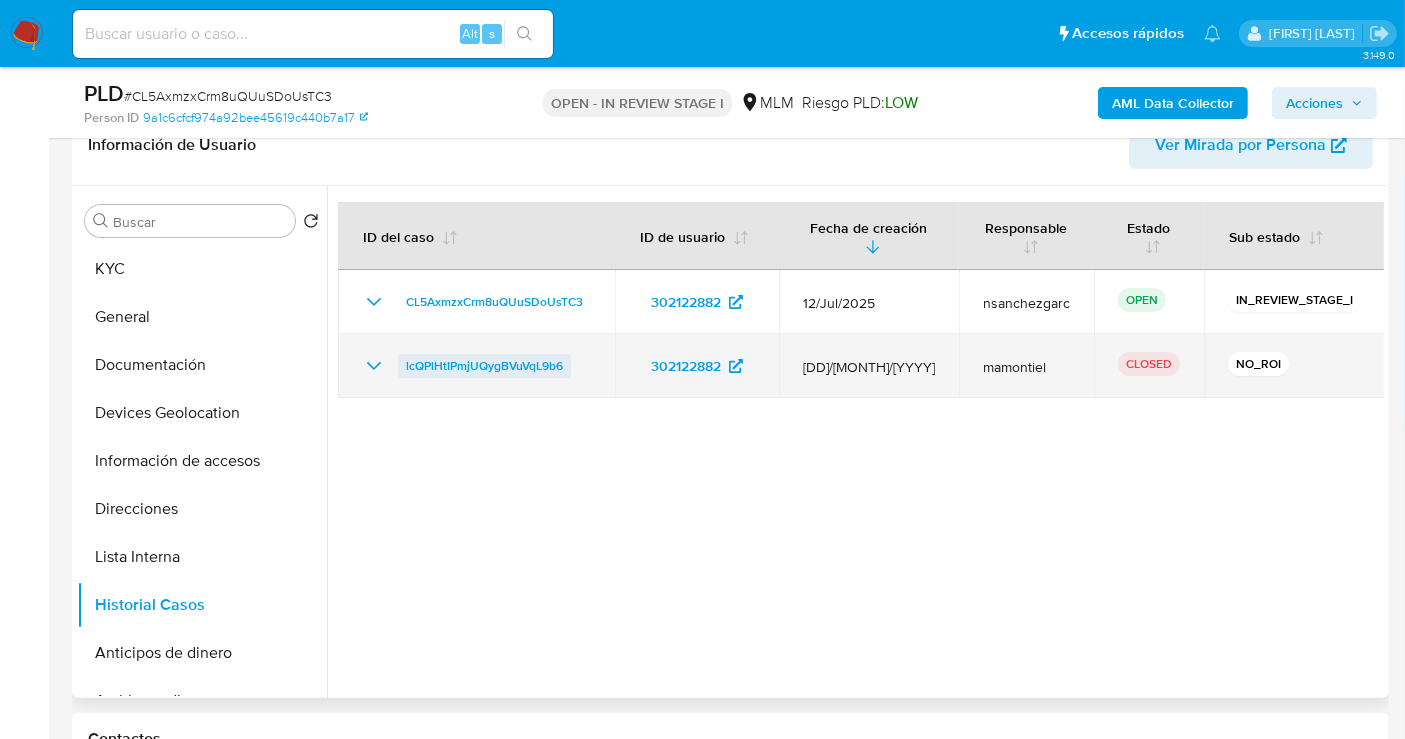 click on "lcQPlHtIPmjUQygBVuVqL9b6" at bounding box center (484, 366) 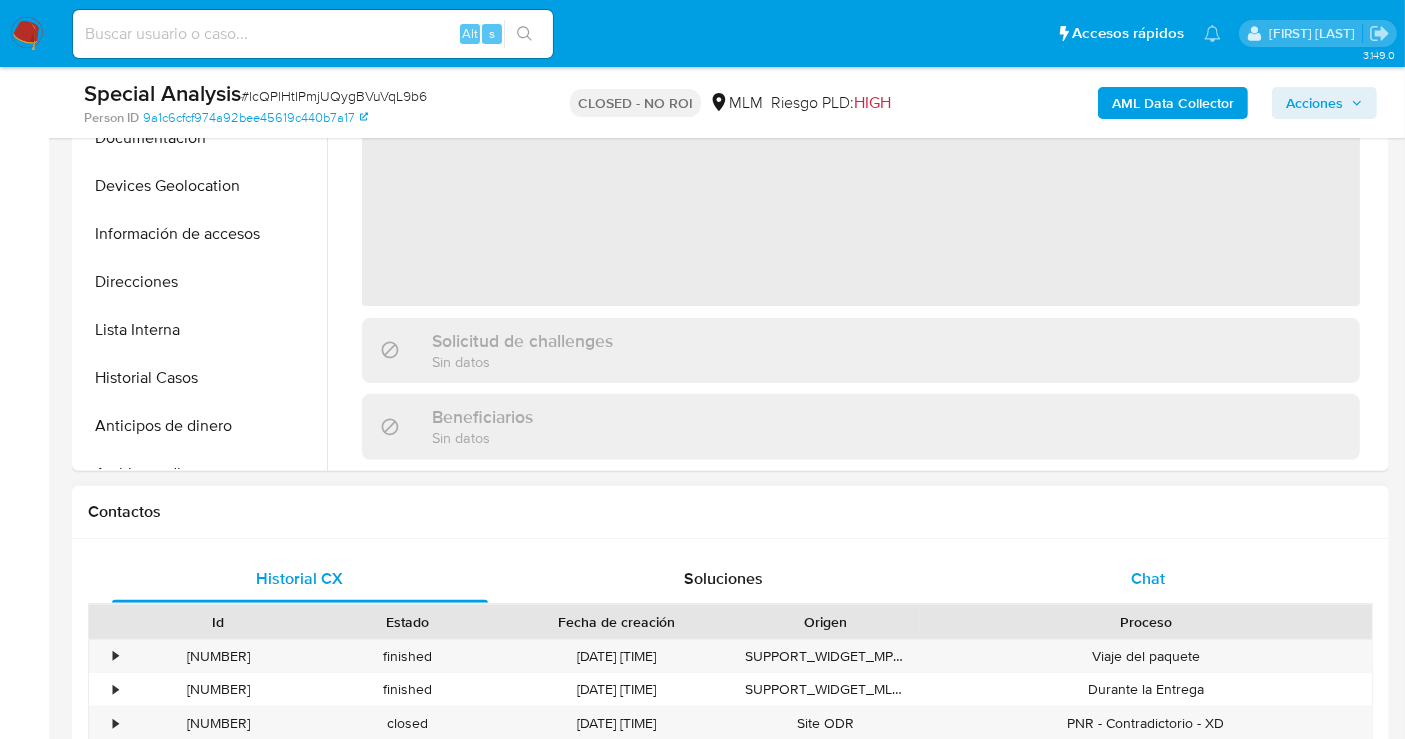scroll, scrollTop: 888, scrollLeft: 0, axis: vertical 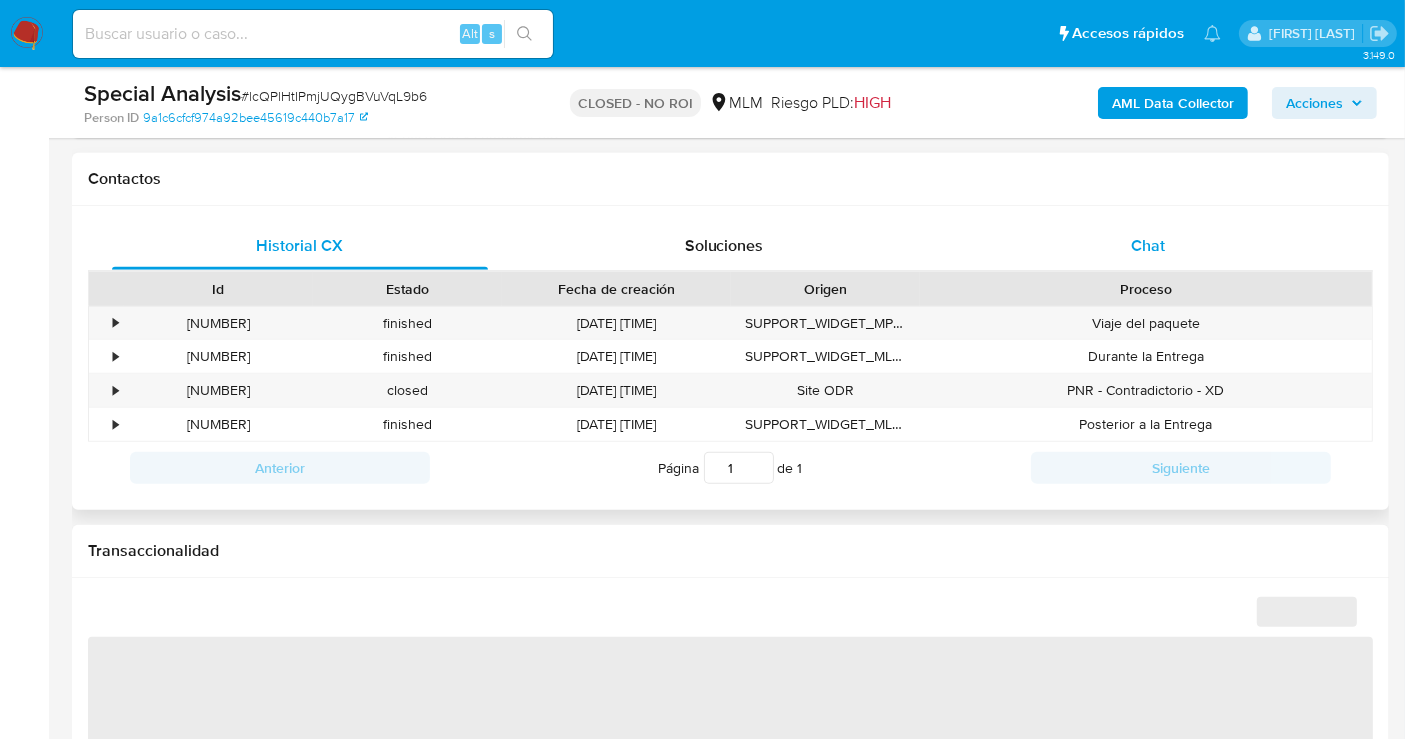 select on "10" 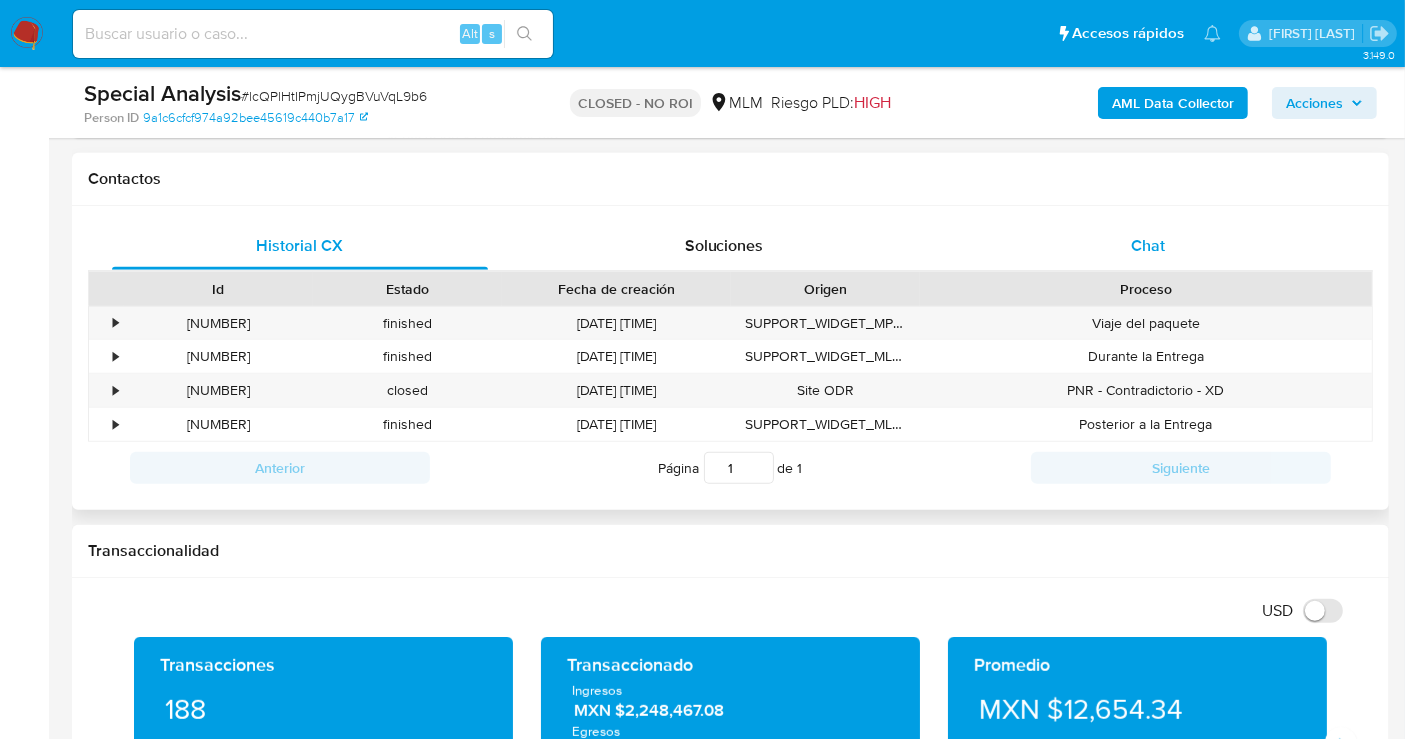 click on "Chat" at bounding box center [1148, 245] 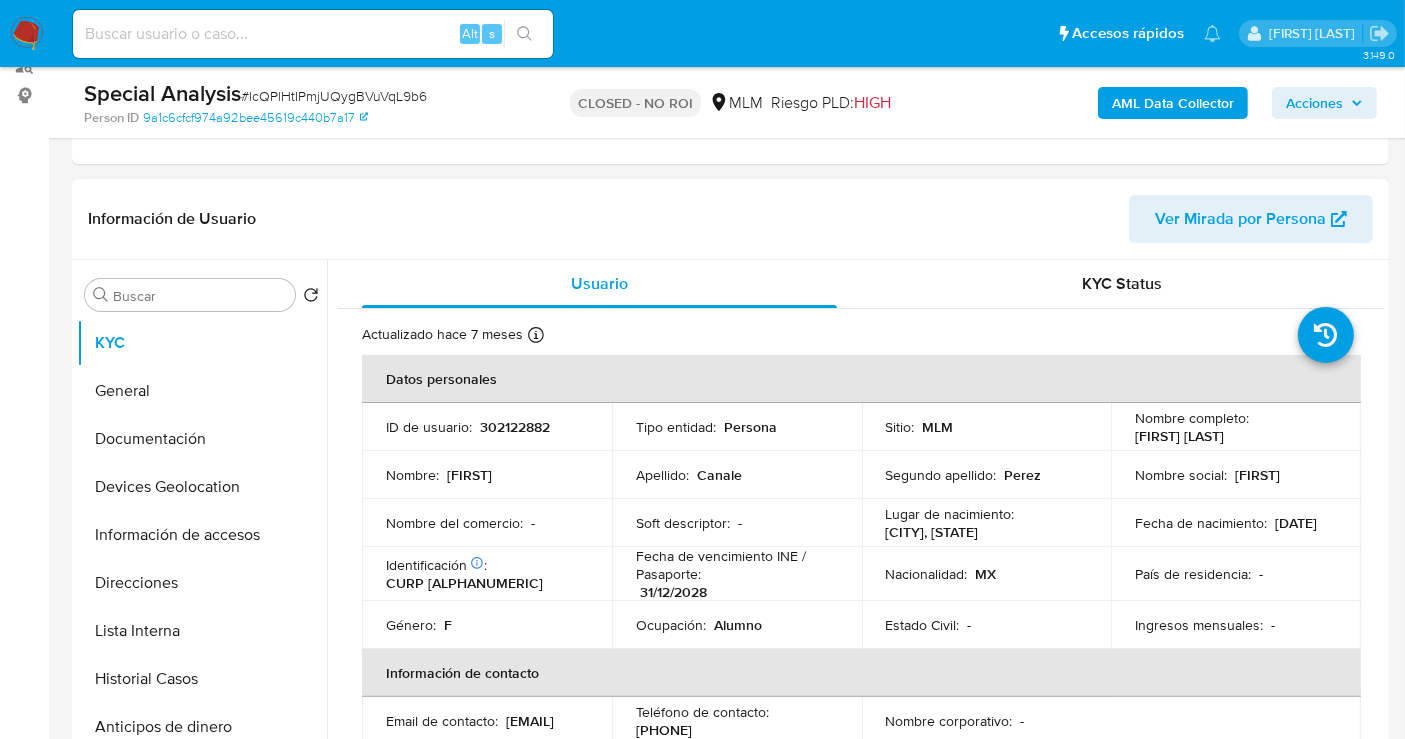 scroll, scrollTop: 111, scrollLeft: 0, axis: vertical 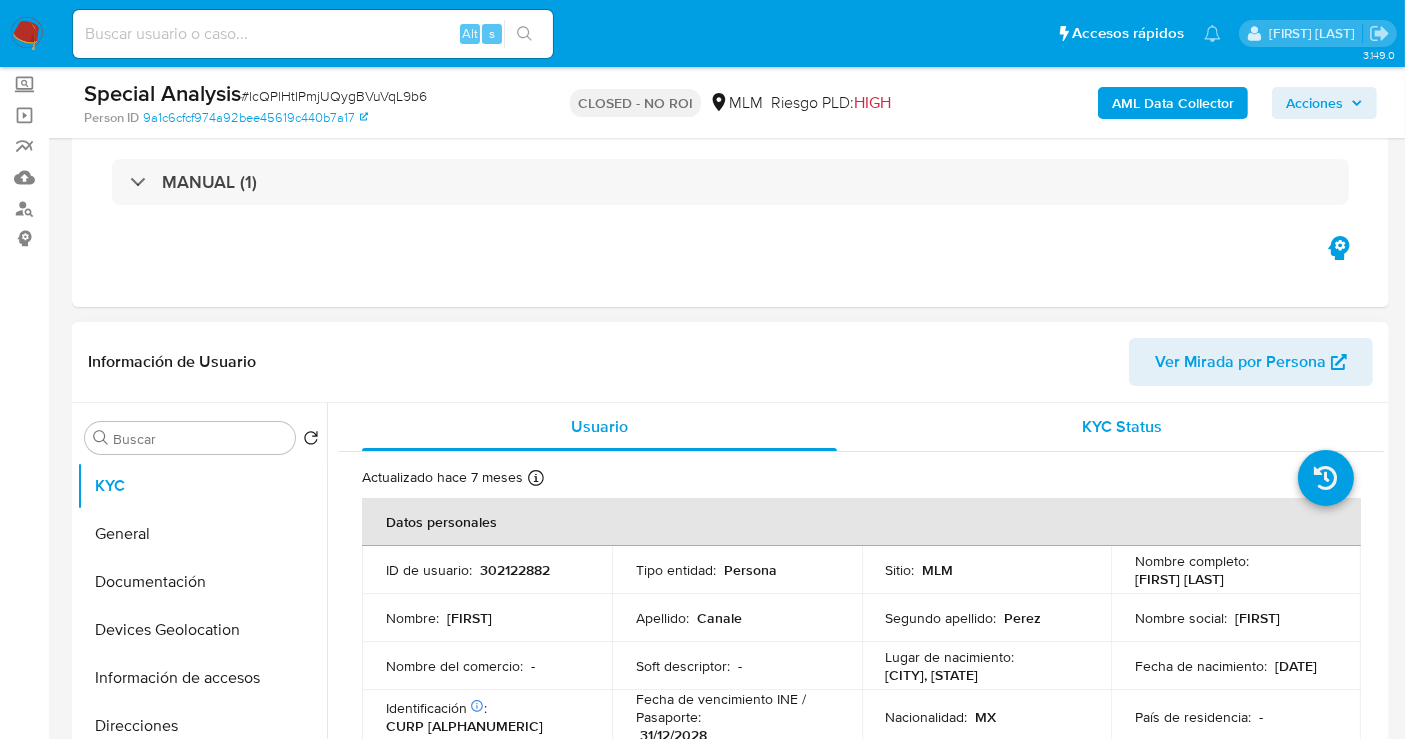 click on "KYC Status" at bounding box center (1123, 426) 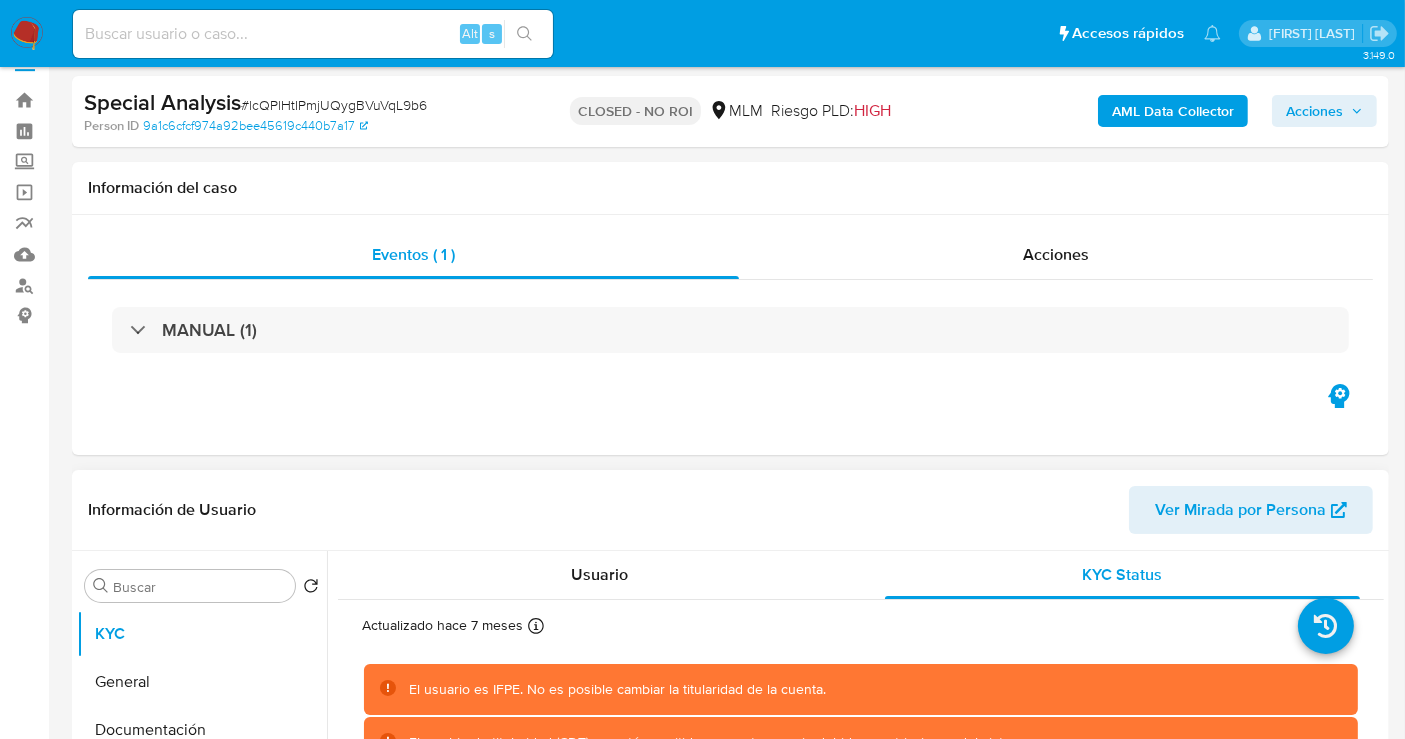 scroll, scrollTop: 0, scrollLeft: 0, axis: both 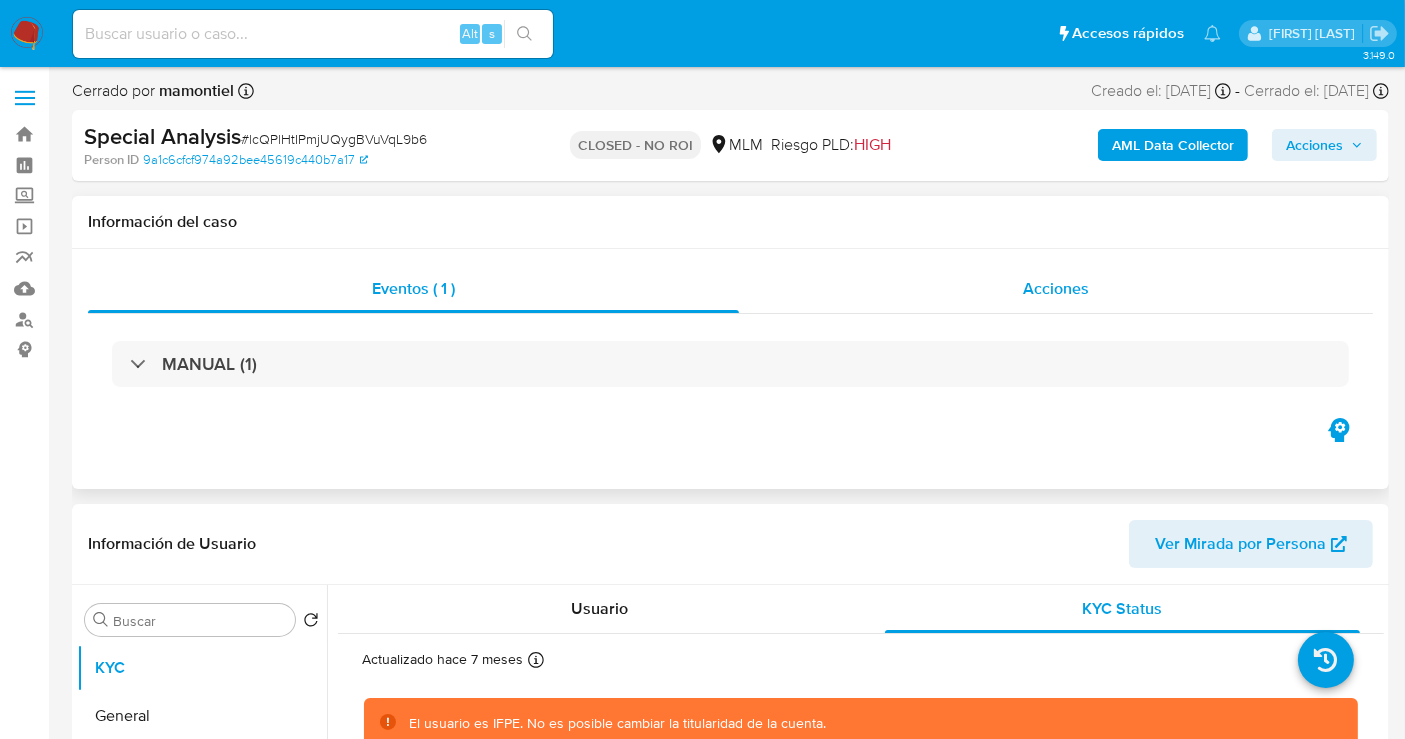 click on "Acciones" at bounding box center (1056, 288) 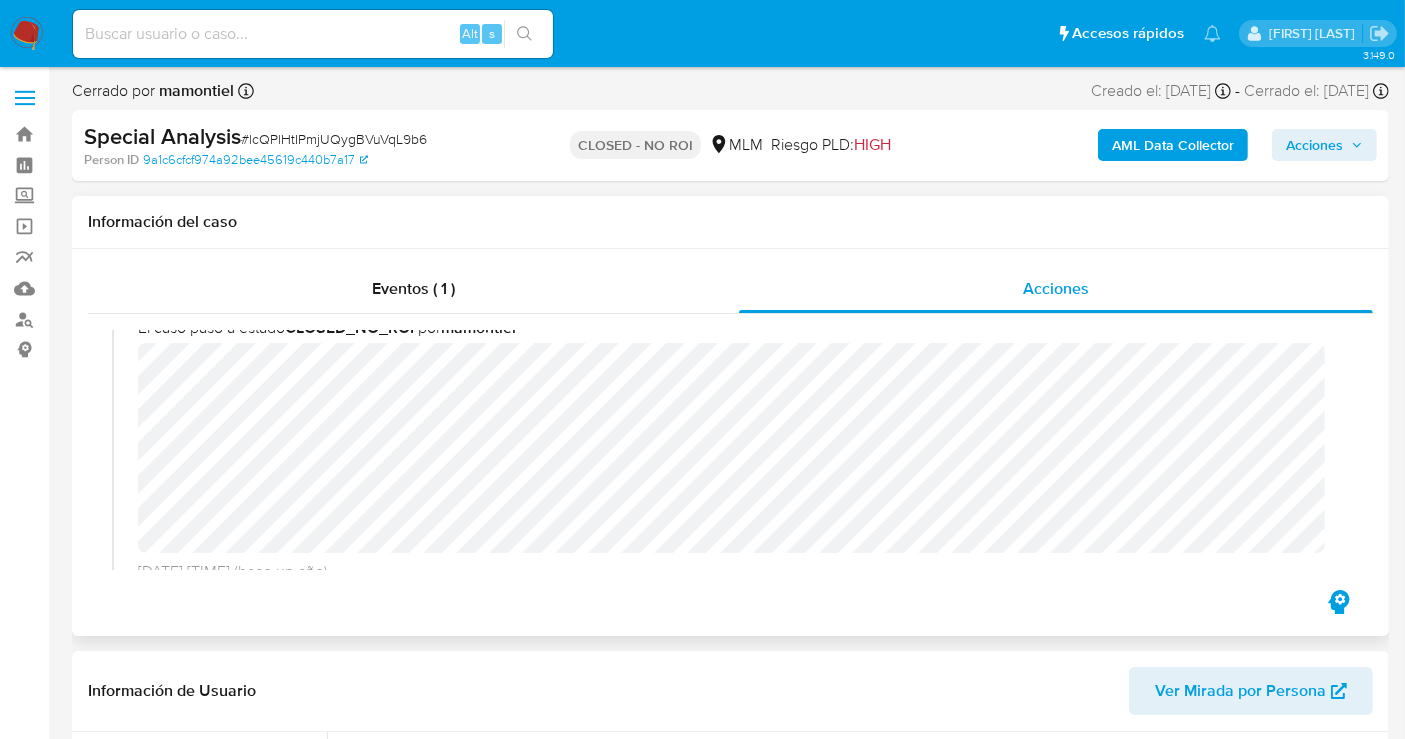 scroll, scrollTop: 0, scrollLeft: 0, axis: both 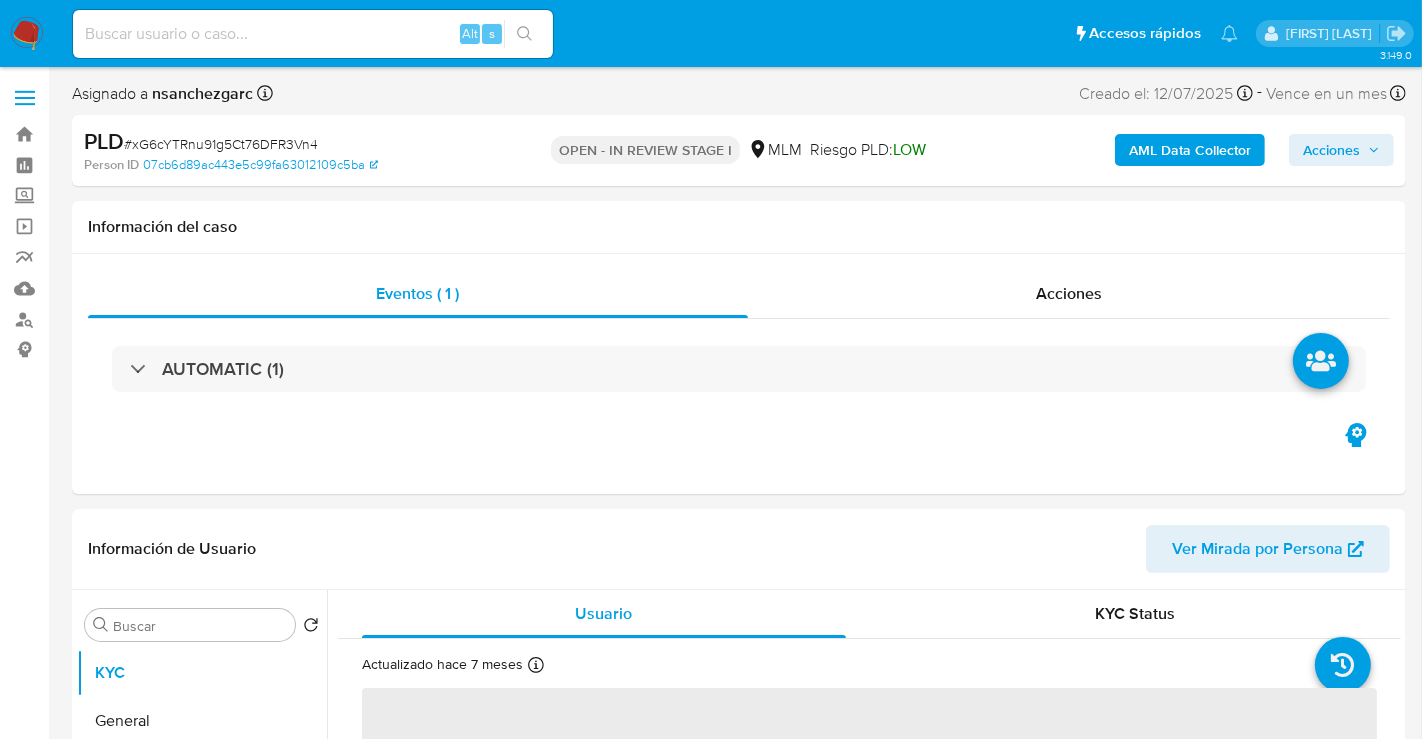 select on "10" 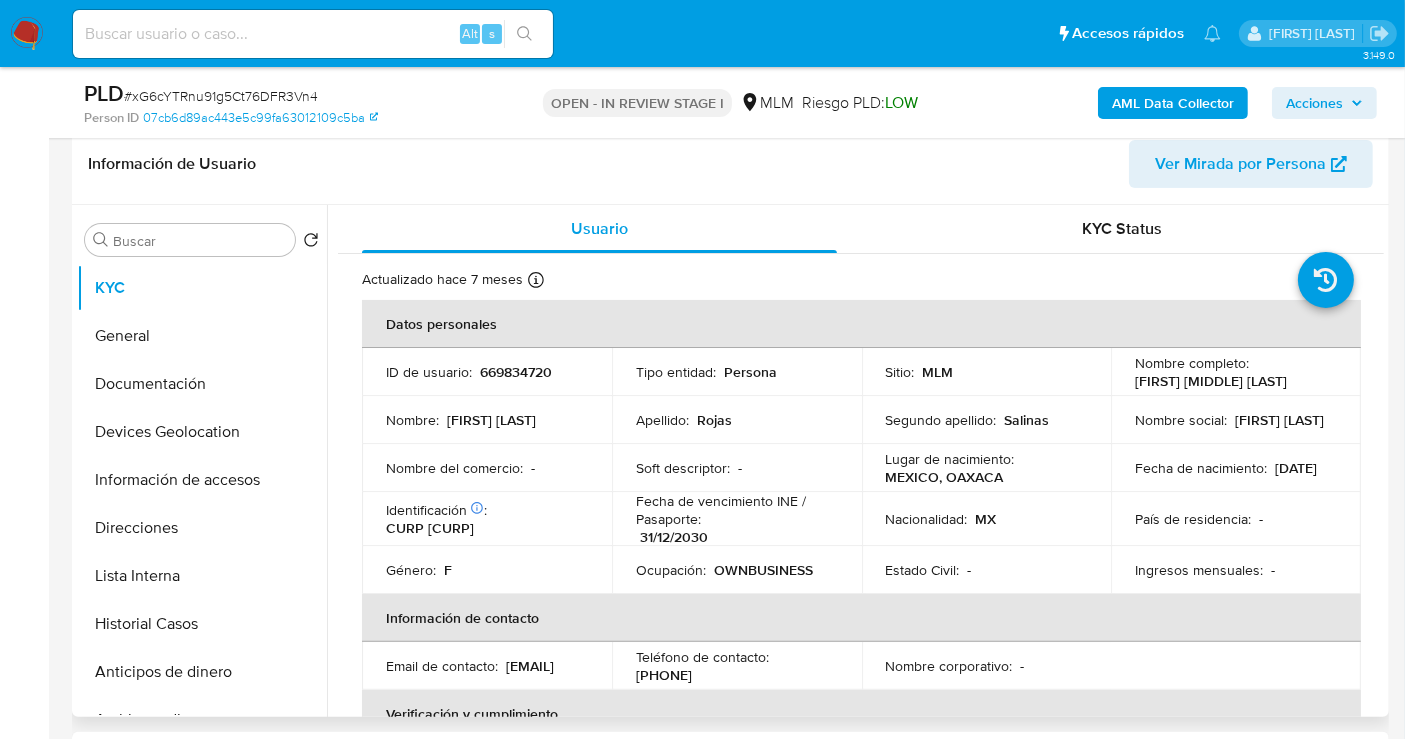scroll, scrollTop: 333, scrollLeft: 0, axis: vertical 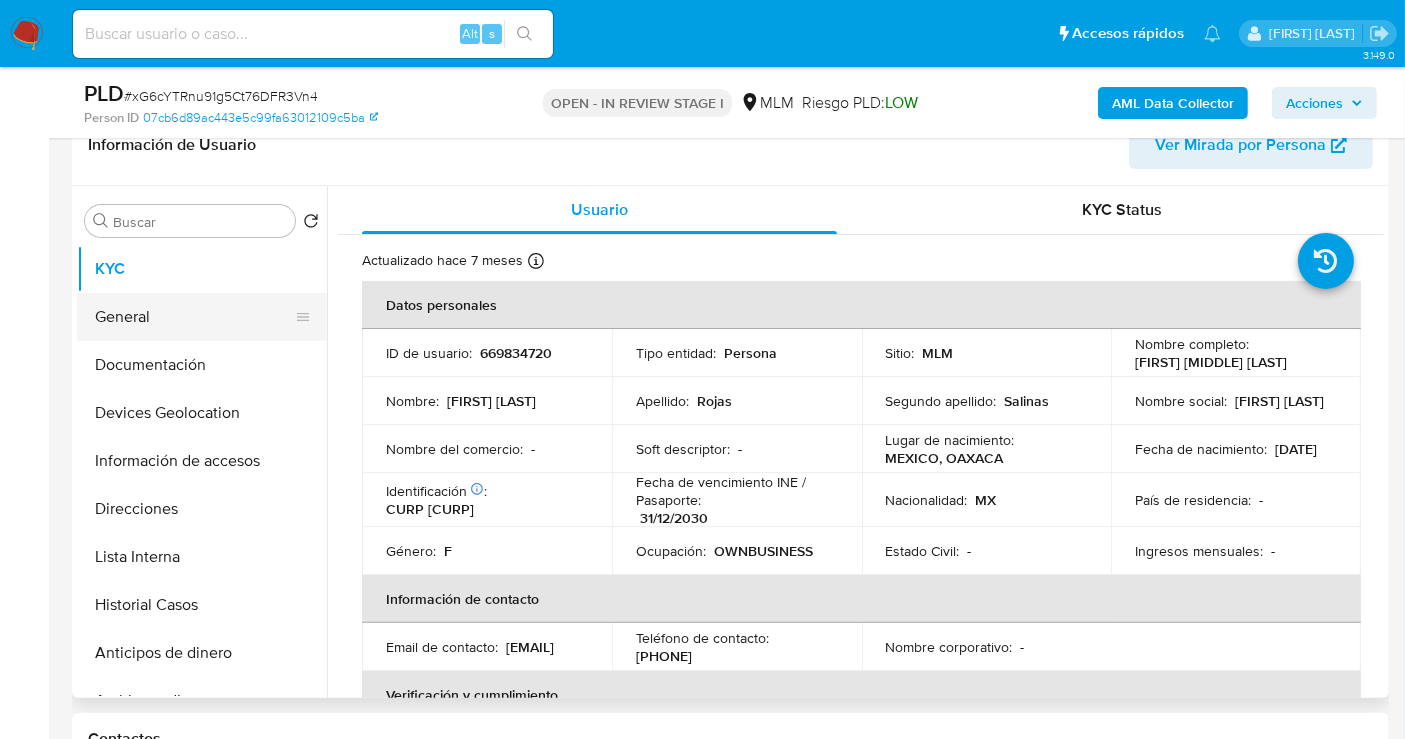 click on "General" at bounding box center (194, 317) 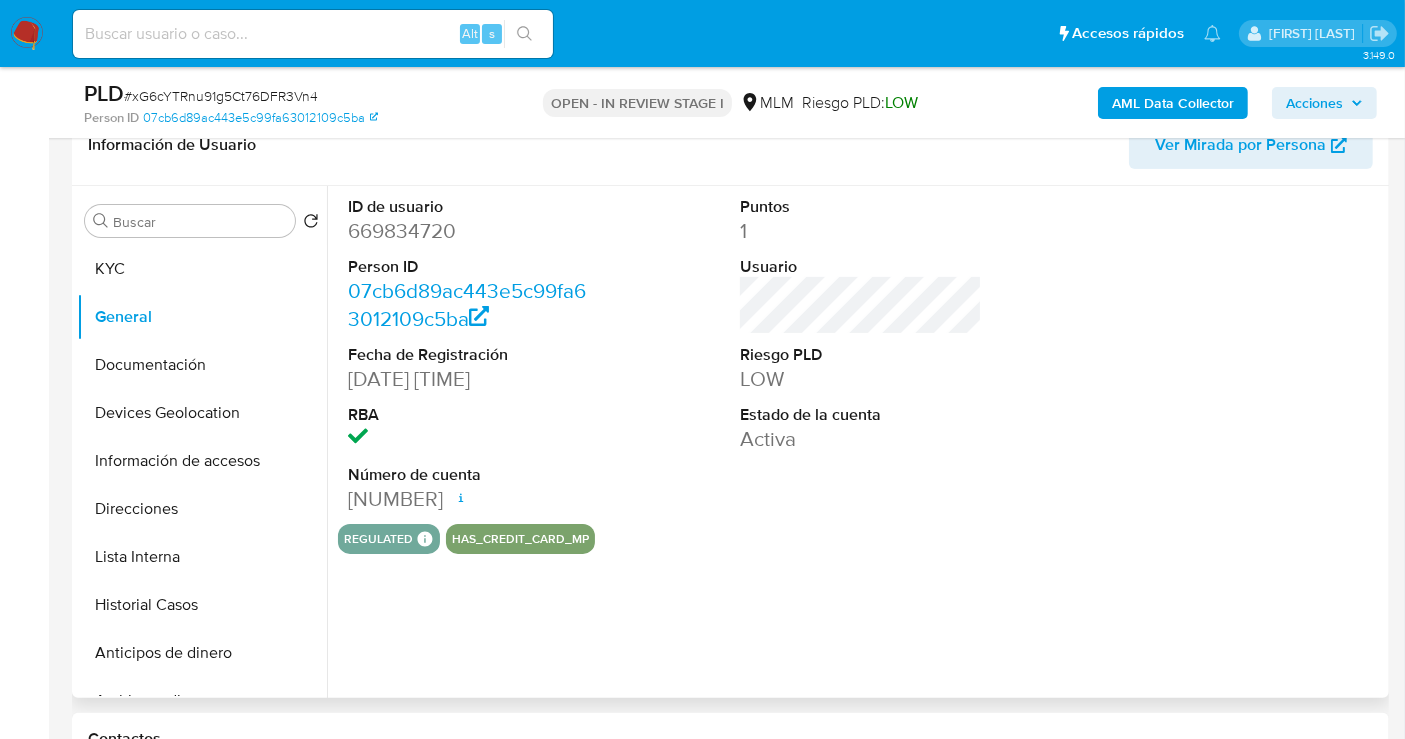 type 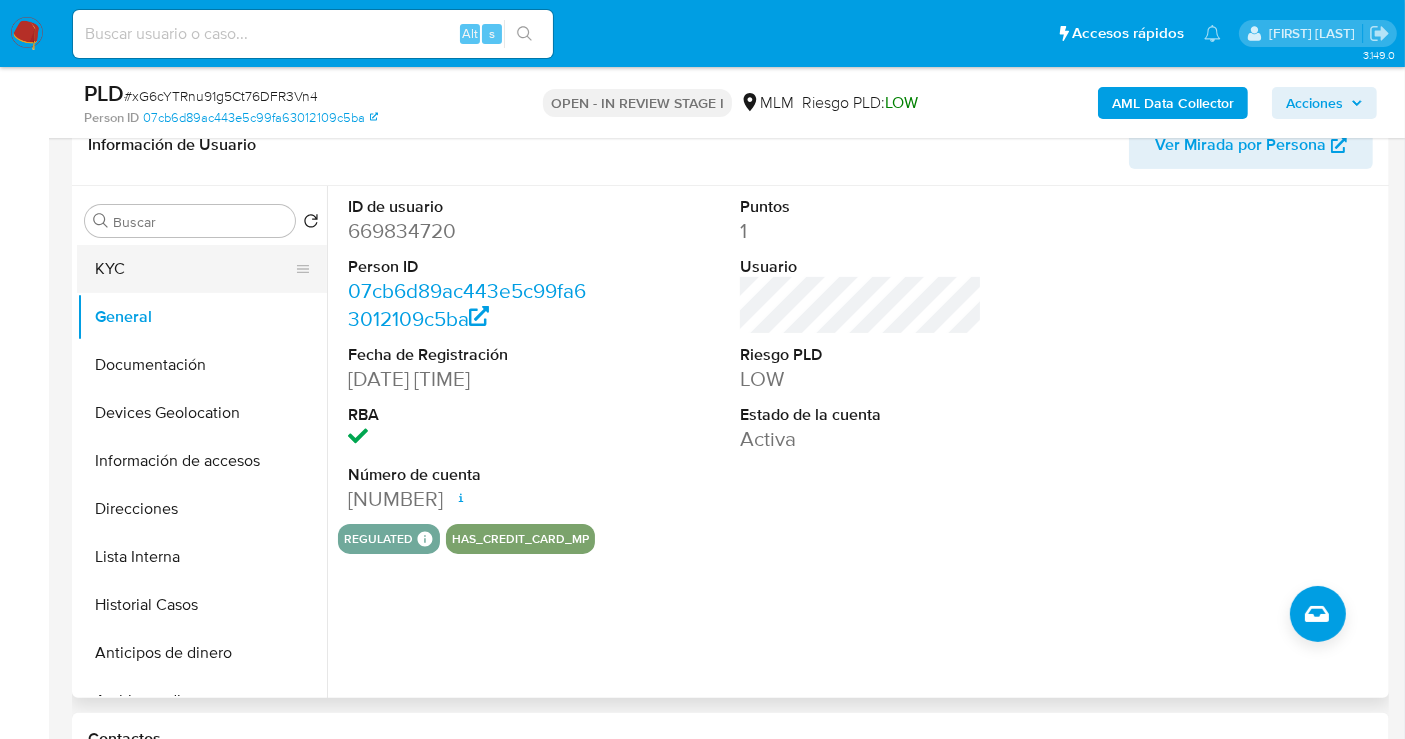 click on "KYC" at bounding box center [194, 269] 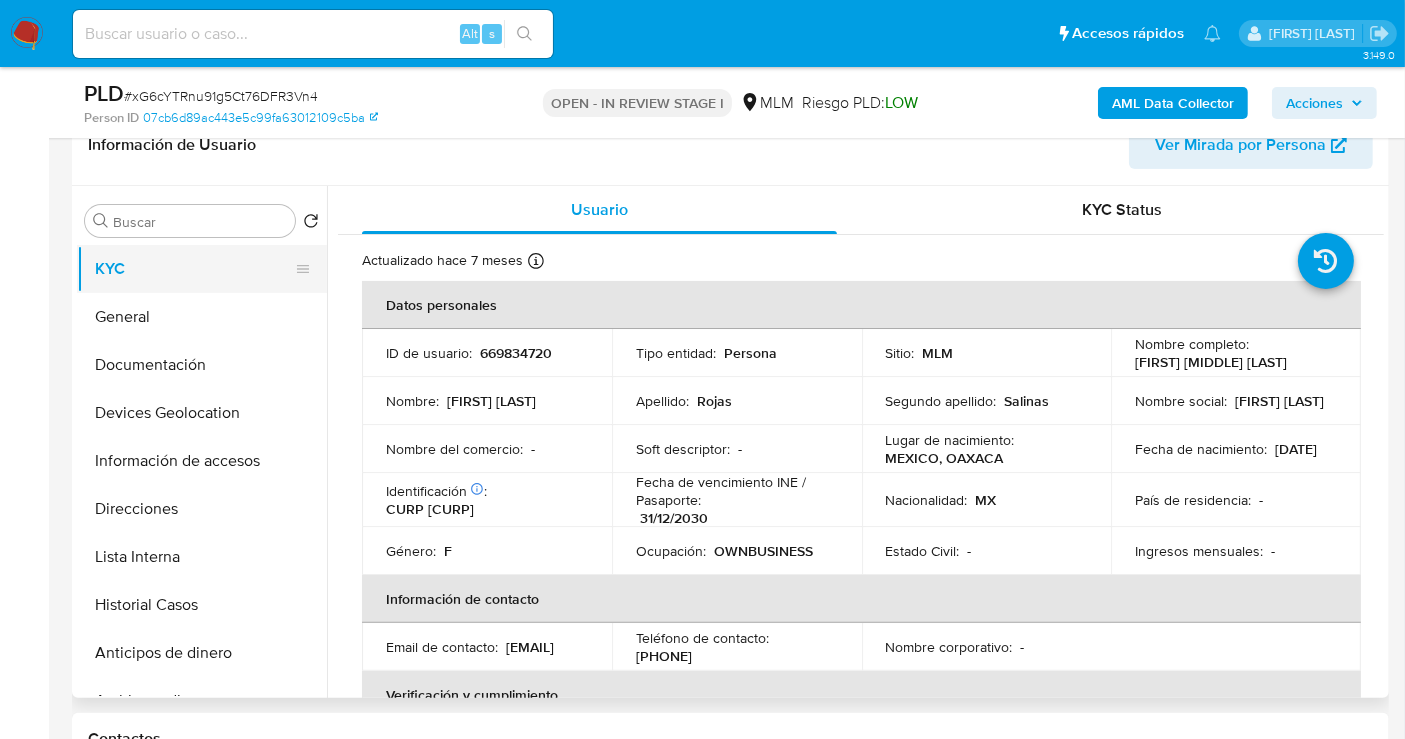 type 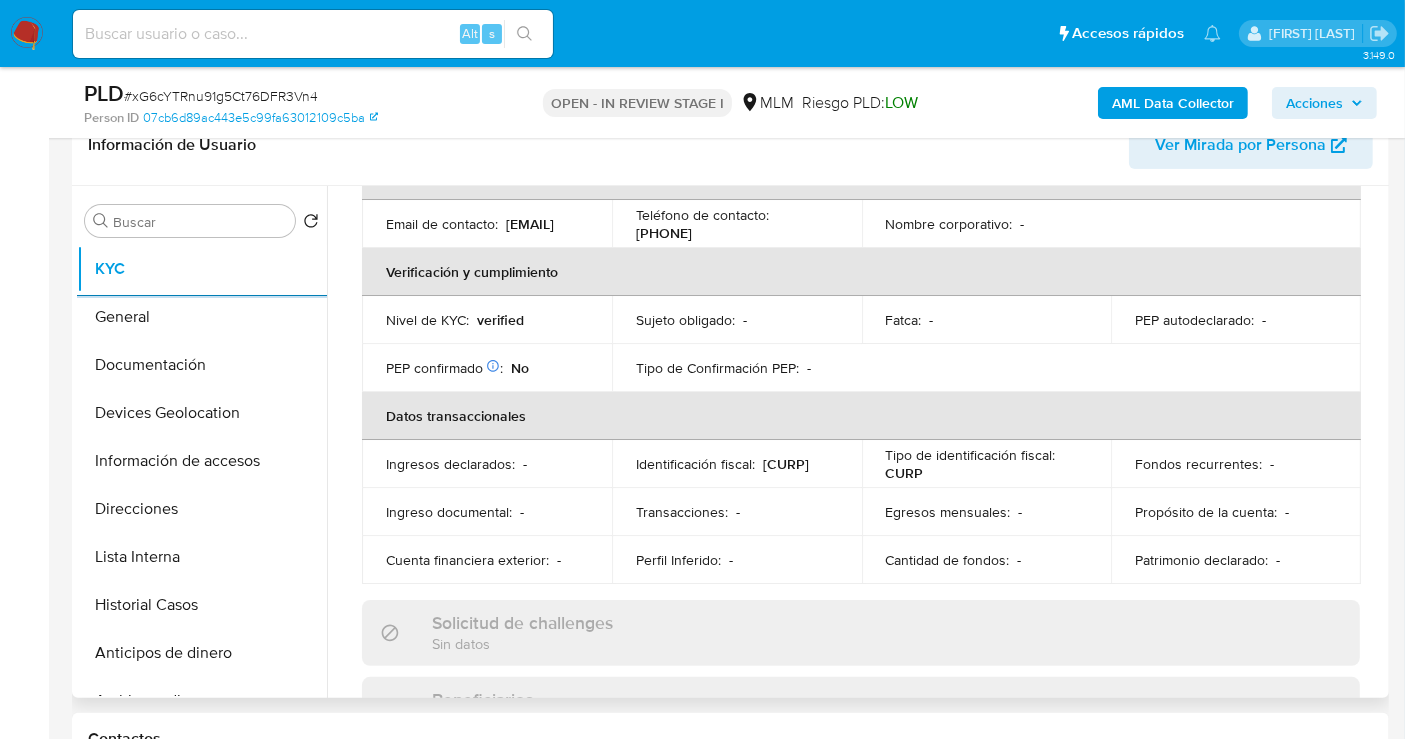 scroll, scrollTop: 444, scrollLeft: 0, axis: vertical 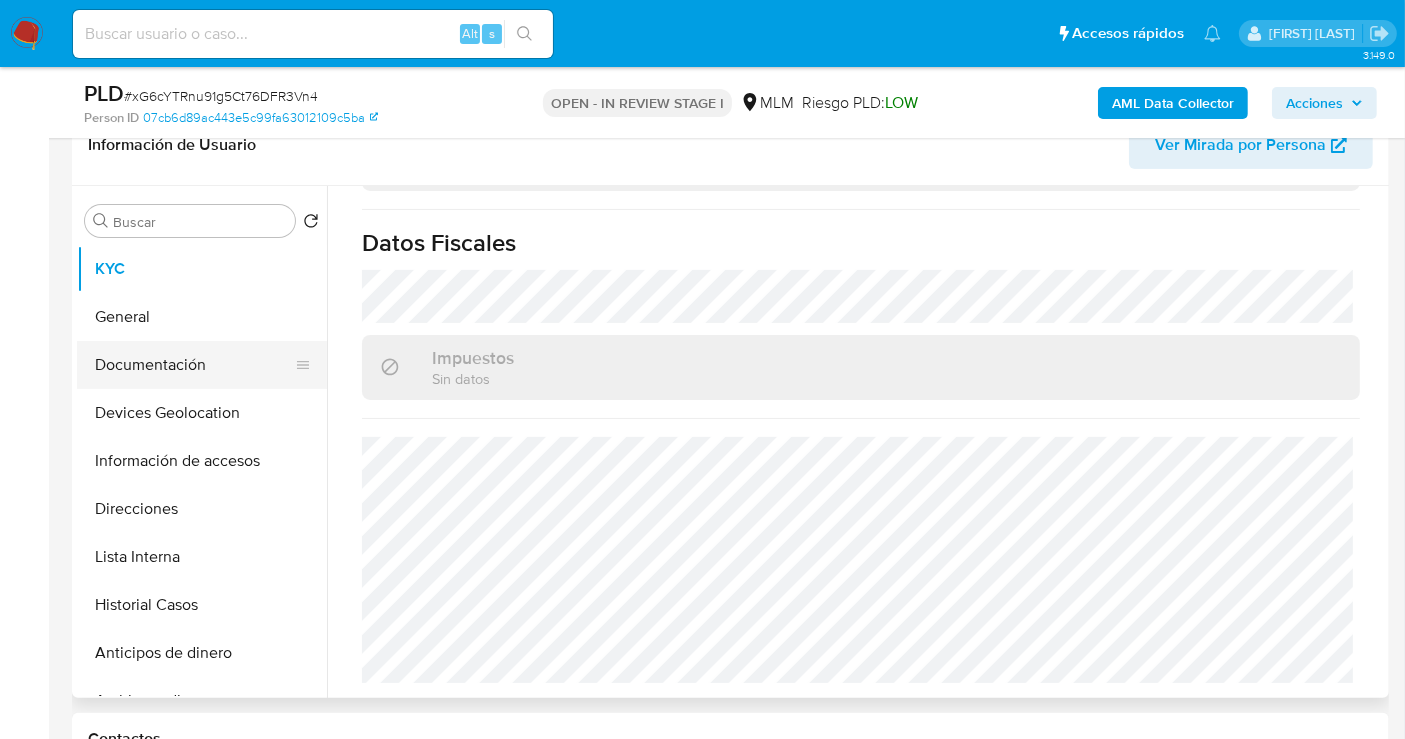 click on "Documentación" at bounding box center (194, 365) 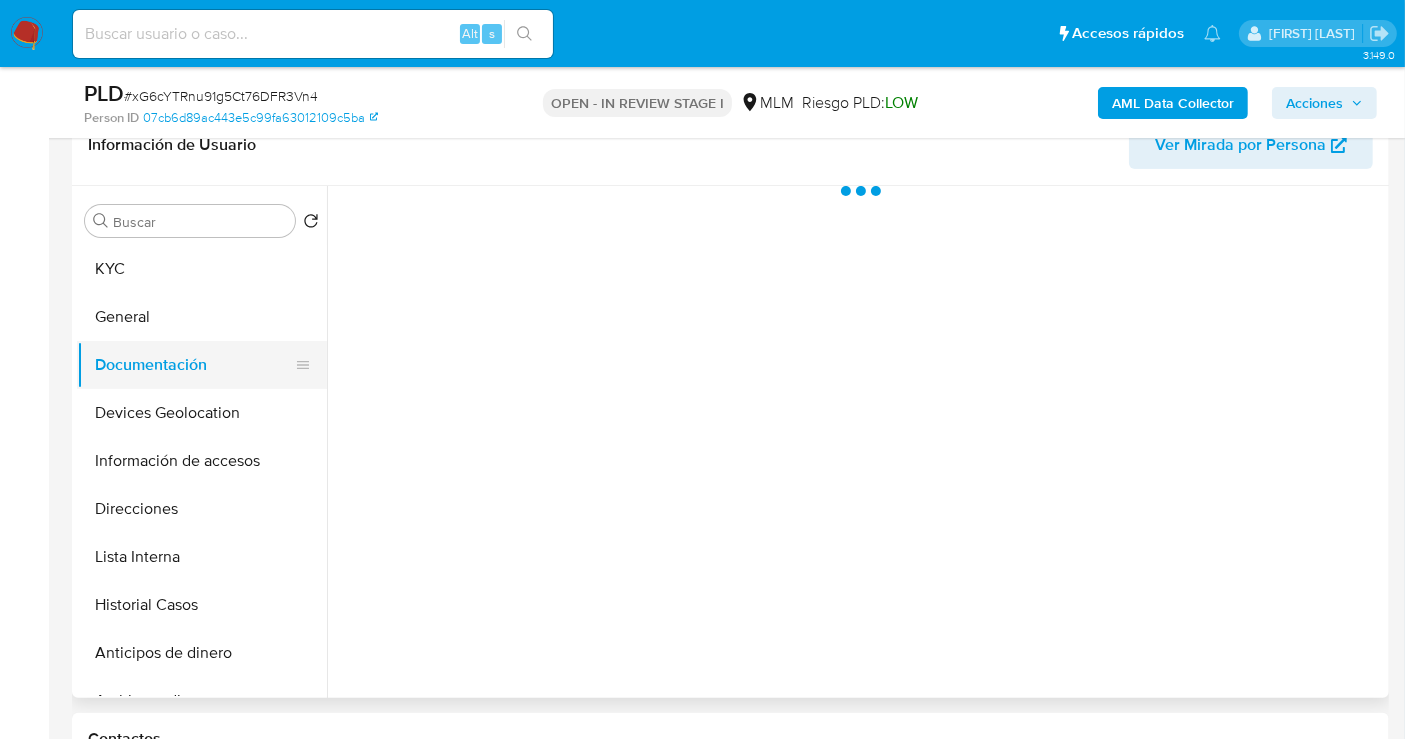 scroll, scrollTop: 0, scrollLeft: 0, axis: both 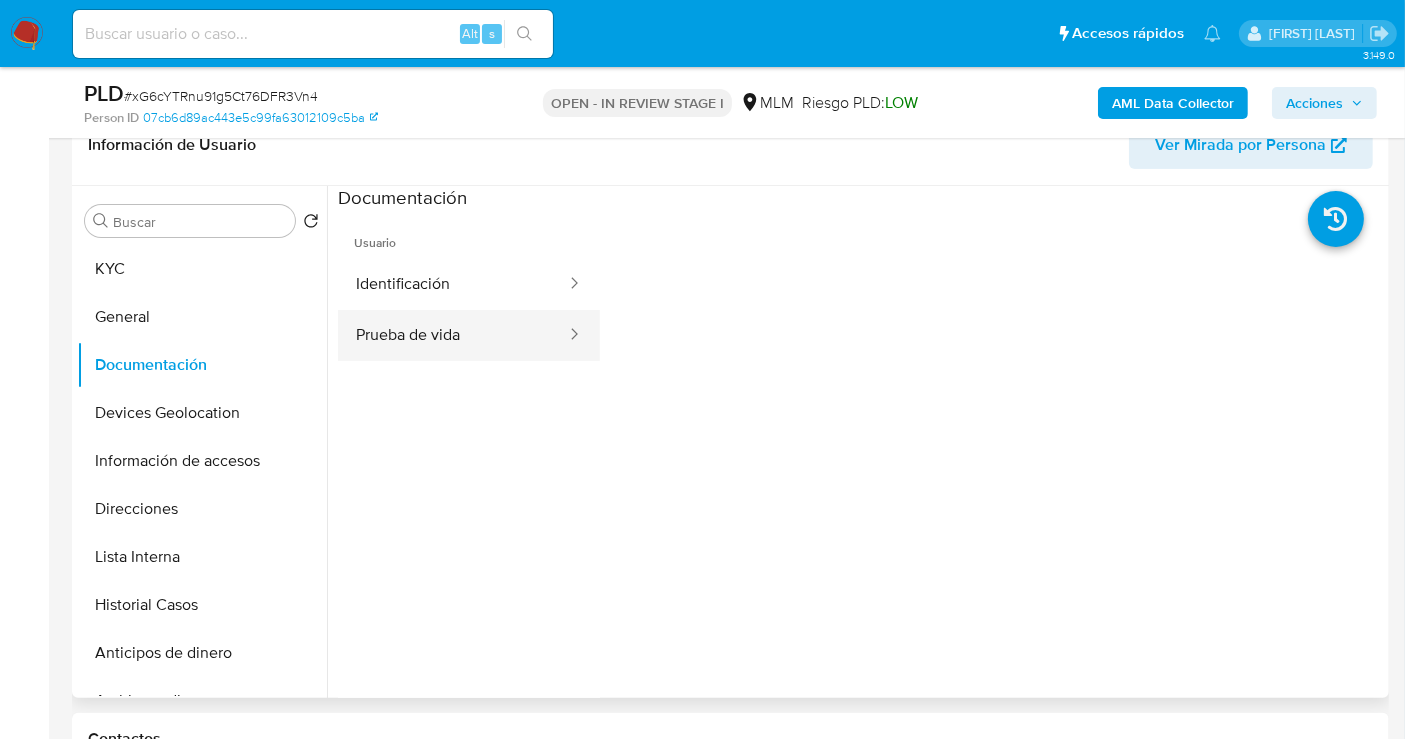 click on "Prueba de vida" at bounding box center (453, 335) 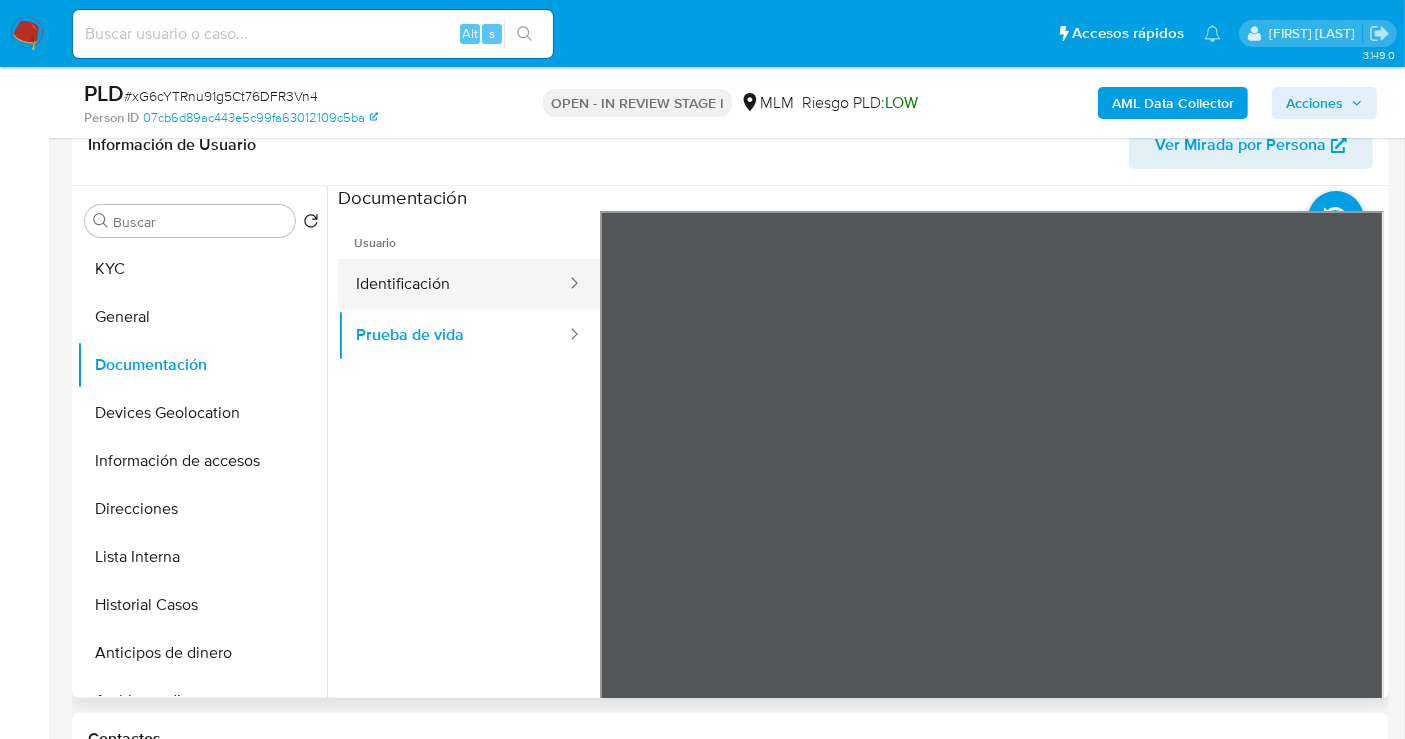 click on "Identificación" at bounding box center [453, 284] 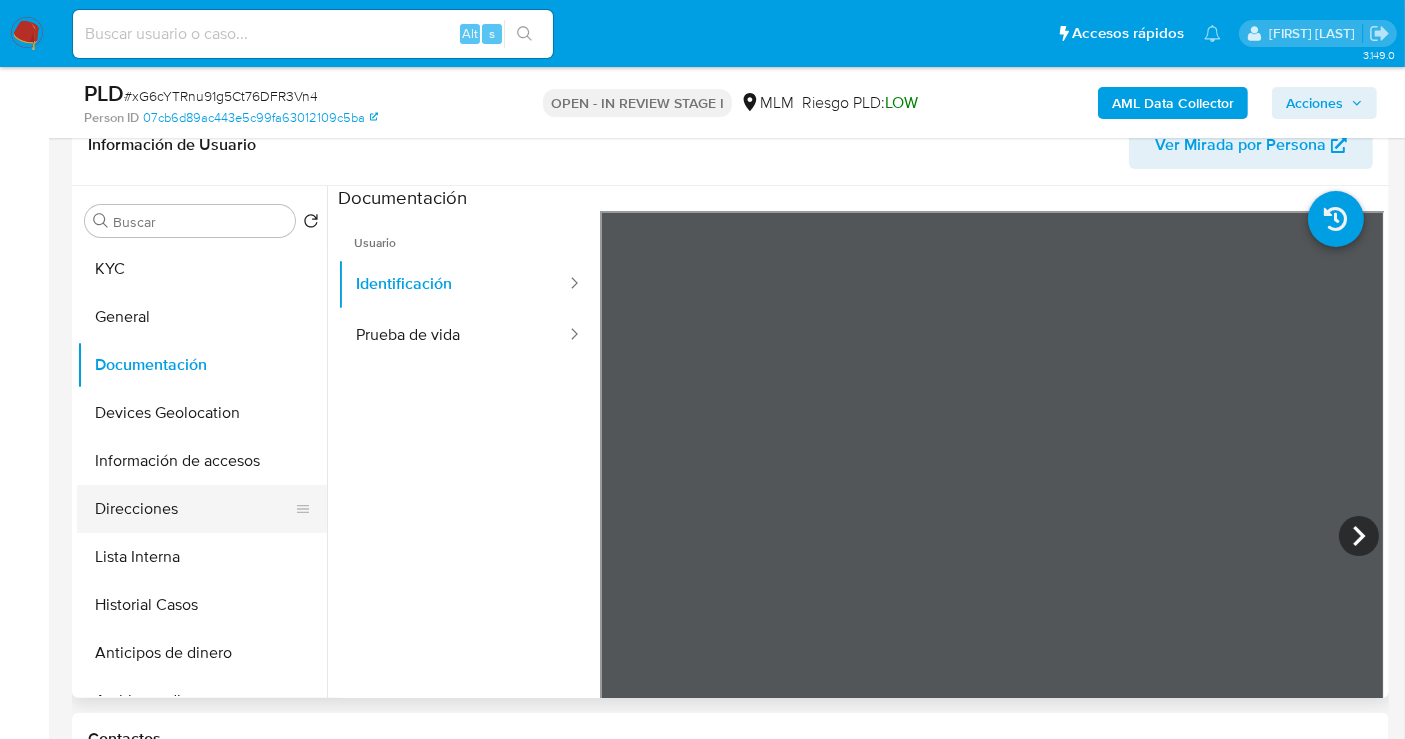 click on "Direcciones" at bounding box center [194, 509] 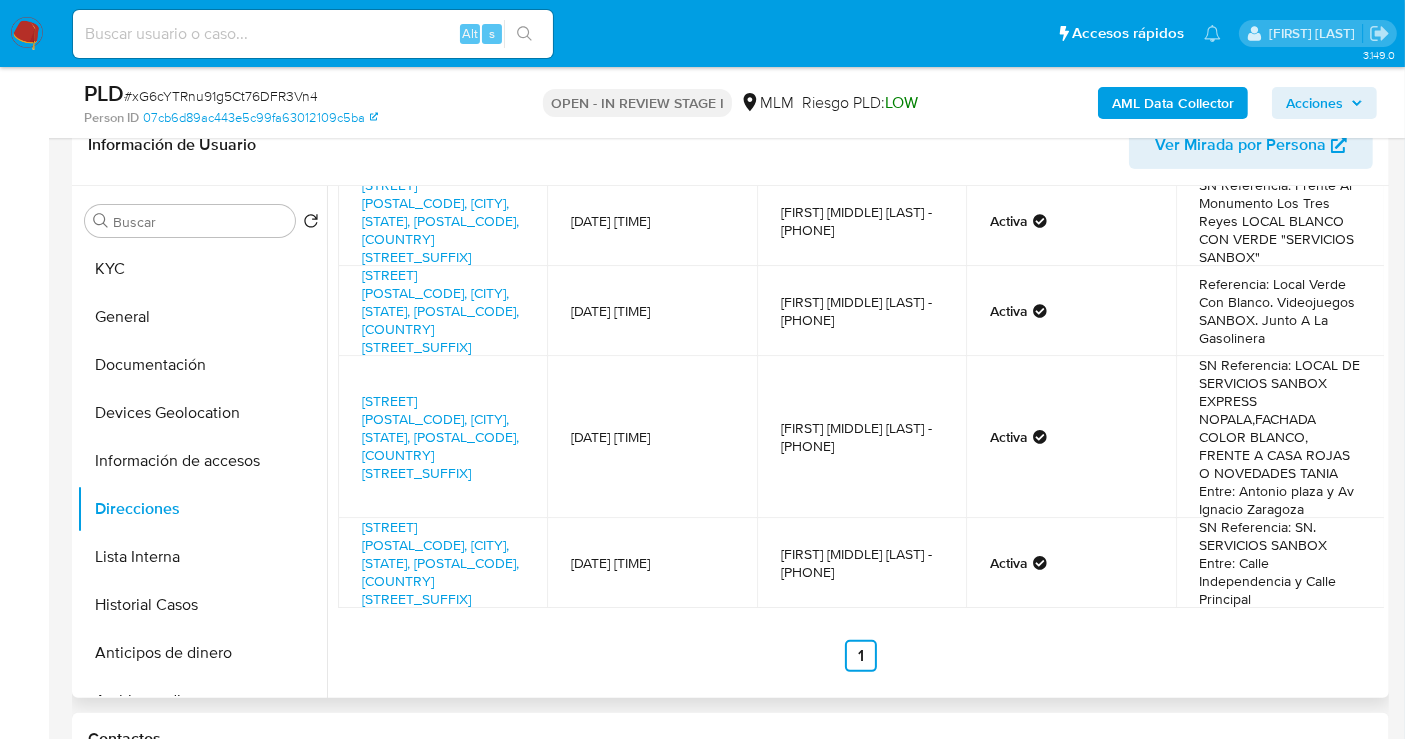 scroll, scrollTop: 0, scrollLeft: 0, axis: both 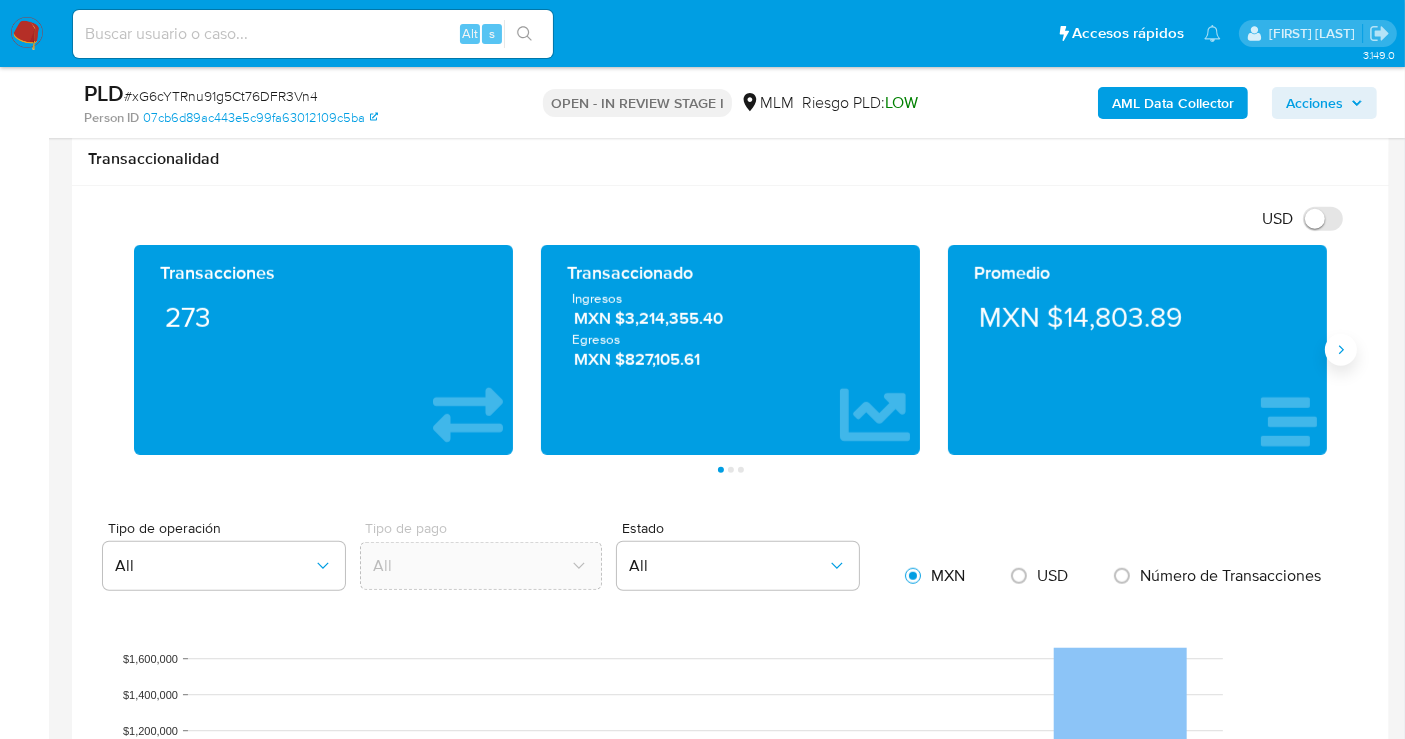 click at bounding box center (1341, 350) 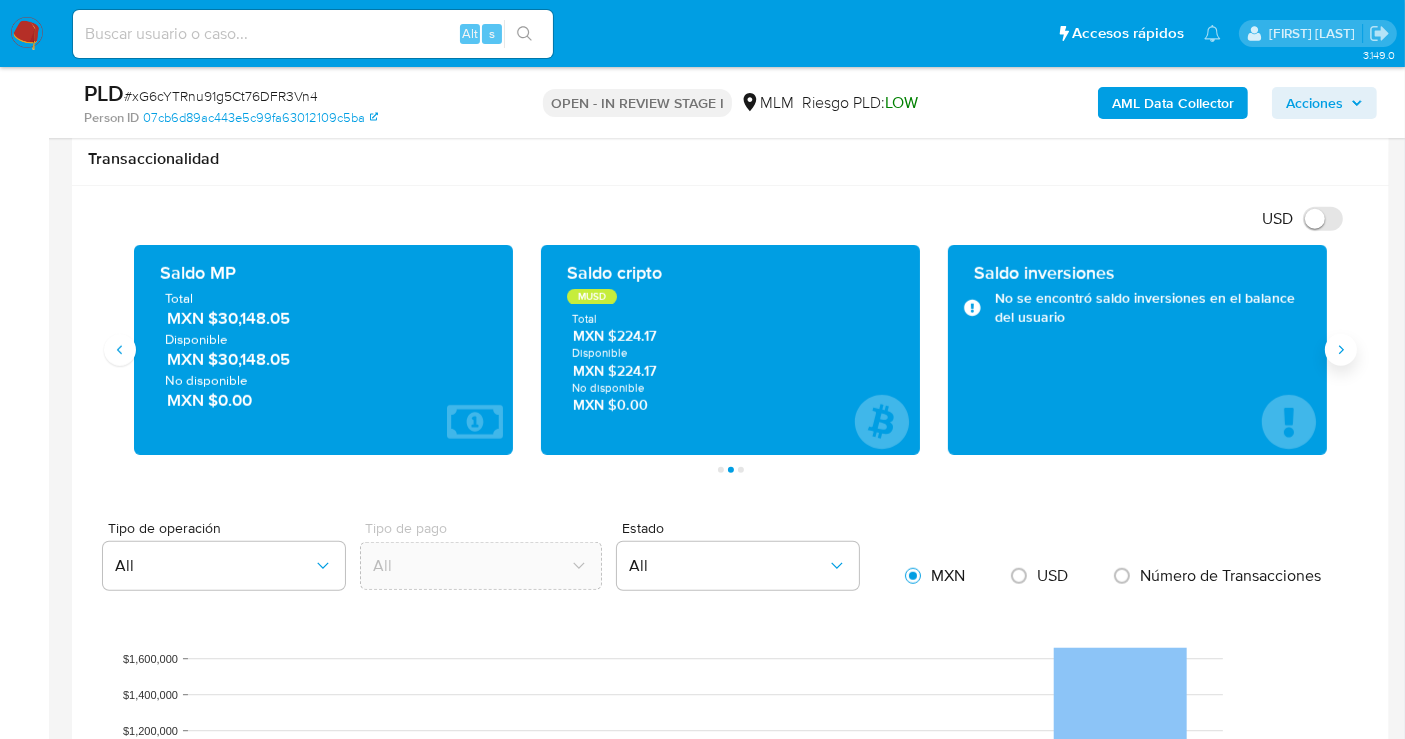 type 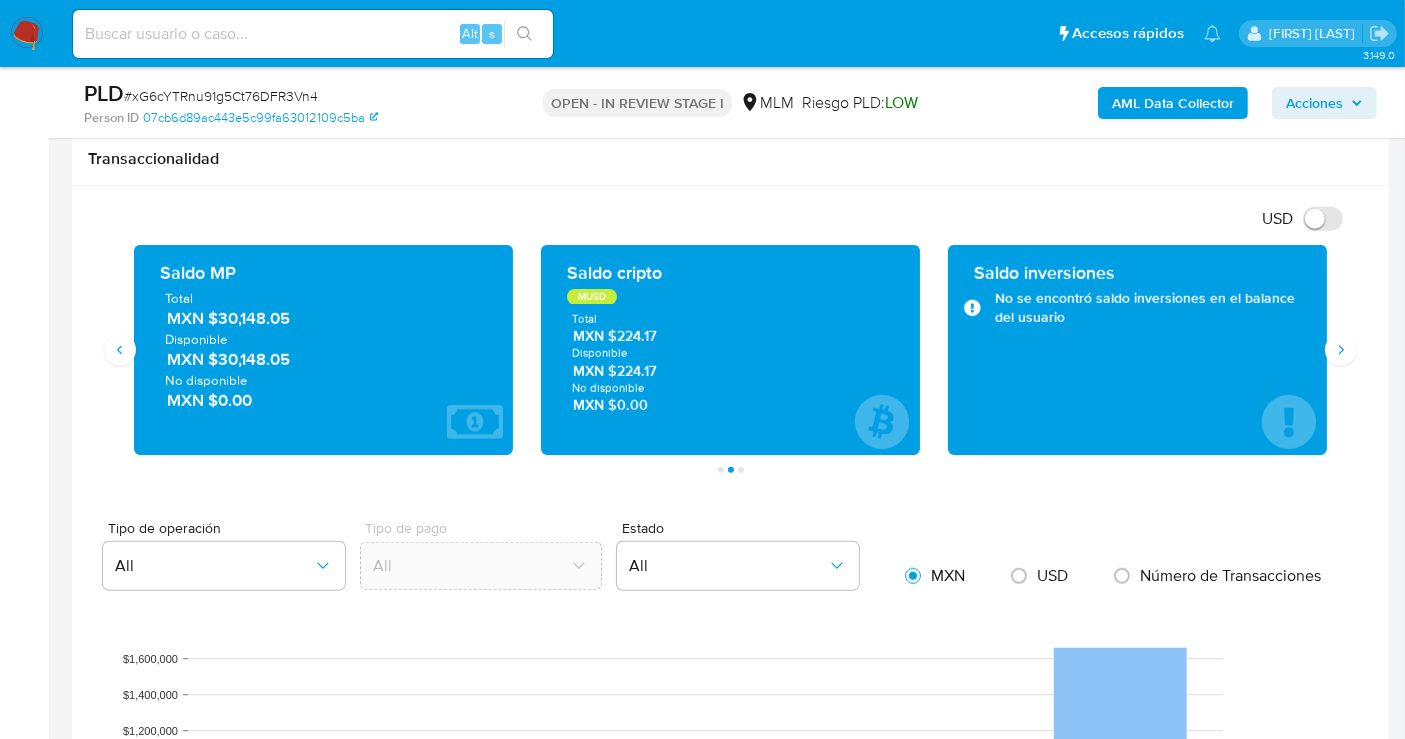 click on "MXN $30,148.05" at bounding box center (324, 318) 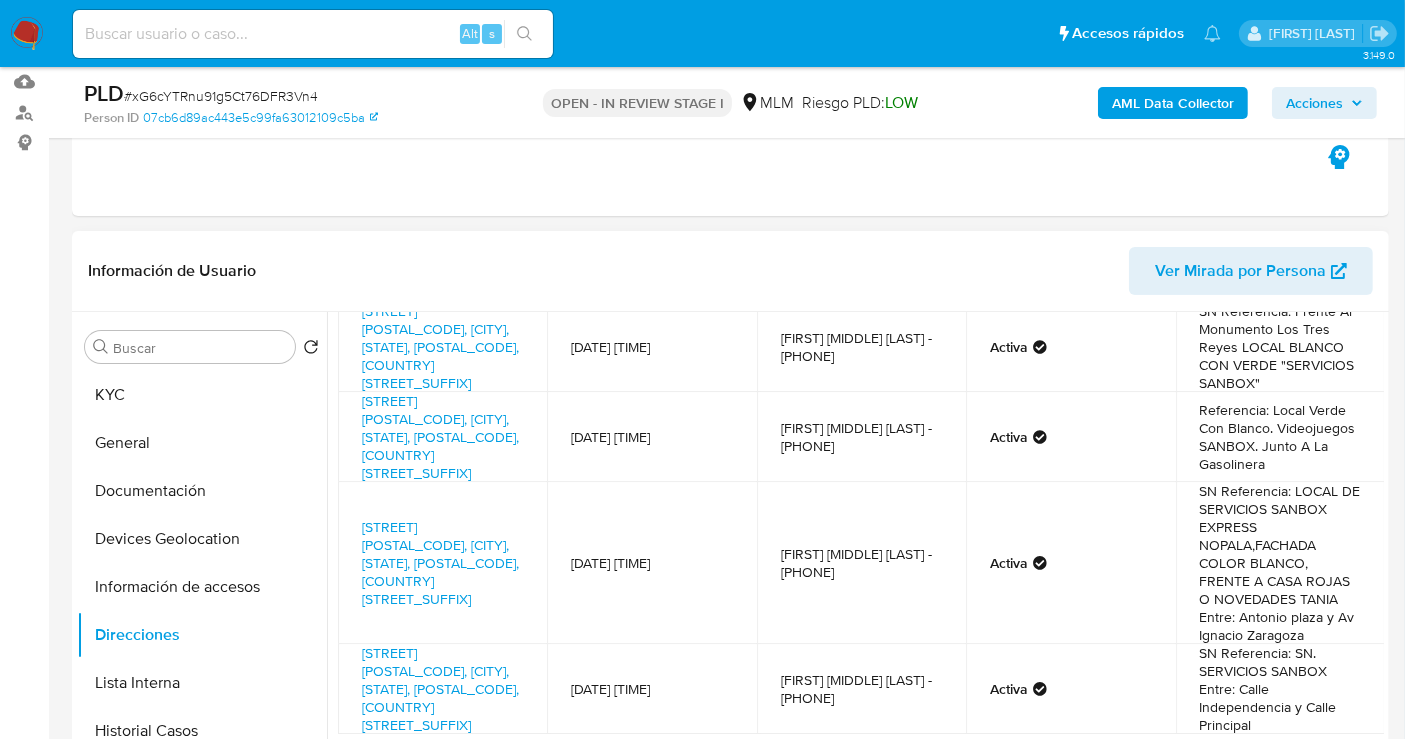 scroll, scrollTop: 333, scrollLeft: 0, axis: vertical 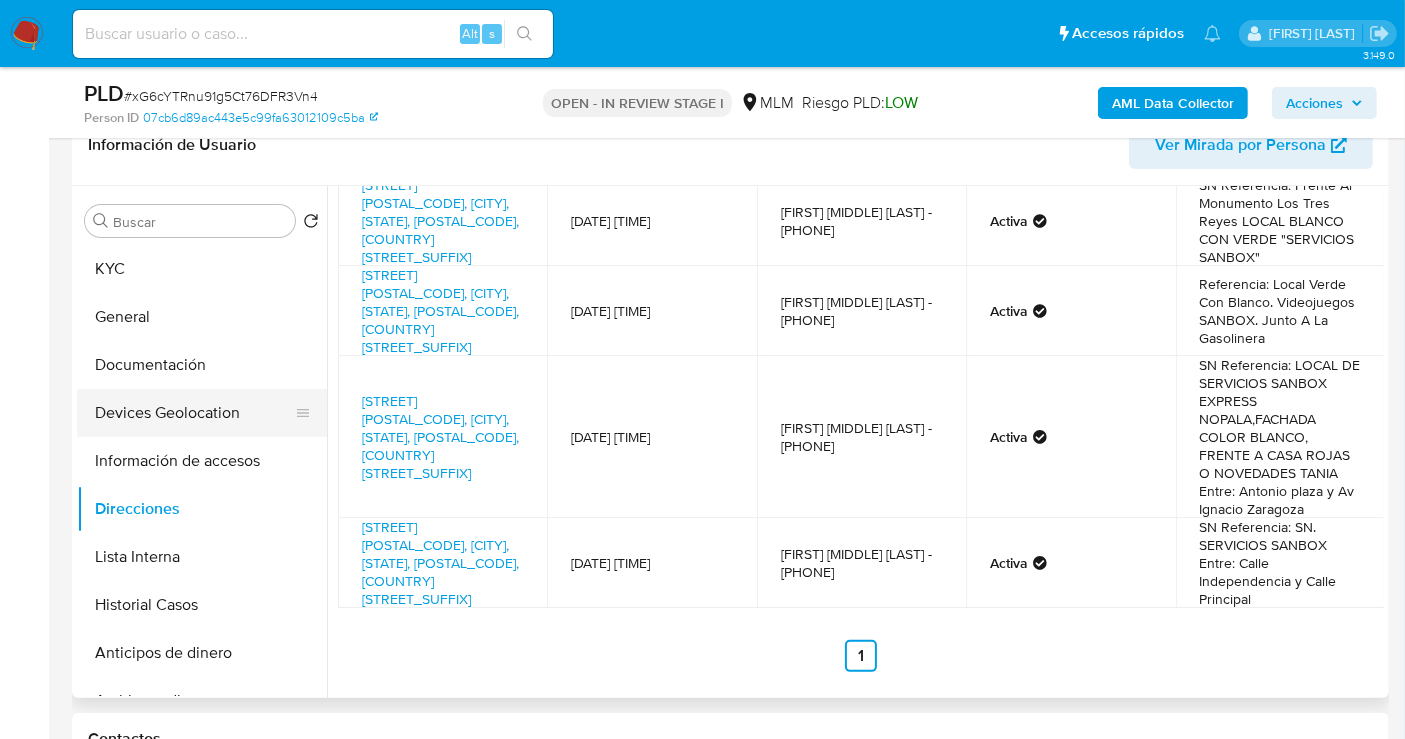 click on "Devices Geolocation" at bounding box center [194, 413] 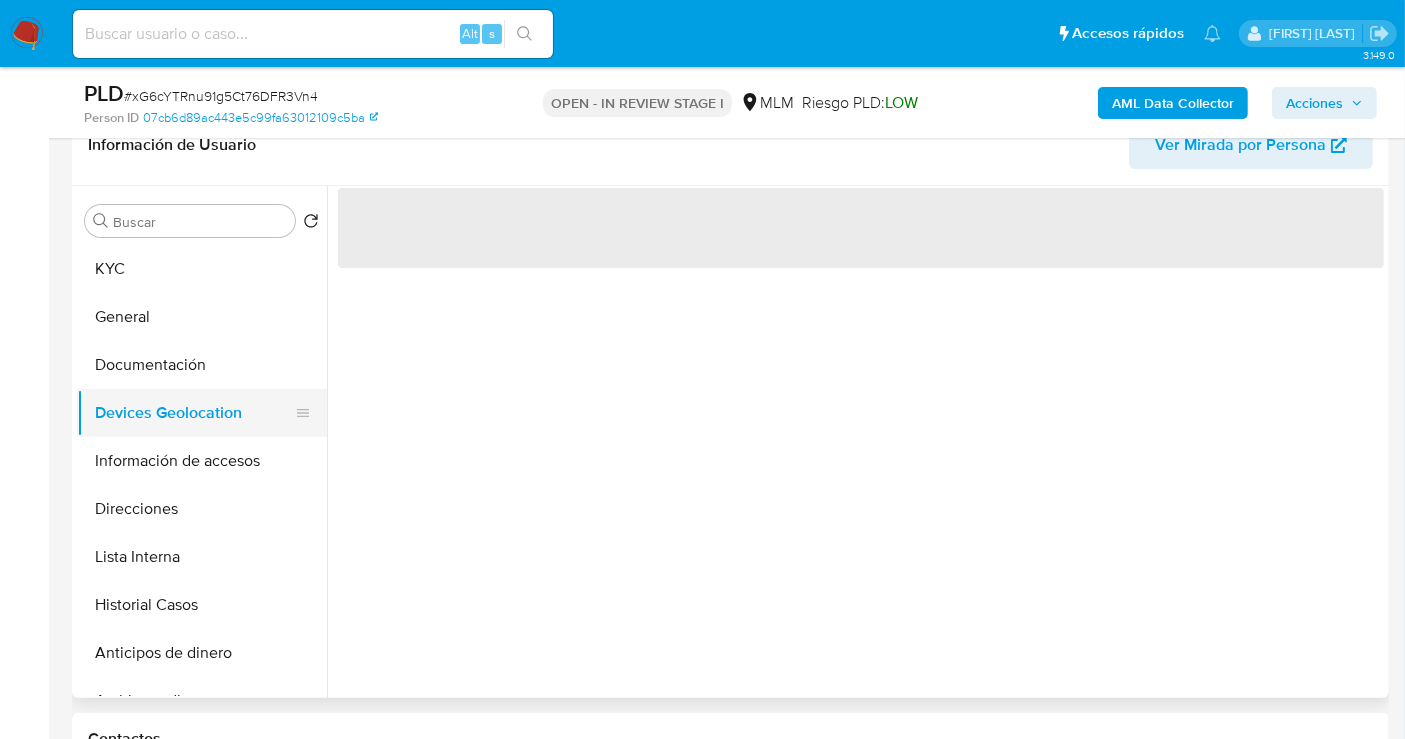 scroll, scrollTop: 0, scrollLeft: 0, axis: both 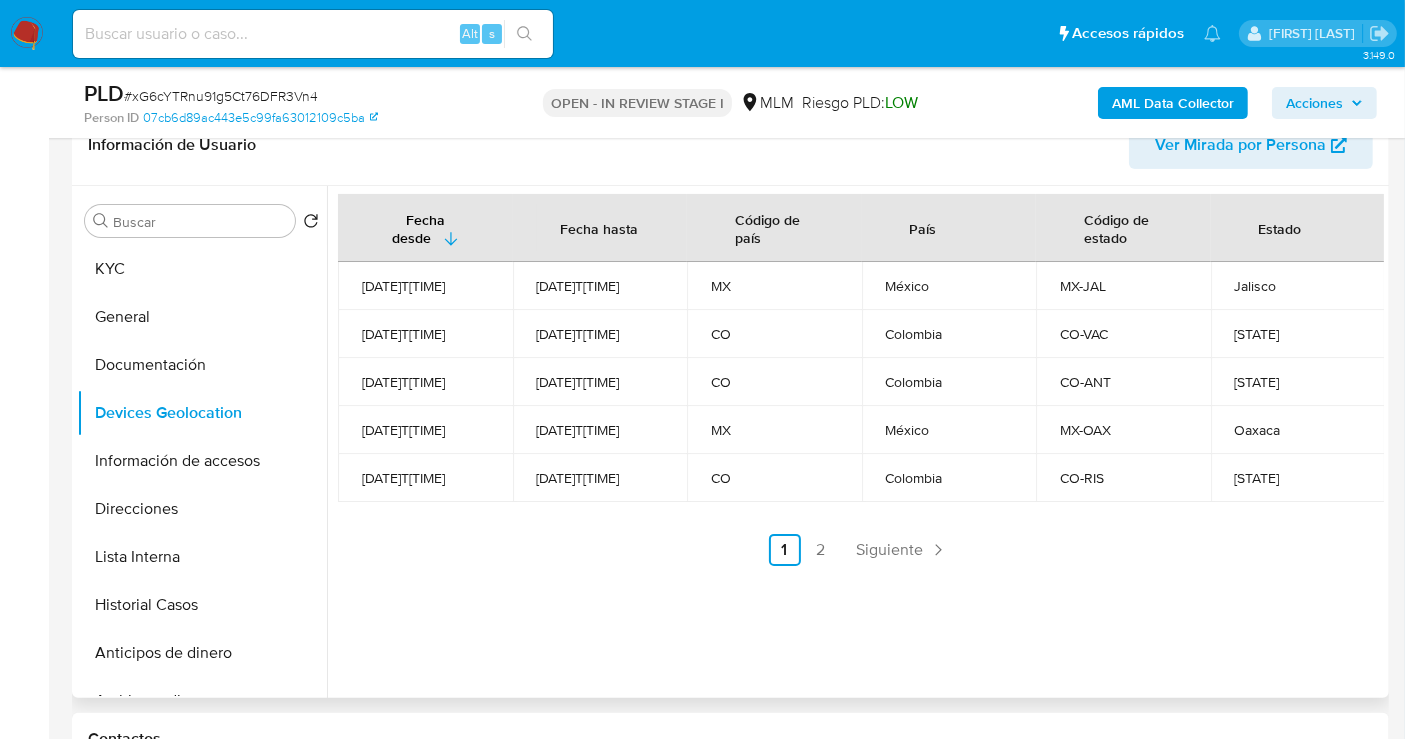 click on "Fecha desde     Fecha hasta     Código de país     País     Código de estado     Estado     [DATE]T[TIME]     [DATE]T[TIME]     MX     México     MX-JAL     Jalisco     [DATE]T[TIME]     [DATE]T[TIME]     CO     Colombia     CO-VAC     [STATE]     [DATE]T[TIME]     [DATE]T[TIME]     CO     Colombia     CO-ANT     Antioquia     [DATE]T[TIME]     [DATE]T[TIME]     MX     México     MX-OAX     Oaxaca     [DATE]T[TIME]     [DATE]T[TIME]     CO     Colombia     CO-RIS     Risaralda   Anterior 1 2 Siguiente" at bounding box center (855, 442) 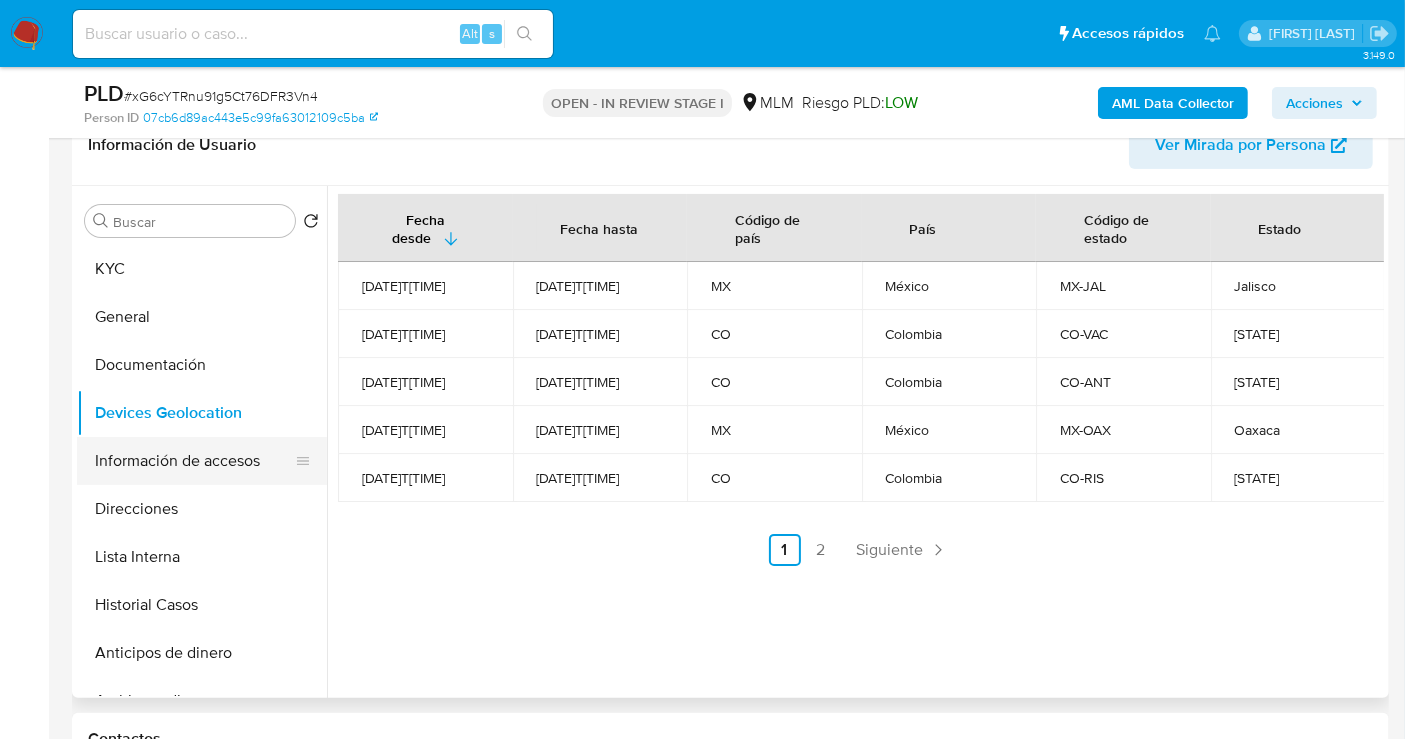 click on "Información de accesos" at bounding box center (194, 461) 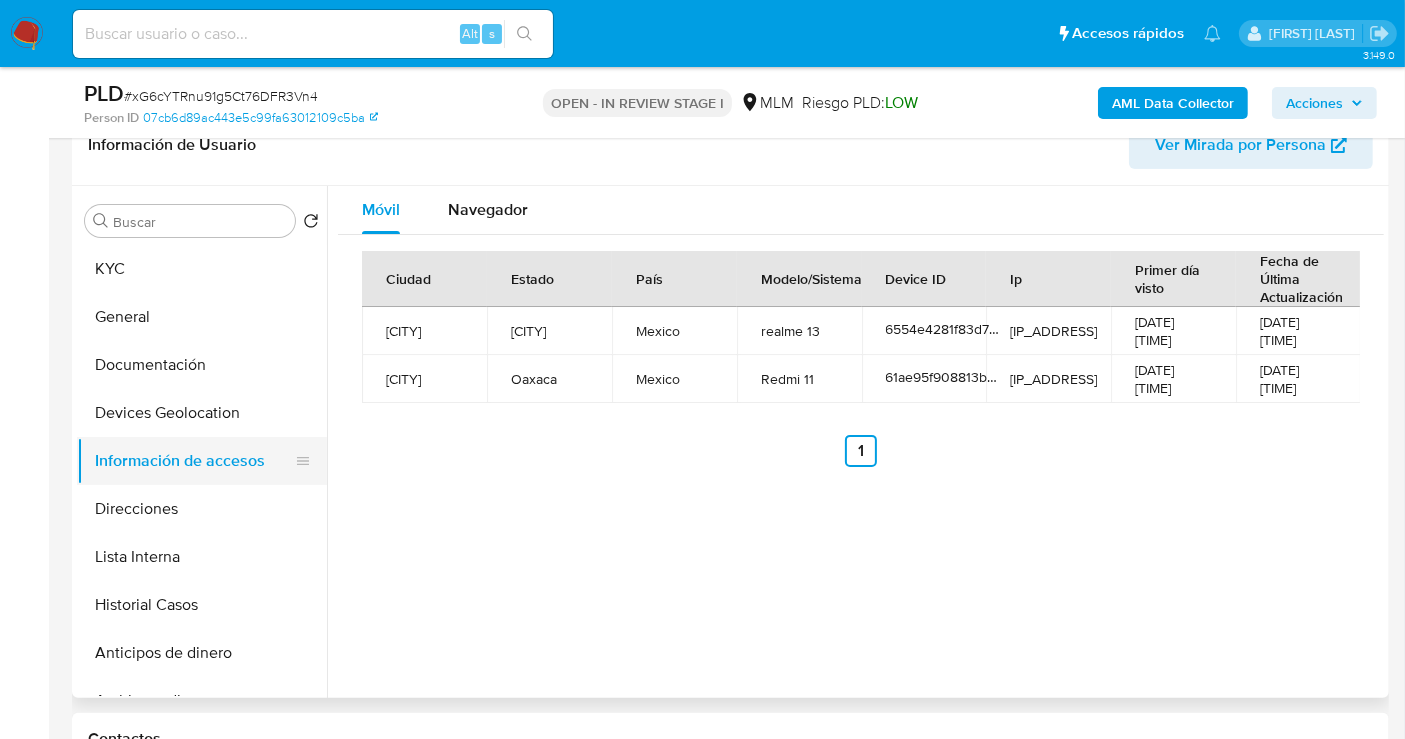 type 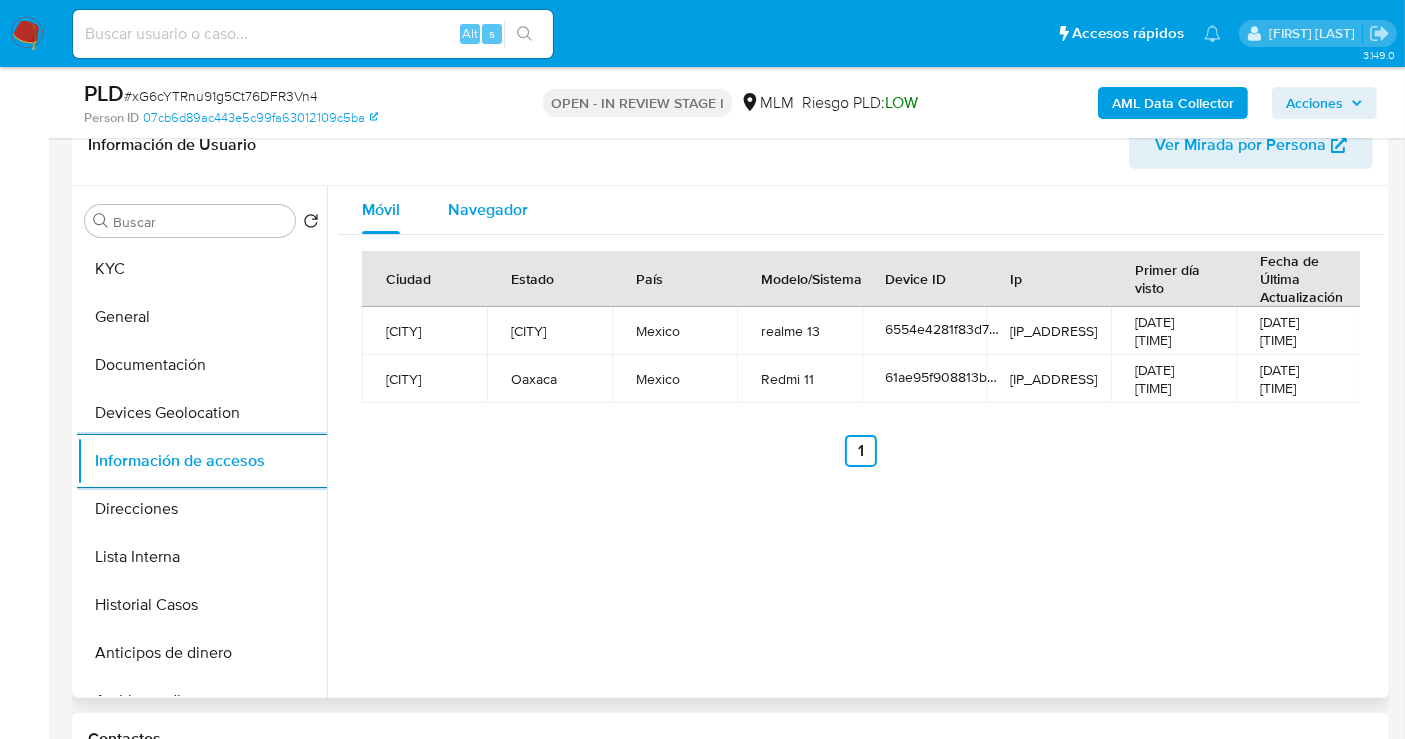 click on "Navegador" at bounding box center [488, 209] 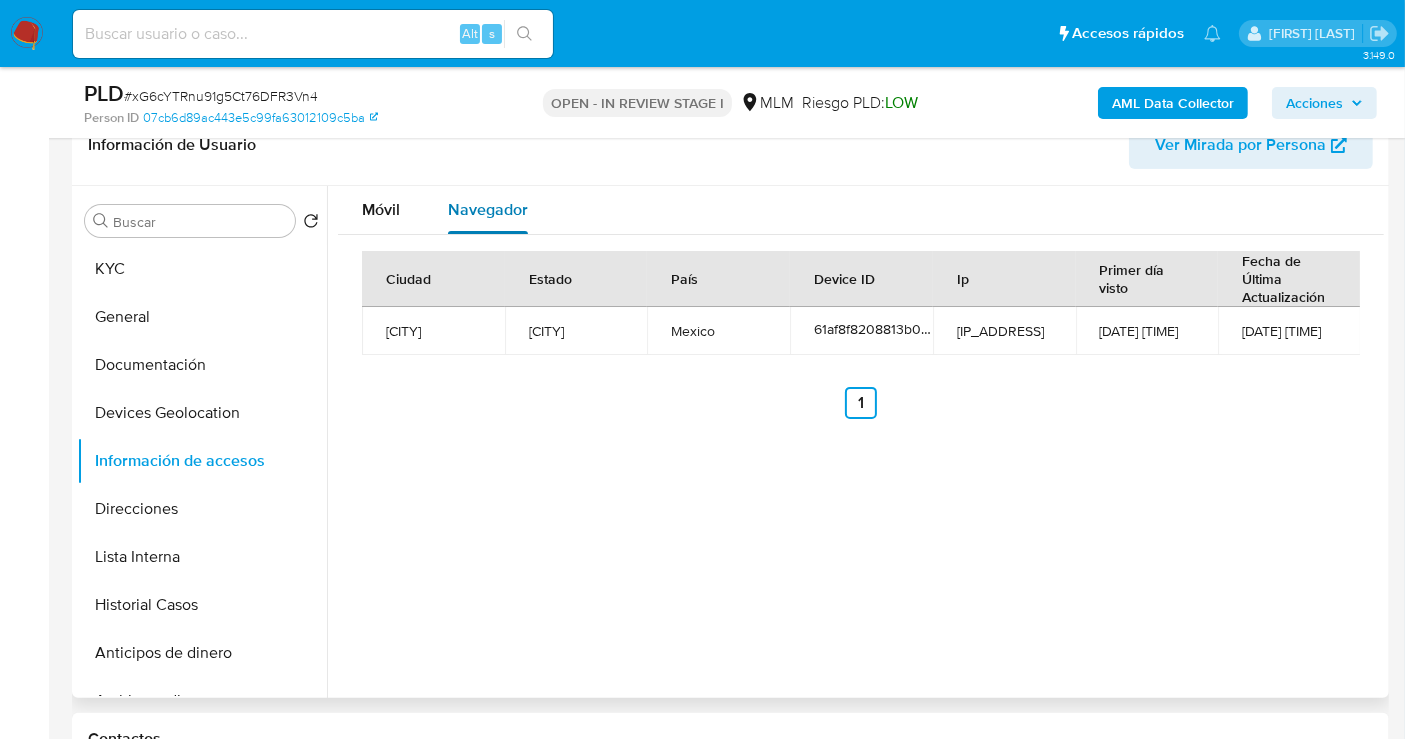 type 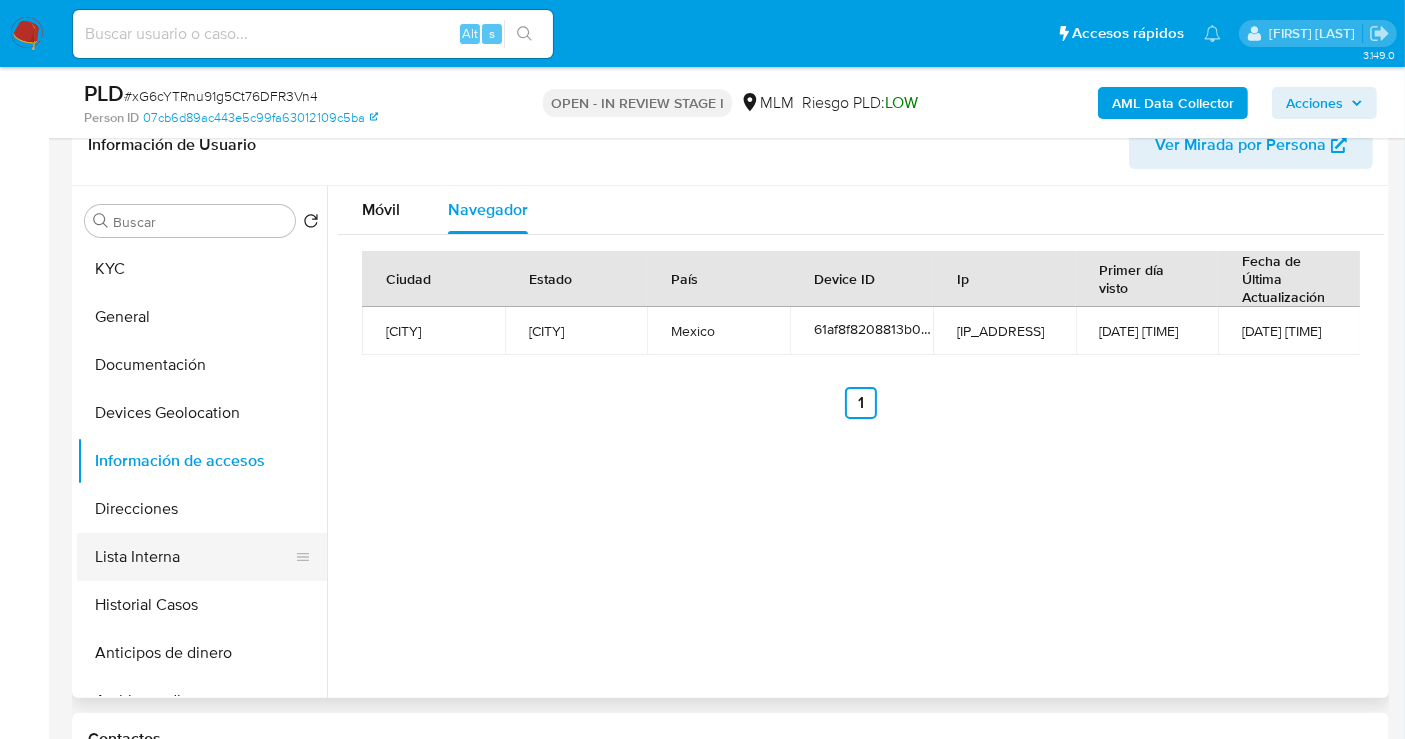 click on "Lista Interna" at bounding box center (194, 557) 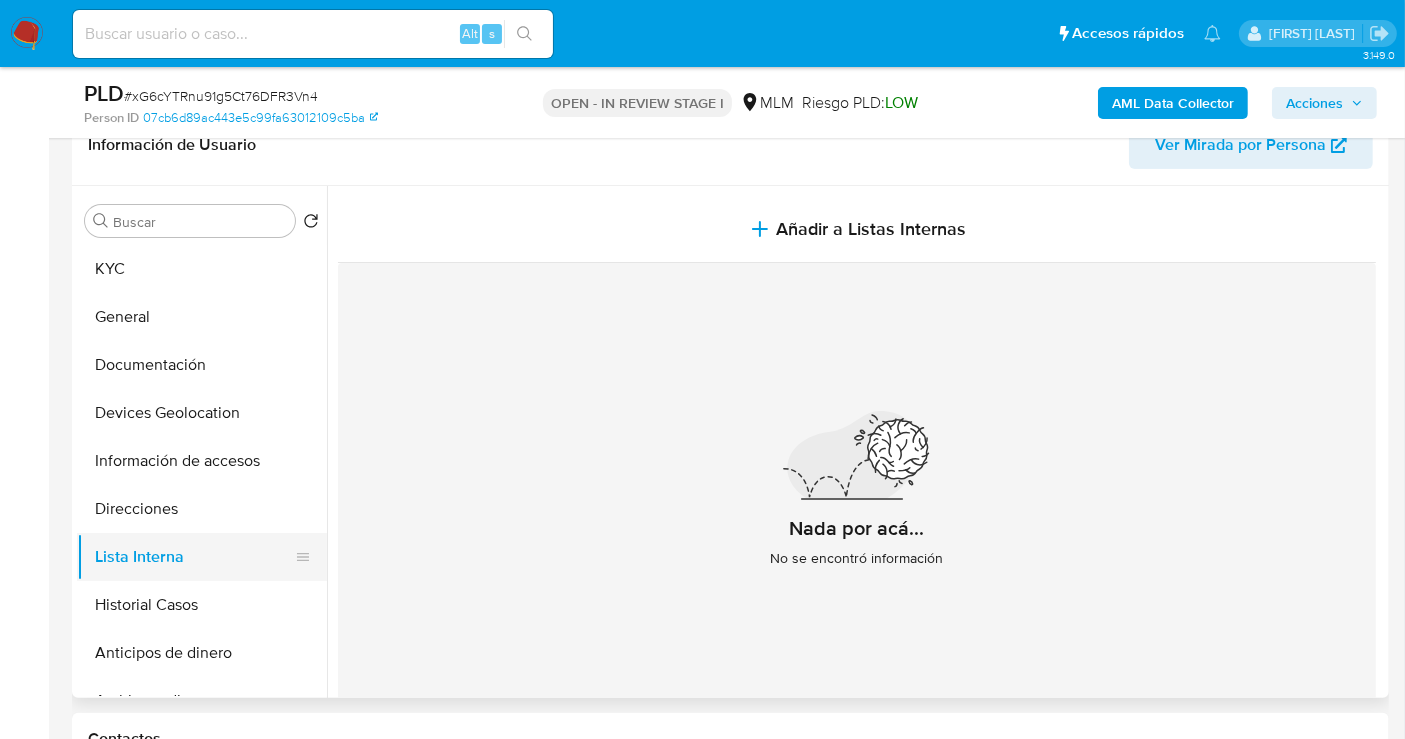 type 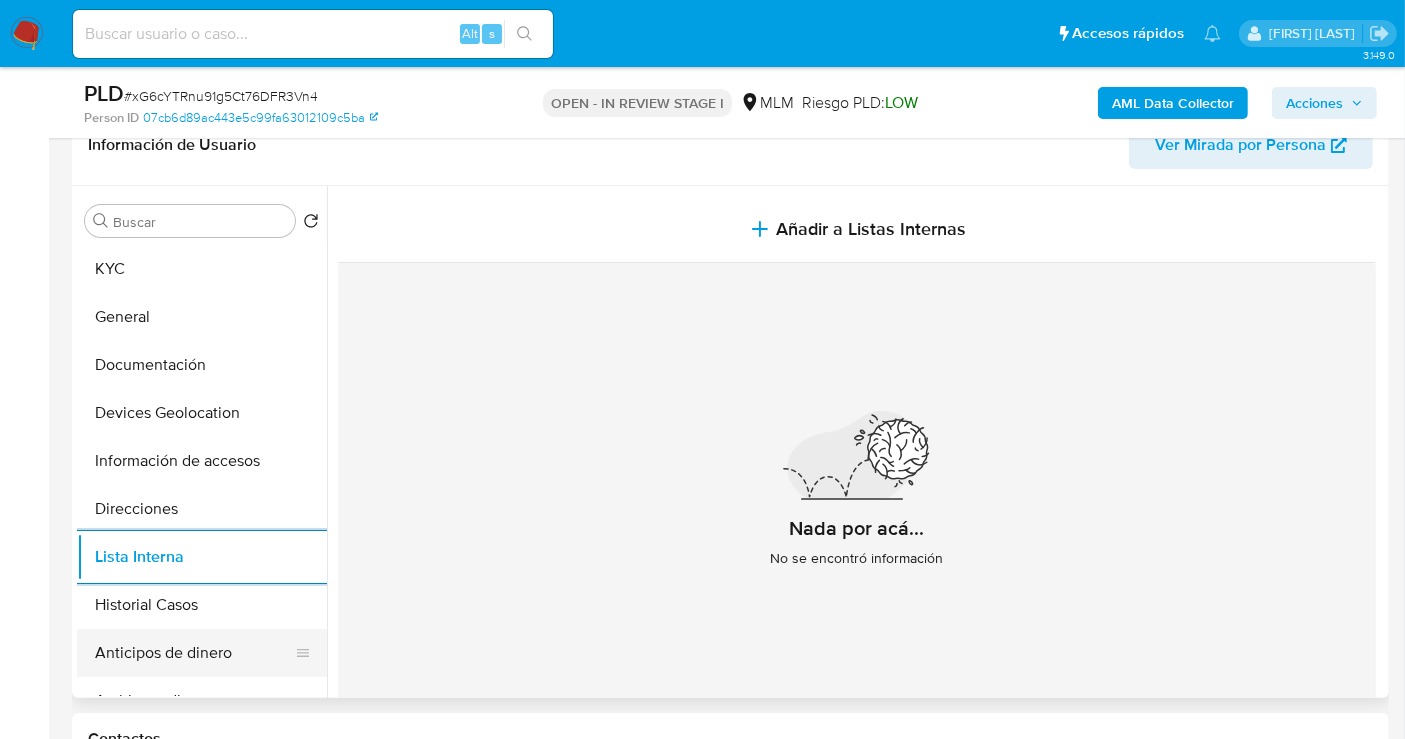 click on "Anticipos de dinero" at bounding box center (194, 653) 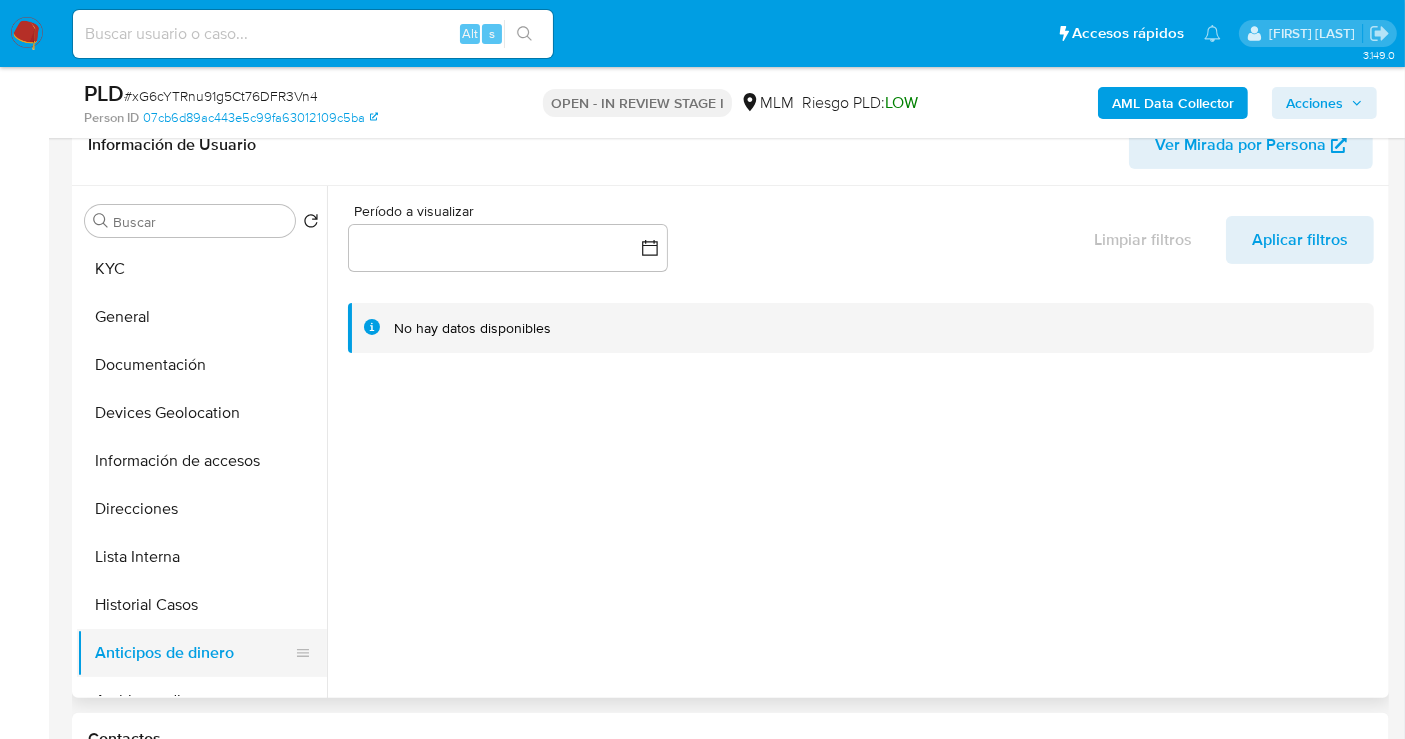 type 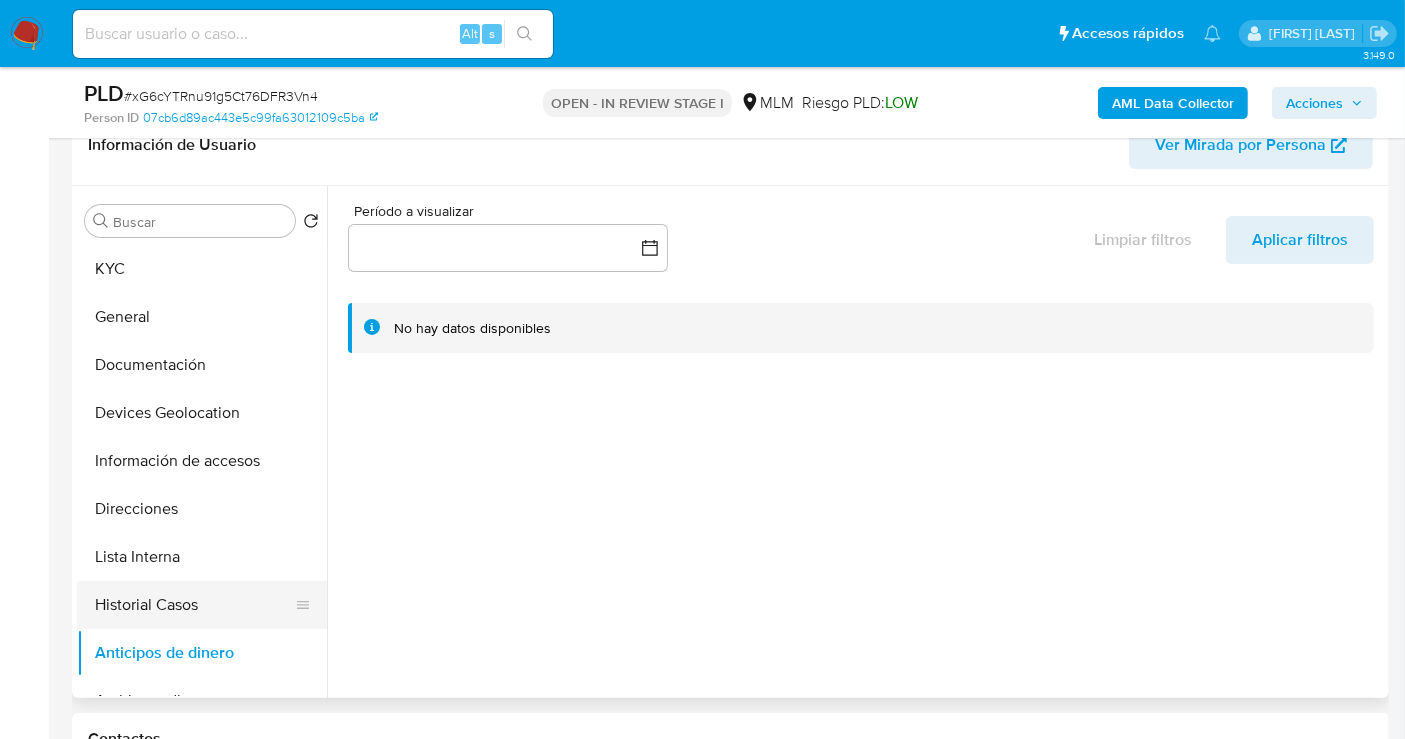 click on "Historial Casos" at bounding box center [194, 605] 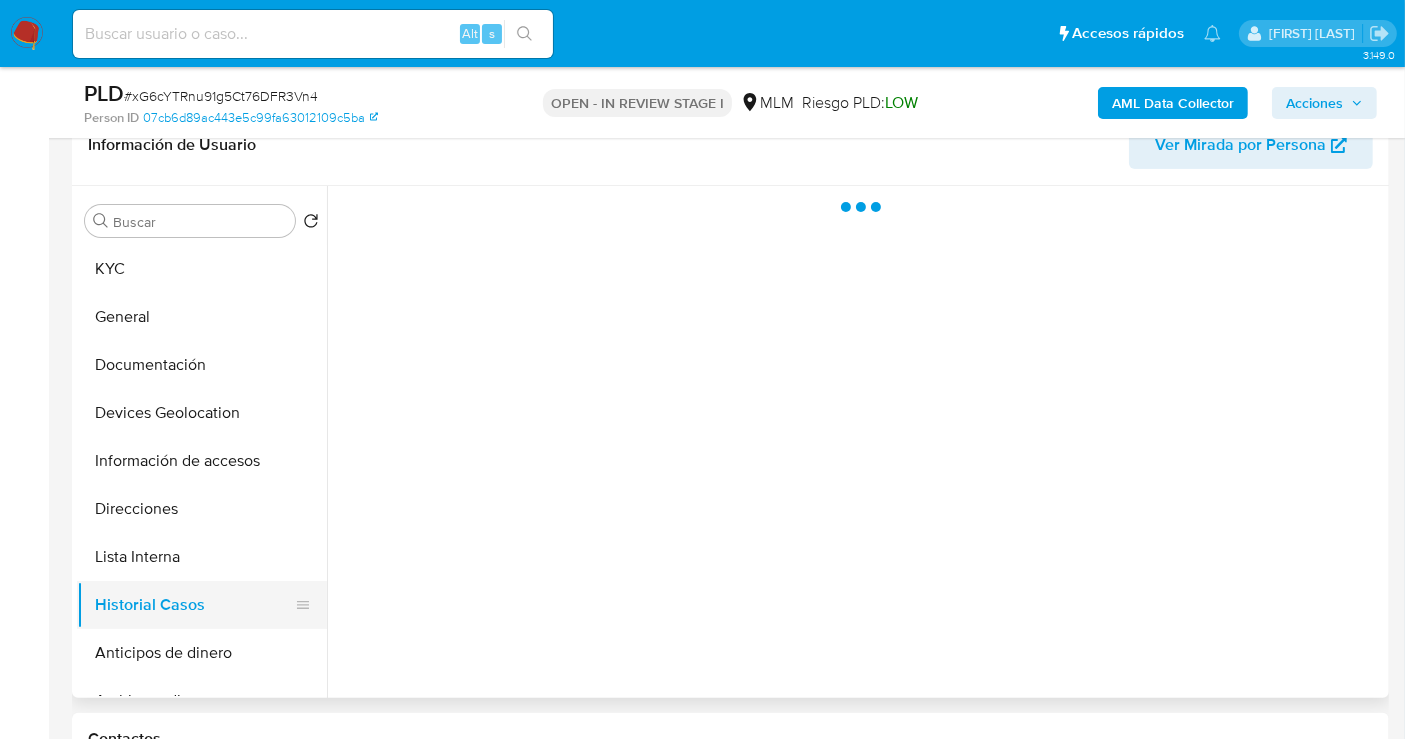 type 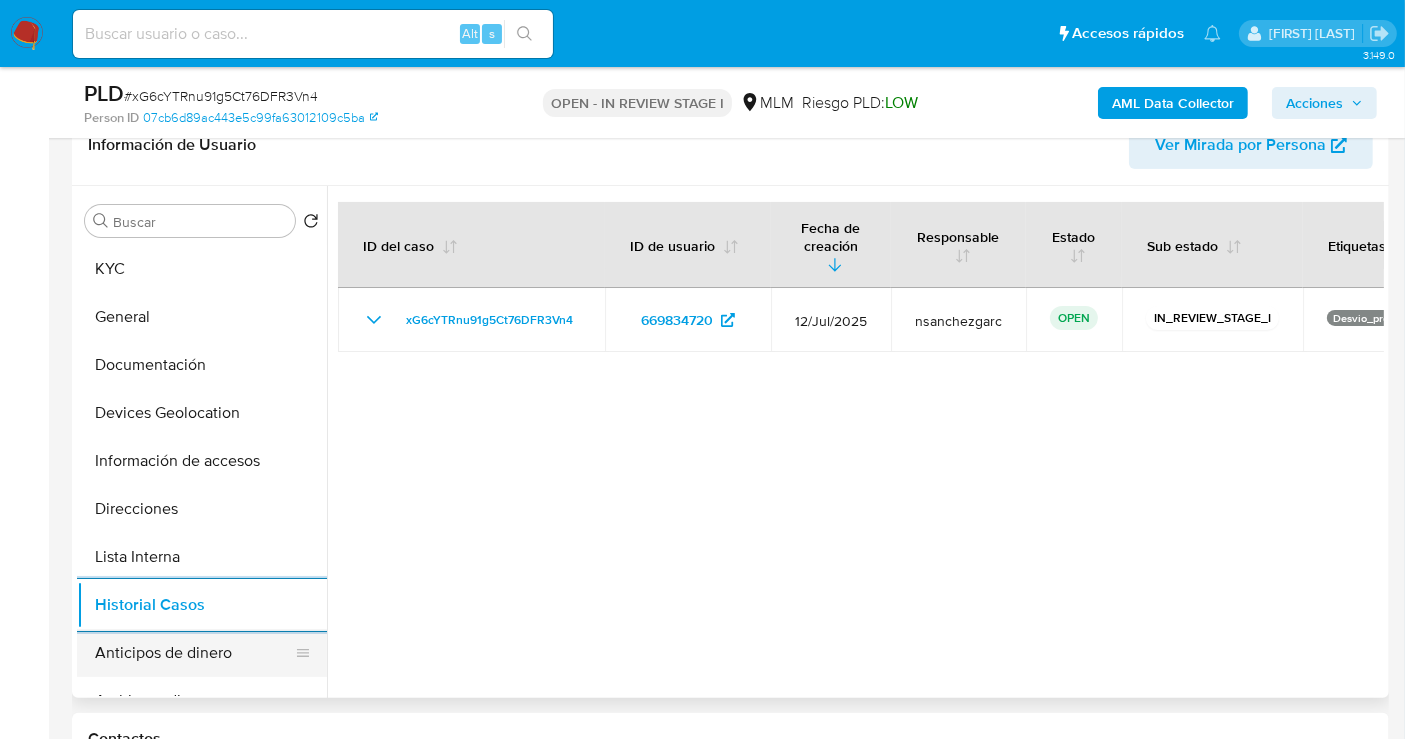 scroll, scrollTop: 111, scrollLeft: 0, axis: vertical 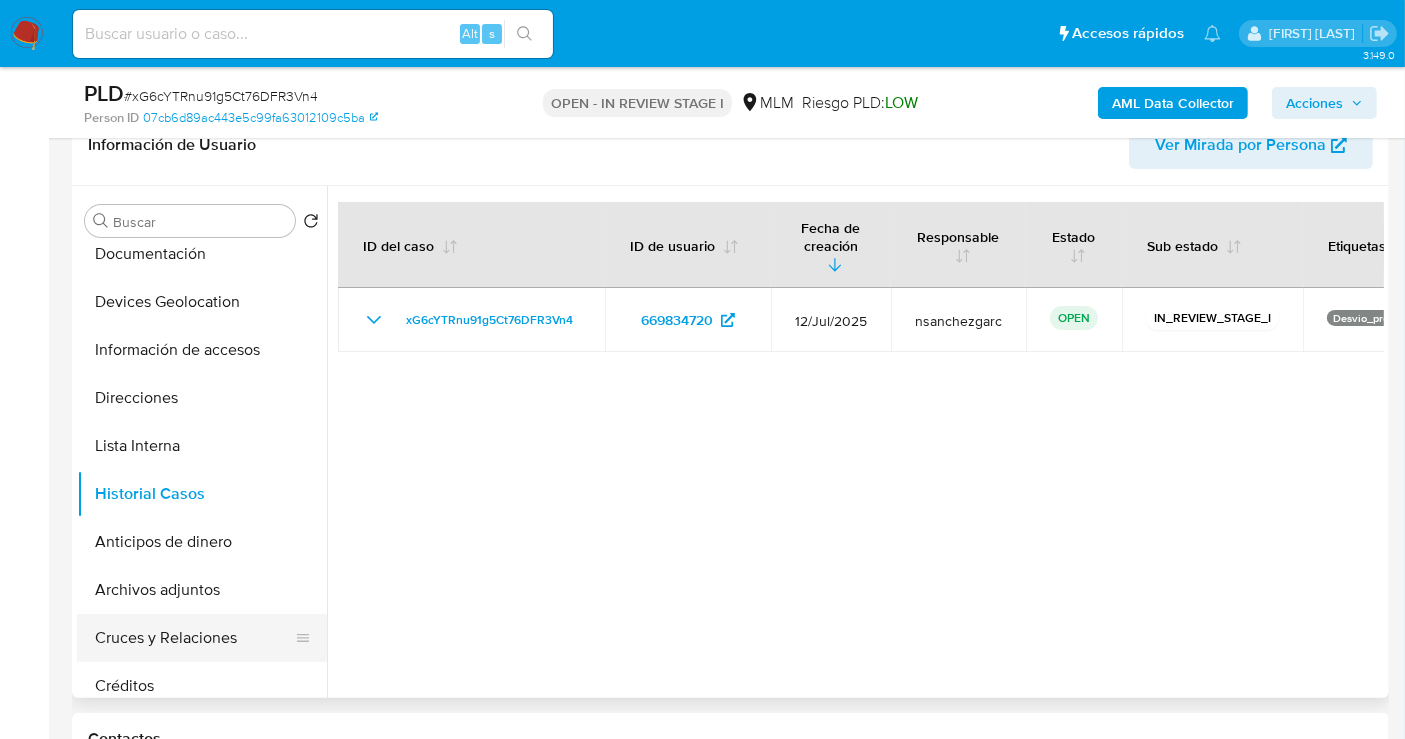 click on "Cruces y Relaciones" at bounding box center [194, 638] 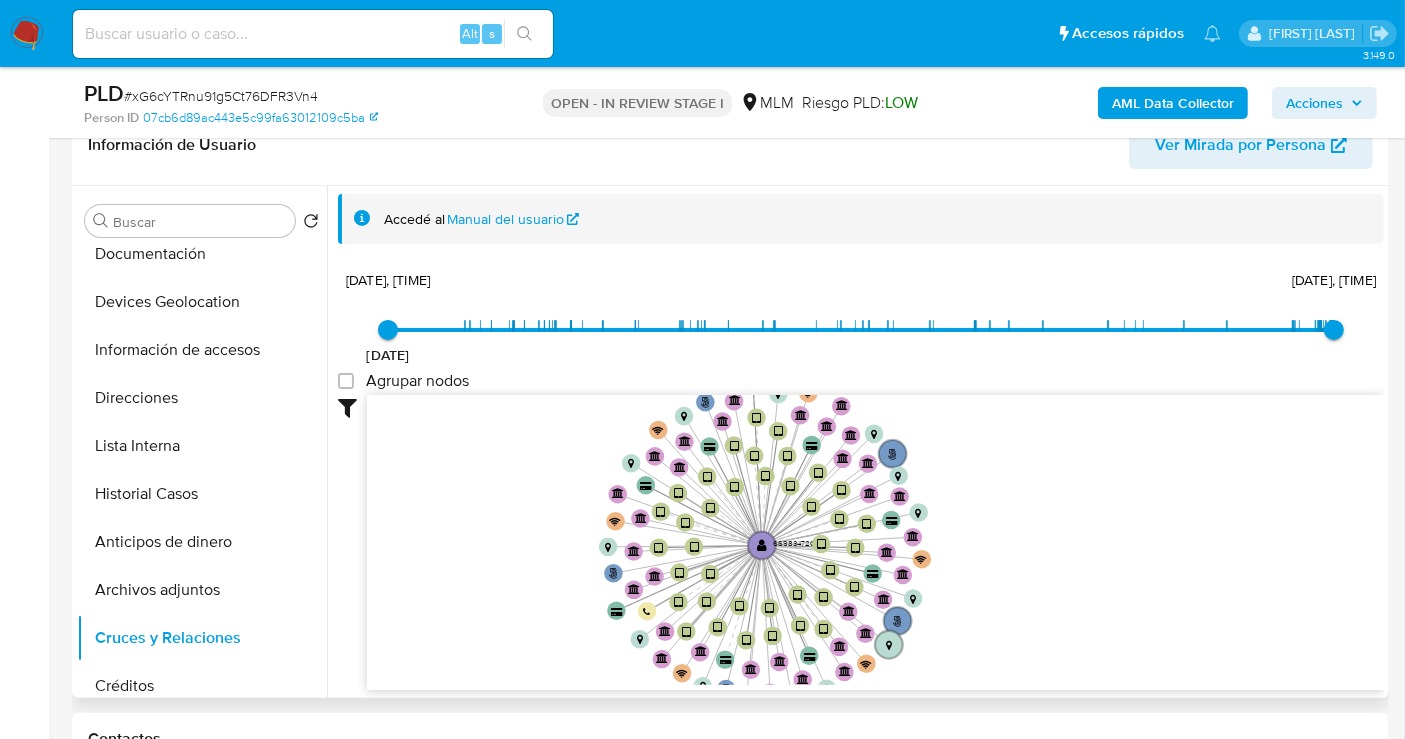 type 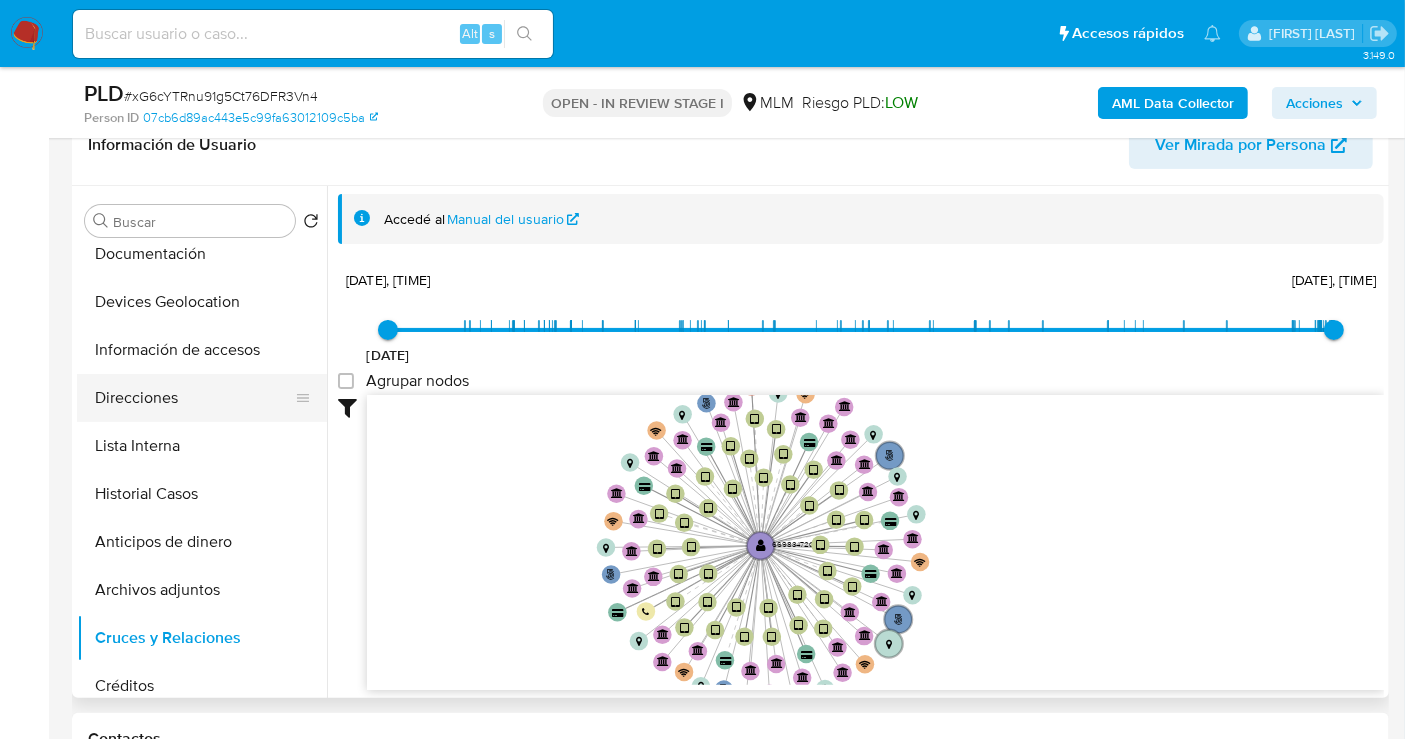 click on "Direcciones" at bounding box center (194, 398) 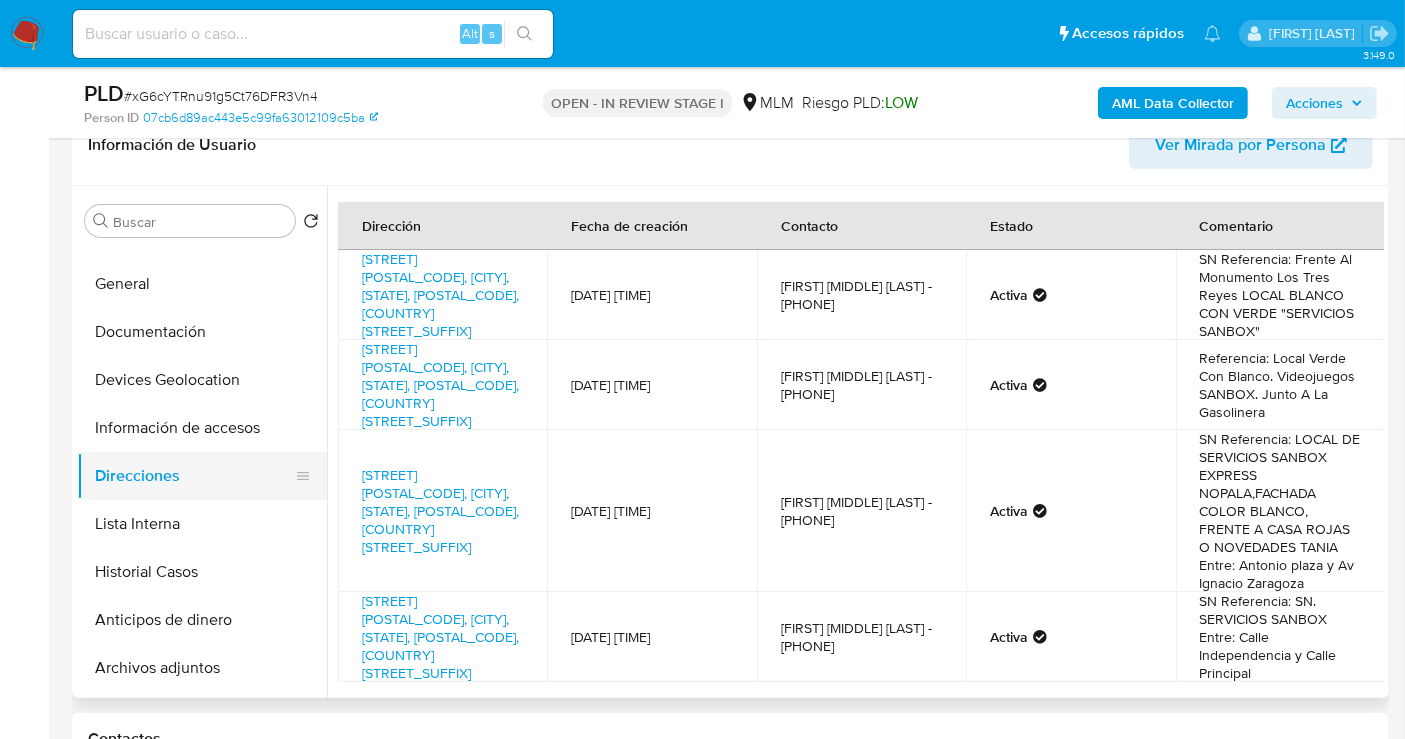 scroll, scrollTop: 0, scrollLeft: 0, axis: both 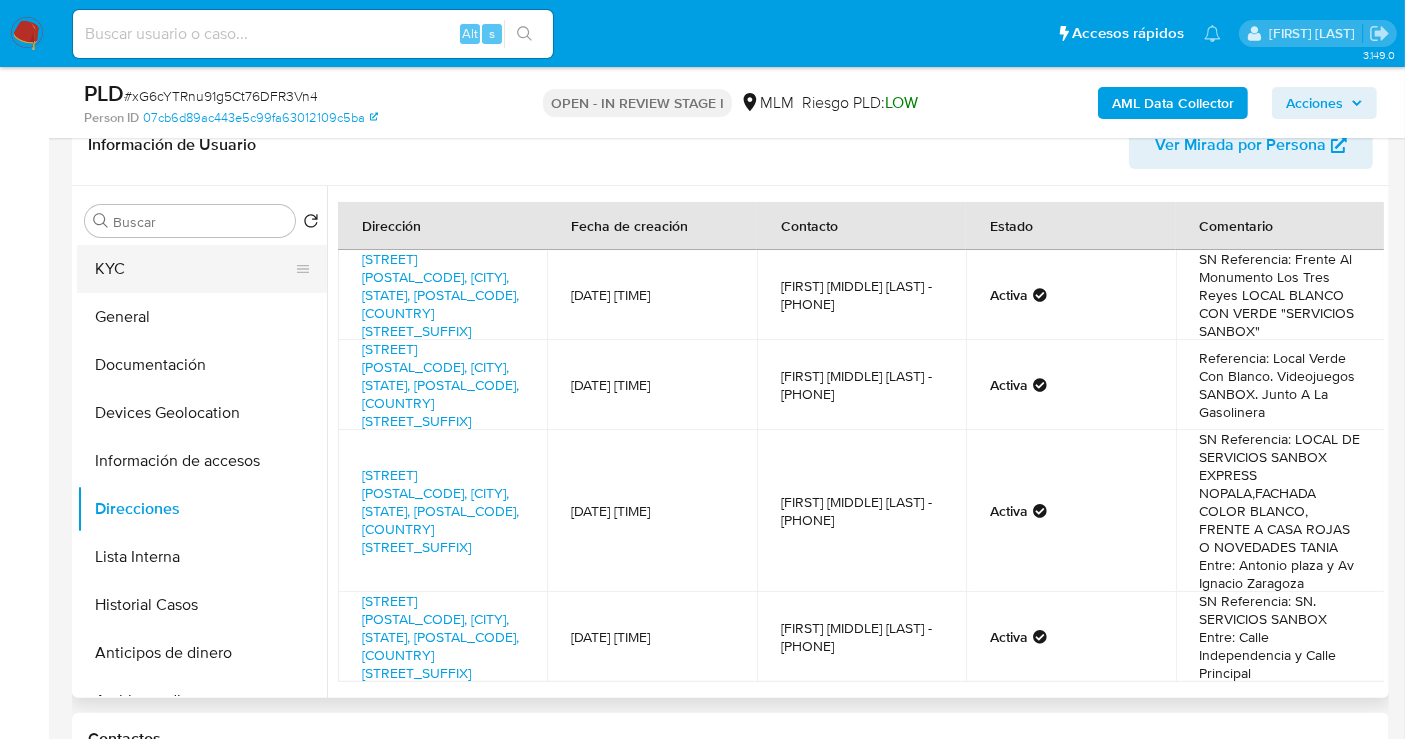 click on "KYC" at bounding box center (194, 269) 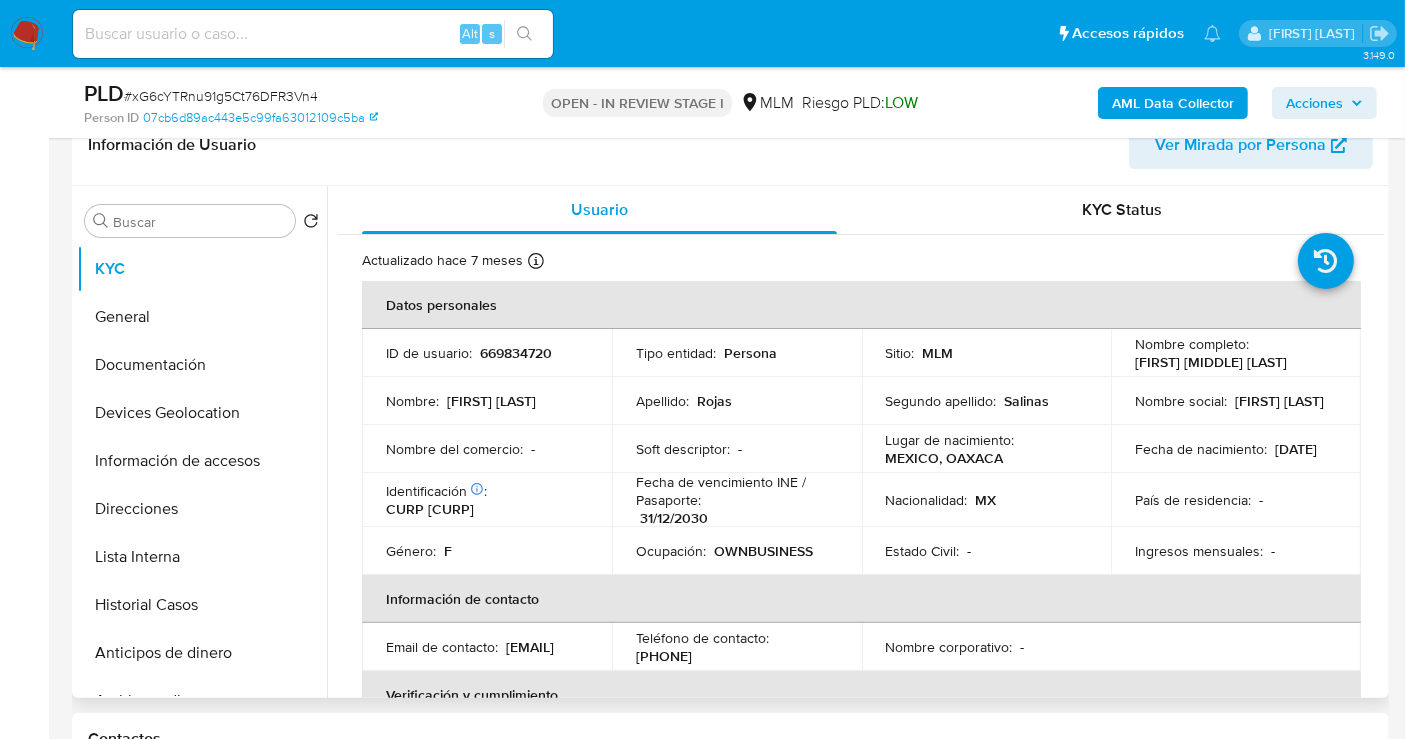 drag, startPoint x: 574, startPoint y: 659, endPoint x: 385, endPoint y: 656, distance: 189.0238 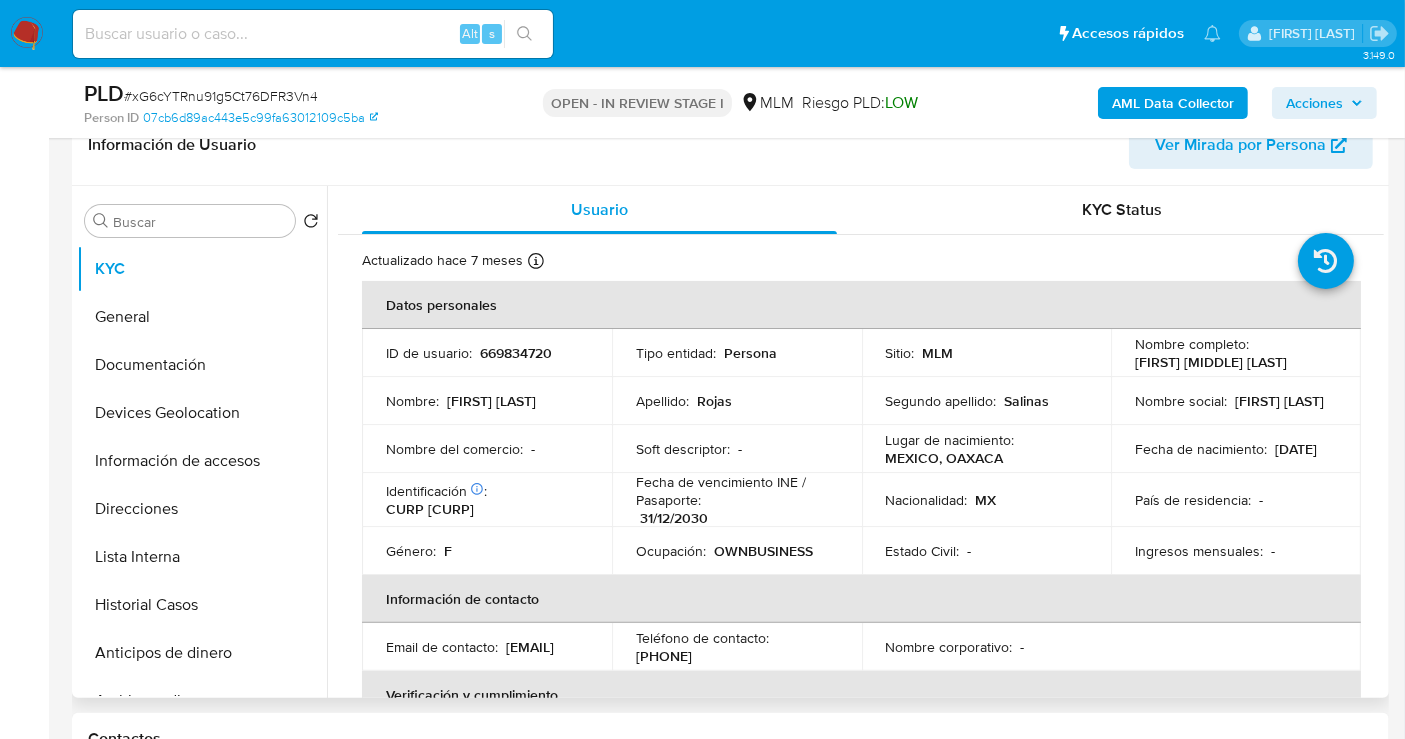click on "[PHONE]" at bounding box center (664, 656) 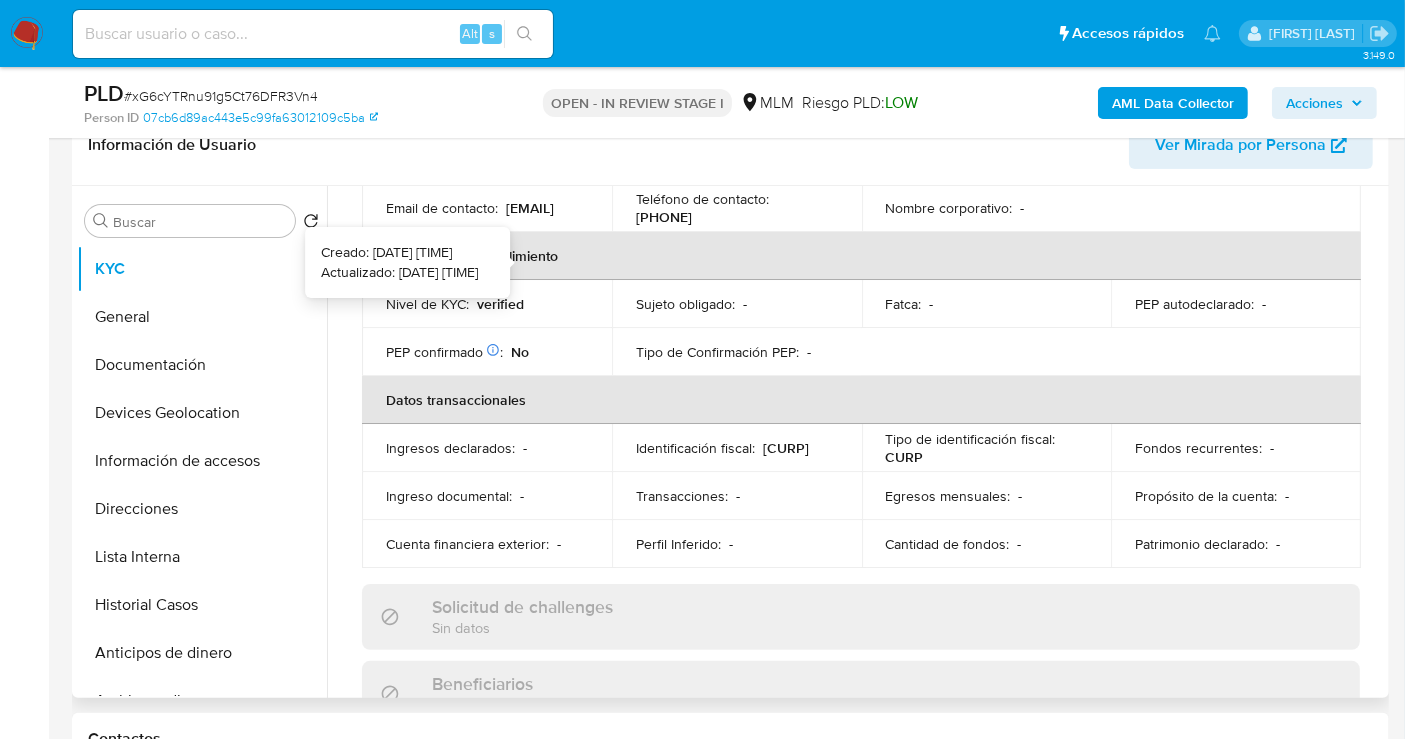 scroll, scrollTop: 555, scrollLeft: 0, axis: vertical 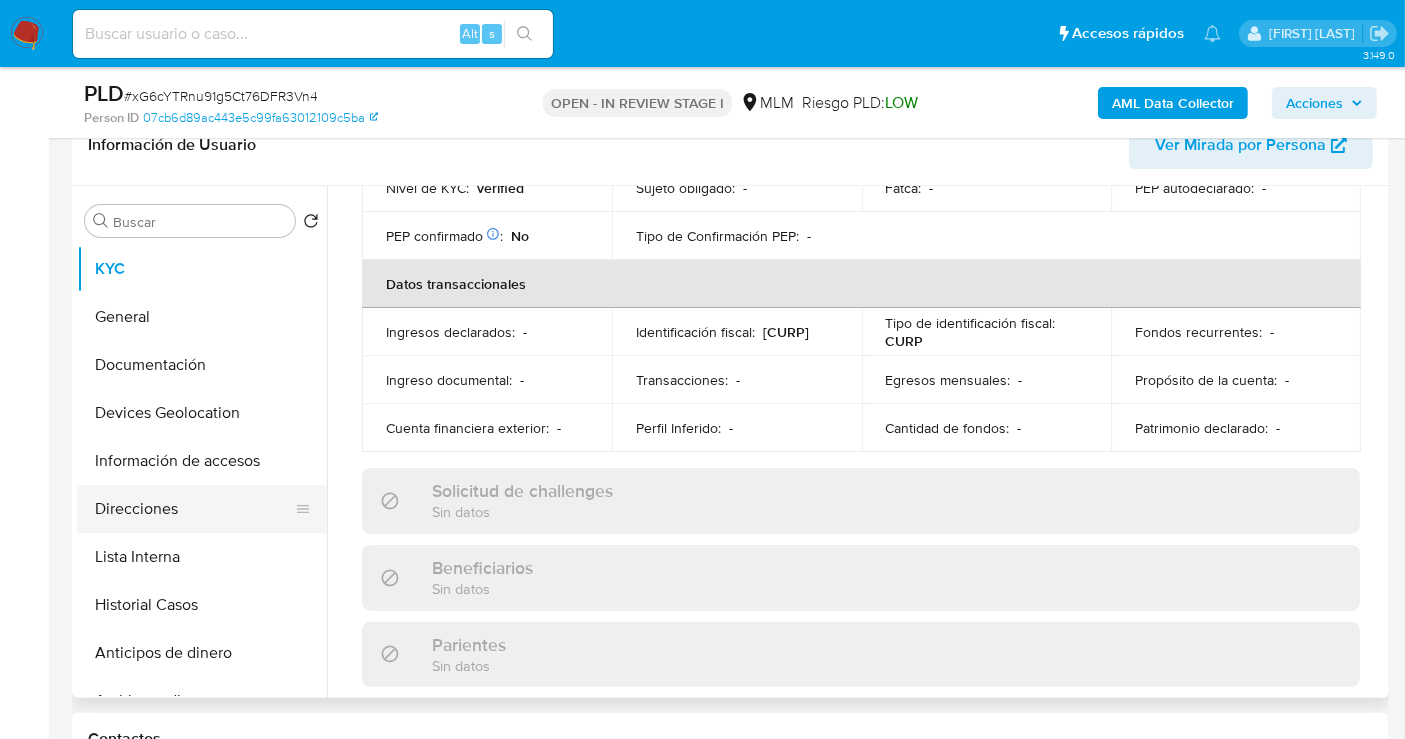 click on "Direcciones" at bounding box center (194, 509) 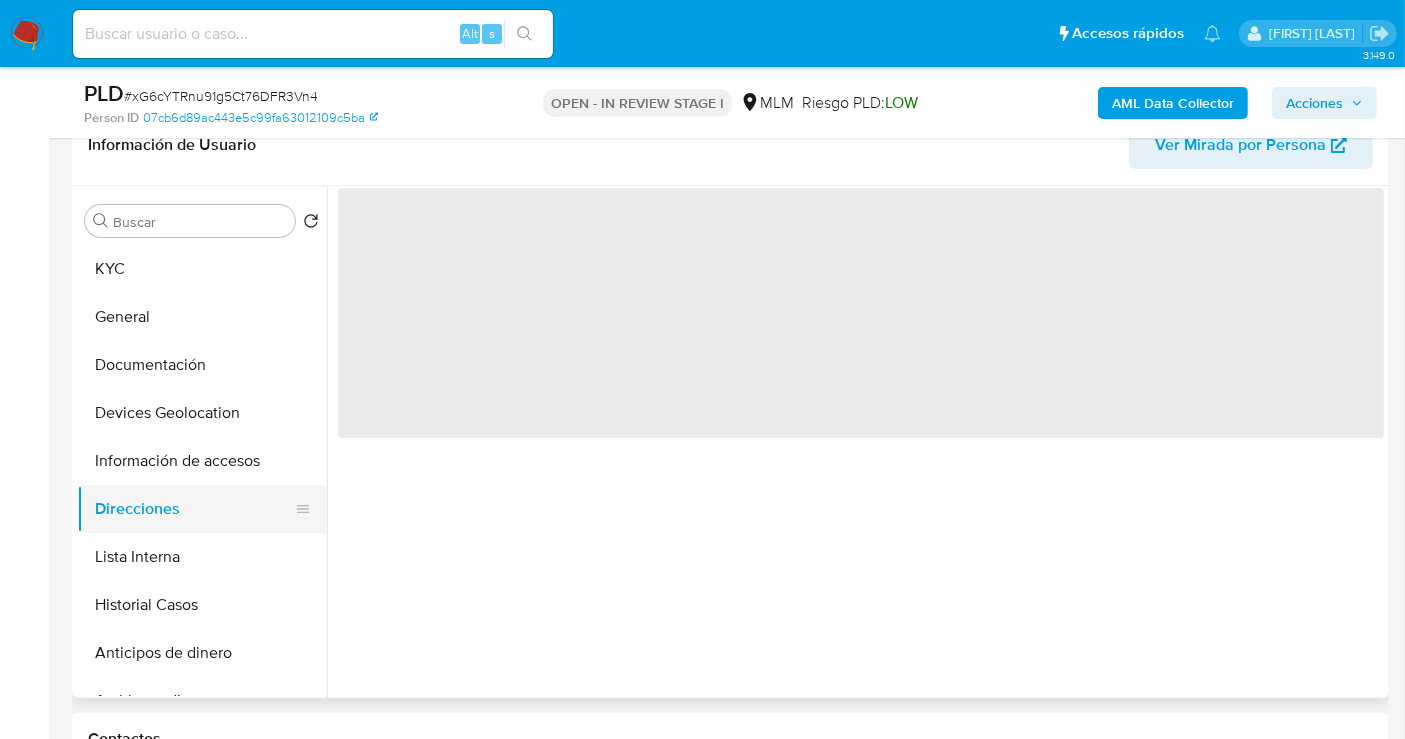 scroll, scrollTop: 0, scrollLeft: 0, axis: both 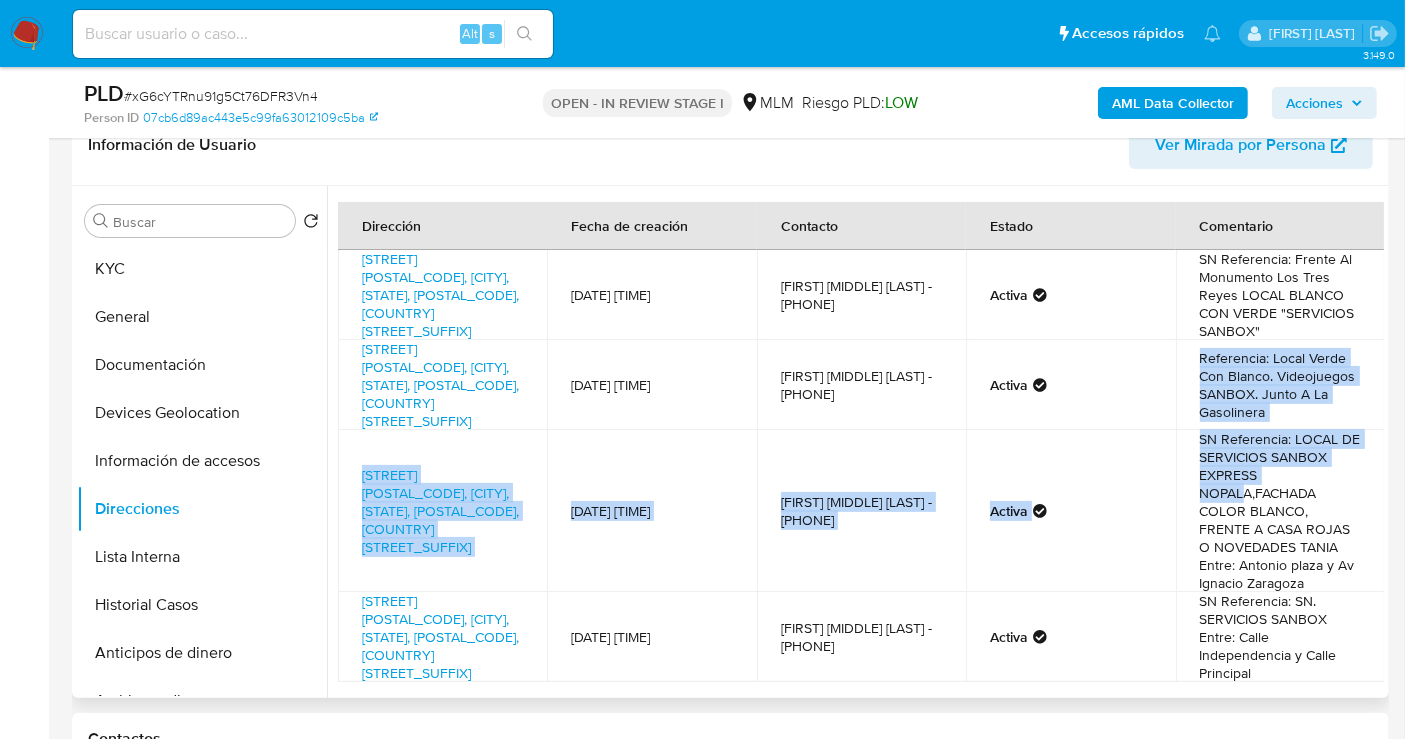 drag, startPoint x: 1194, startPoint y: 373, endPoint x: 1237, endPoint y: 490, distance: 124.65151 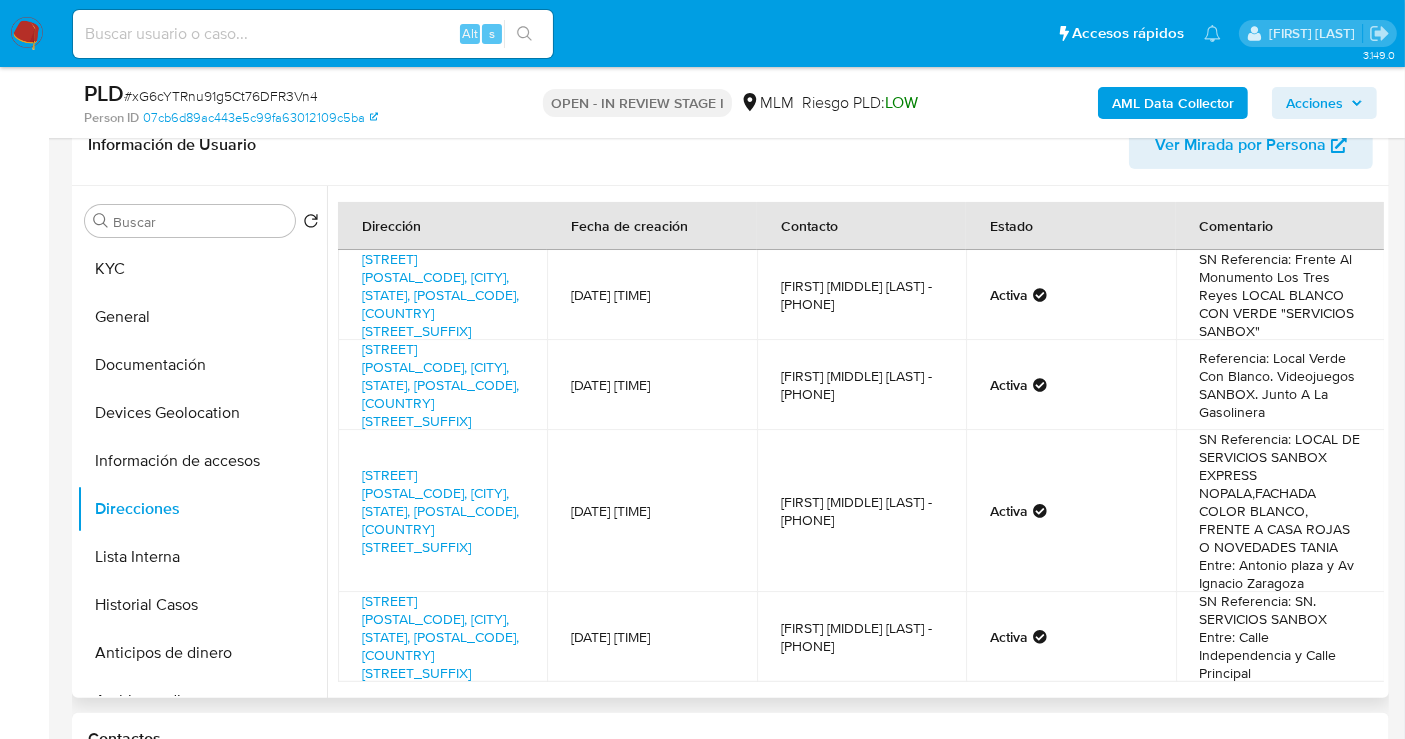 click on "Dirección Fecha de creación Contacto Estado Comentario Avenida Hidalgo Sn, Santos Reyes Nopala, Oaxaca, 71960, Mexico SN [DATE] [TIME] [FIRST] [LAST] - [PHONE] Activa SN Referencia: Frente Al Monumento Los Tres Reyes
LOCAL BLANCO CON VERDE  "SERVICIOS SANBOX" Calle Corregidora Sn, San Gabriel Mixtepec, Oaxaca, 71970, Mexico SN [DATE] [TIME] [FIRST] [LAST] - [PHONE] Activa Referencia: Local Verde Con Blanco. Videojuegos SANBOX. Junto A La Gasolinera Calle Iturbide Centro Sn, Santos Reyes Nopala, Oaxaca, 71960, Mexico SN [DATE] [TIME] [FIRST] [LAST] - [PHONE] Activa SN Referencia: LOCAL DE SERVICIOS SANBOX EXPRESS NOPALA,FACHADA COLOR BLANCO, FRENTE A CASA ROJAS O NOVEDADES TANIA Entre: Antonio plaza y Av Ignacio Zaragoza Independencia Sn Sn, Santos Reyes Nopala, Oaxaca, 71963, Mexico SN [DATE] [TIME] [FIRST] [LAST] - [PHONE] Activa SN Referencia: SN. SERVICIOS SANBOX Entre: Calle Independencia y Calle Principal Anterior 1" at bounding box center (855, 442) 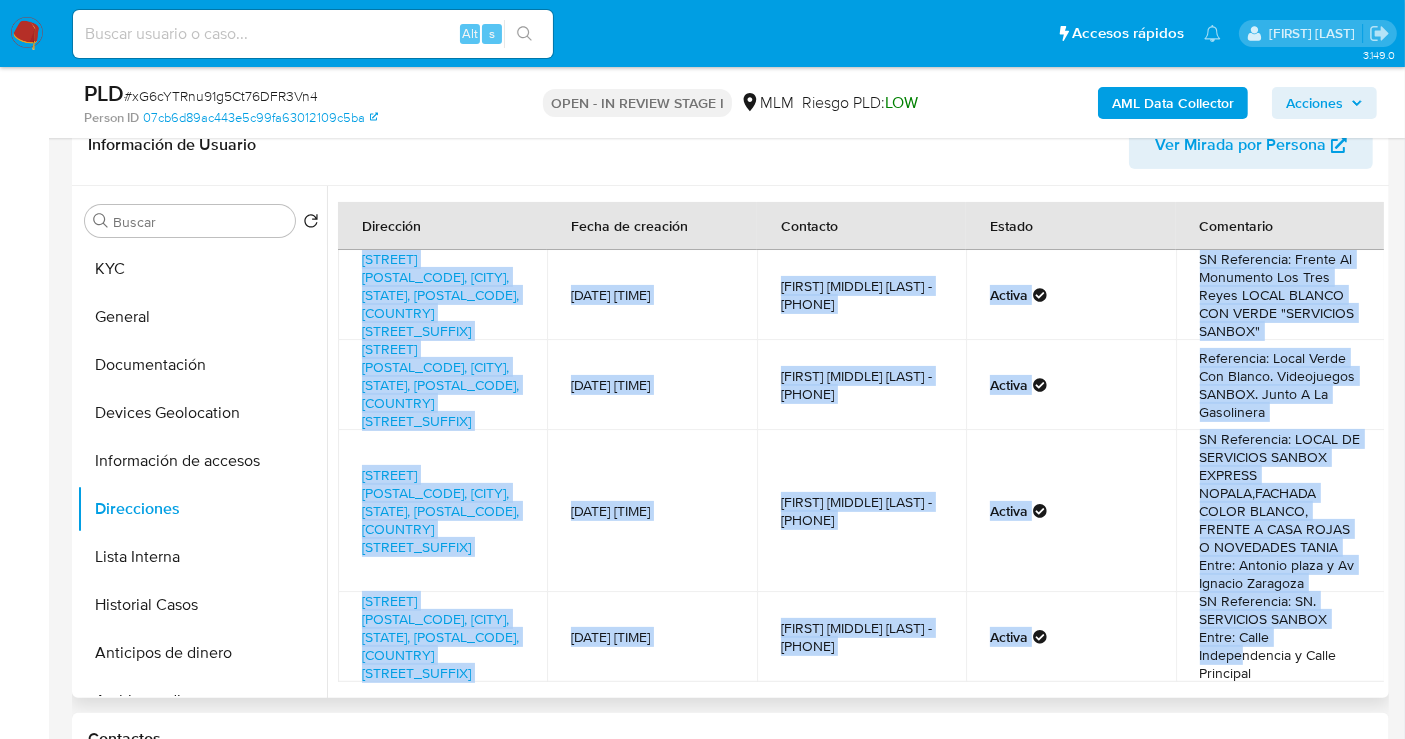 drag, startPoint x: 352, startPoint y: 270, endPoint x: 397, endPoint y: 561, distance: 294.45883 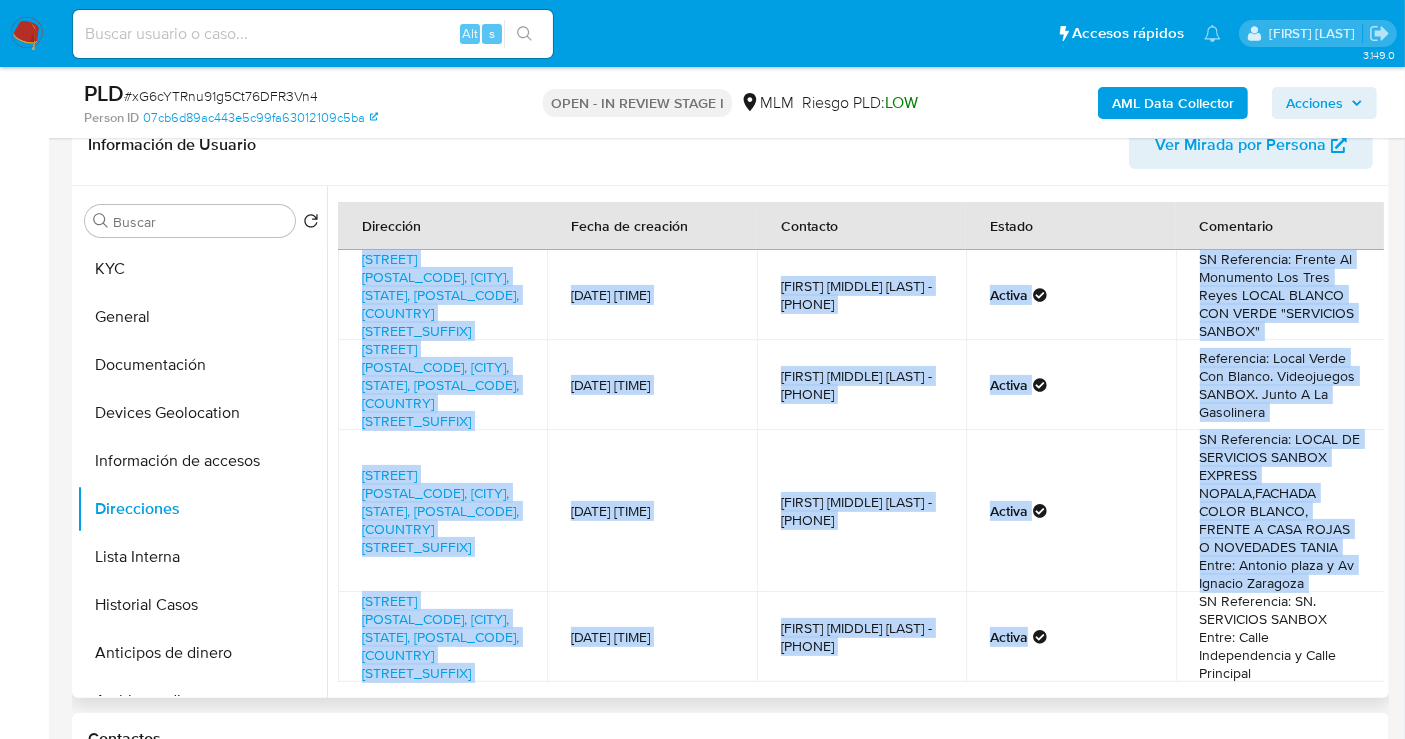 click on "[STREET] [POSTAL_CODE], [CITY], [STATE], [POSTAL_CODE], [COUNTRY] [STREET_SUFFIX]" at bounding box center (442, 511) 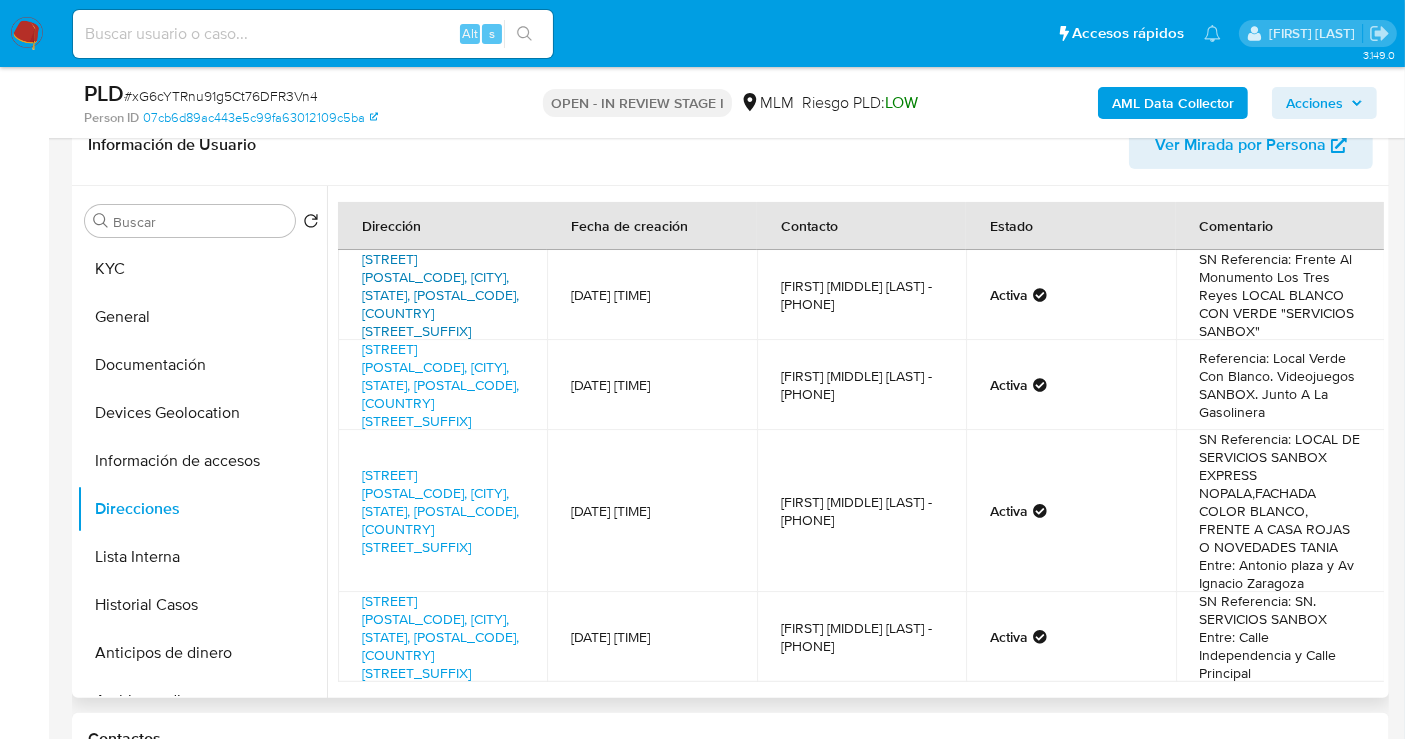 click on "[STREET] [POSTAL_CODE], [CITY], [STATE], [POSTAL_CODE], [COUNTRY] [STREET_SUFFIX]" at bounding box center (440, 295) 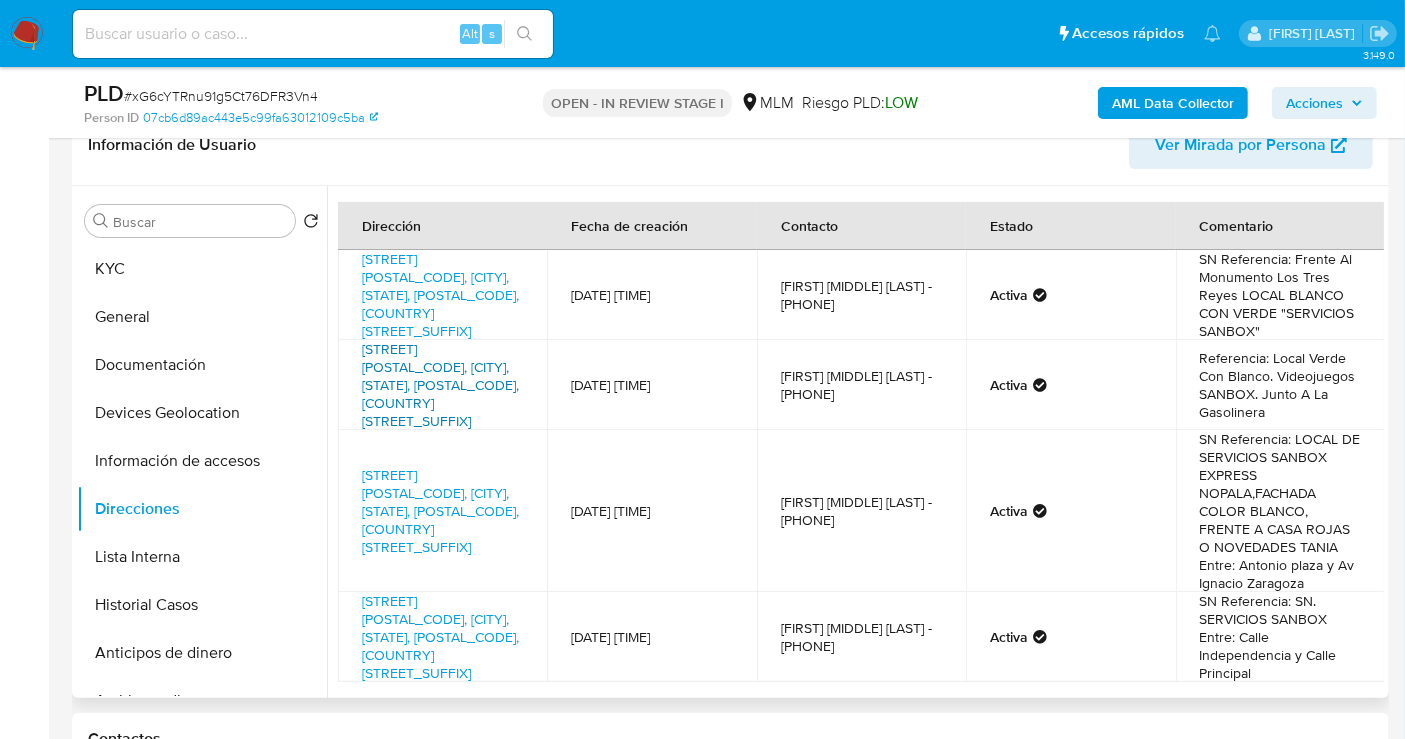 click on "[STREET] [POSTAL_CODE], [CITY], [STATE], [POSTAL_CODE], [COUNTRY] [STREET_SUFFIX]" at bounding box center (440, 385) 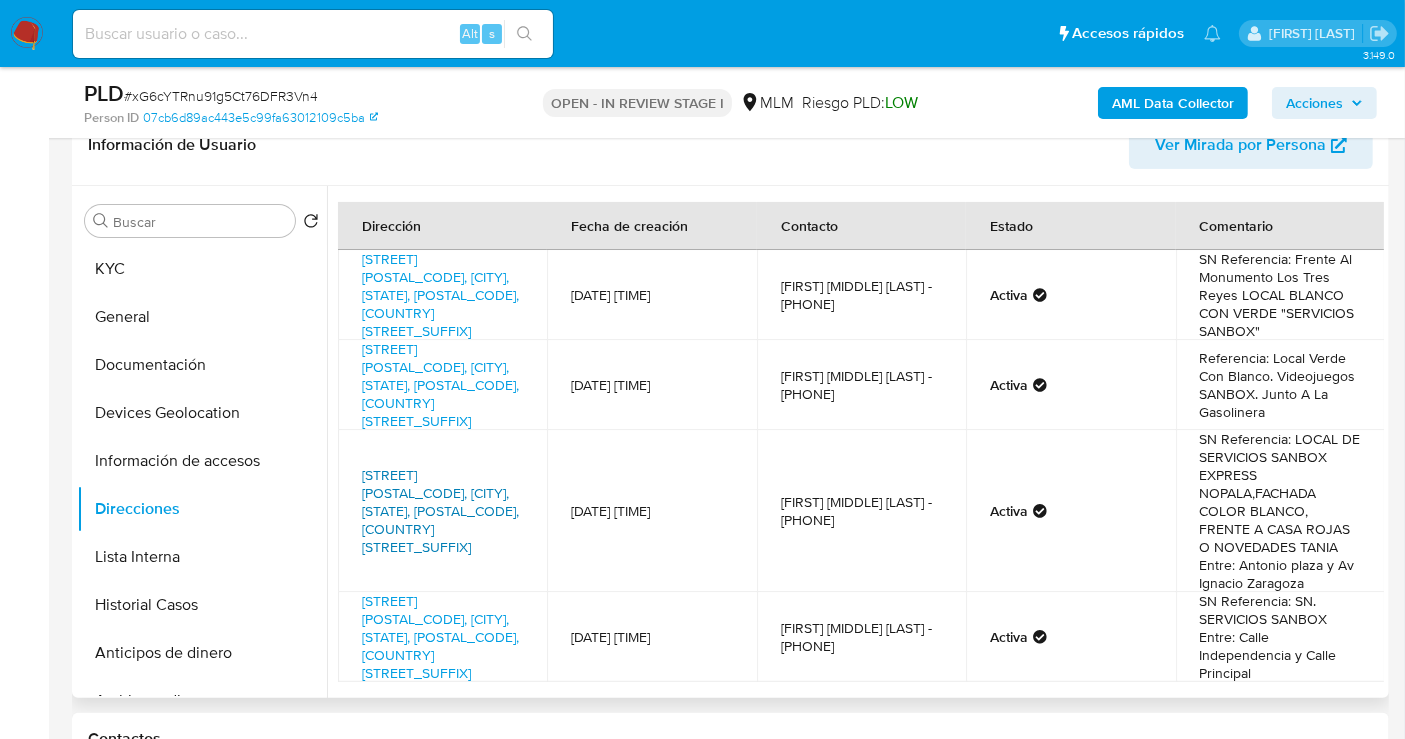 click on "[STREET] [POSTAL_CODE], [CITY], [STATE], [POSTAL_CODE], [COUNTRY] [STREET_SUFFIX]" at bounding box center (440, 511) 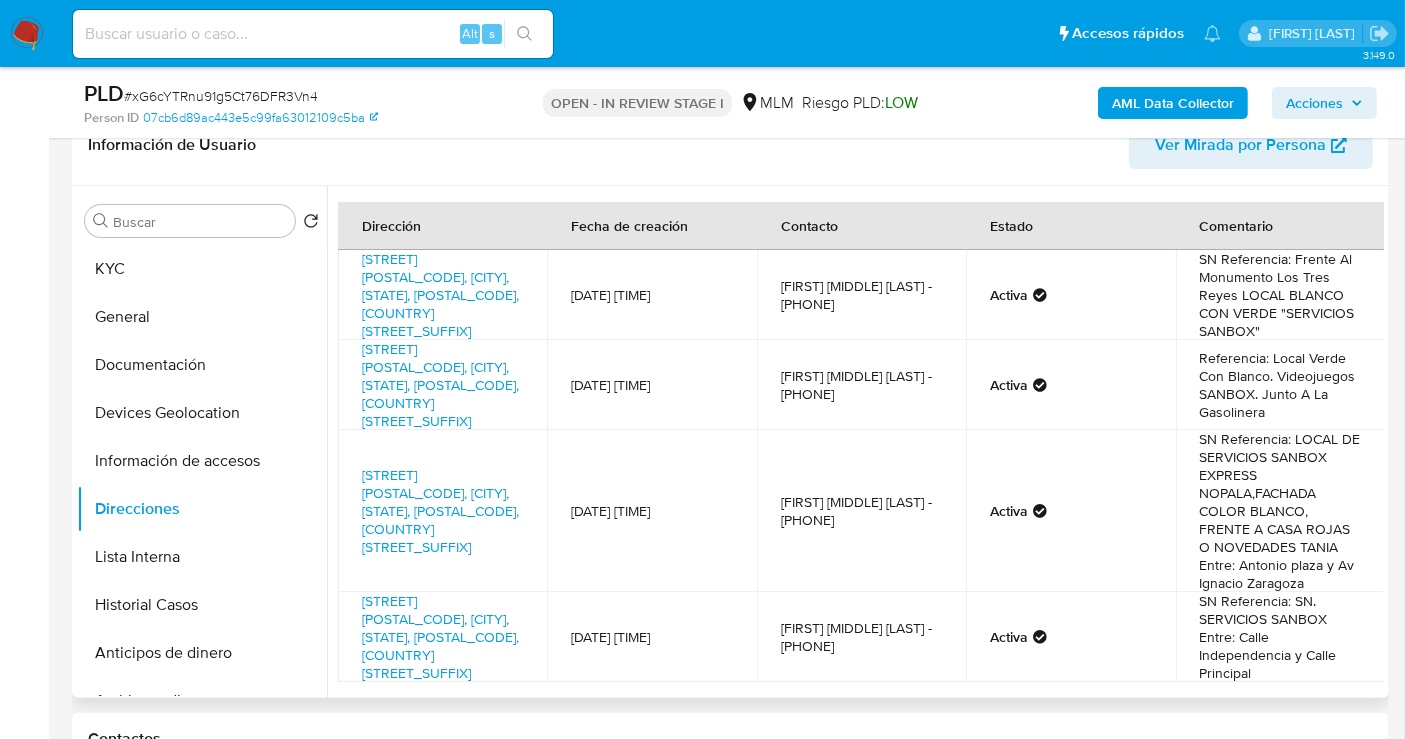 click on "Ver Mirada por Persona" at bounding box center (1240, 145) 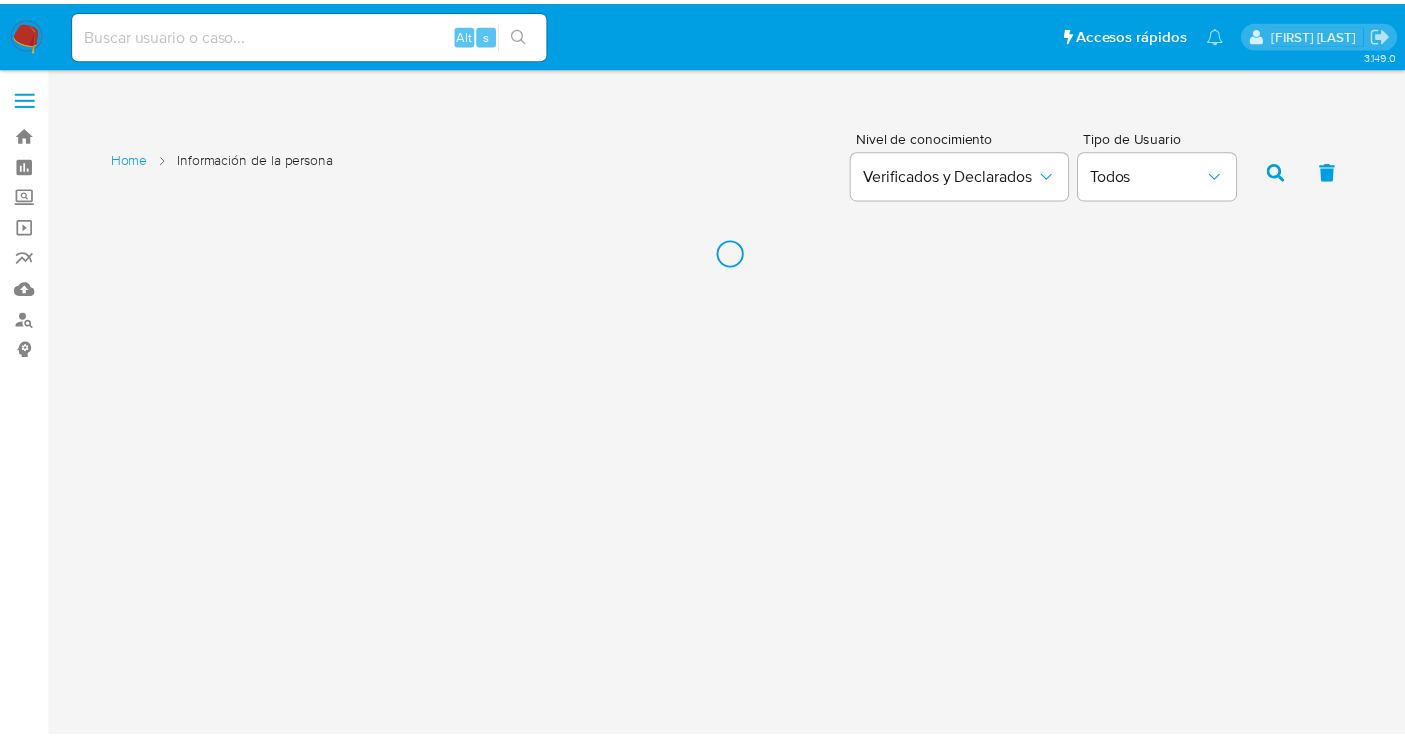 scroll, scrollTop: 0, scrollLeft: 0, axis: both 